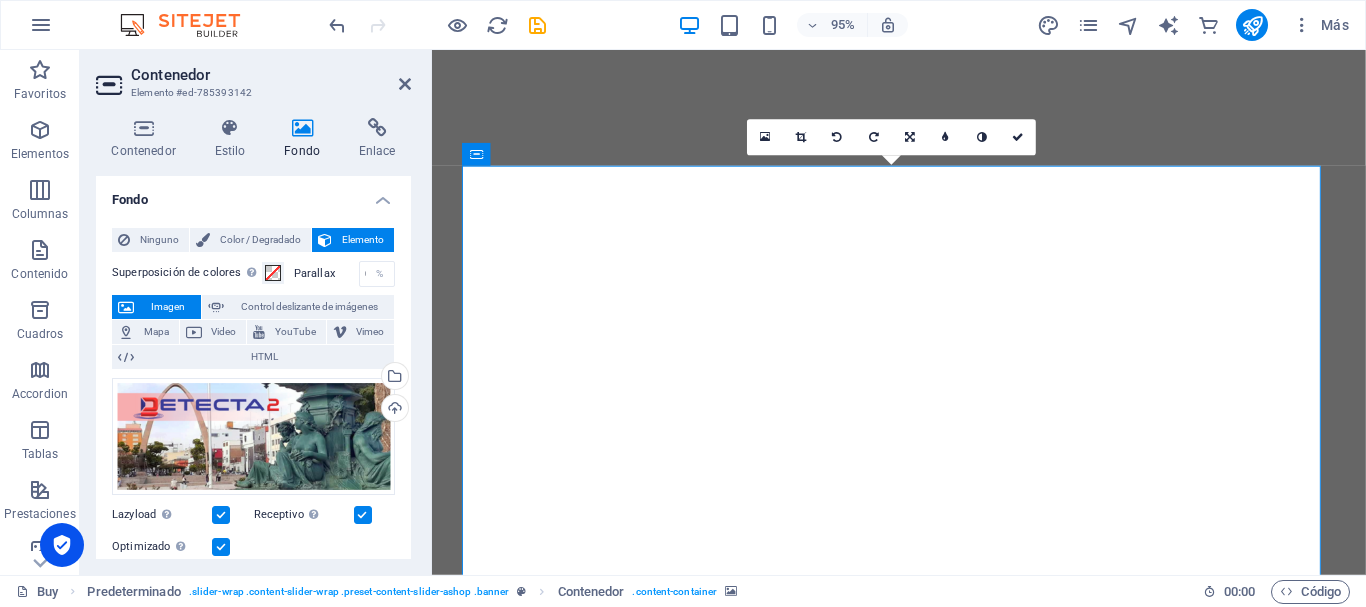 scroll, scrollTop: 0, scrollLeft: 0, axis: both 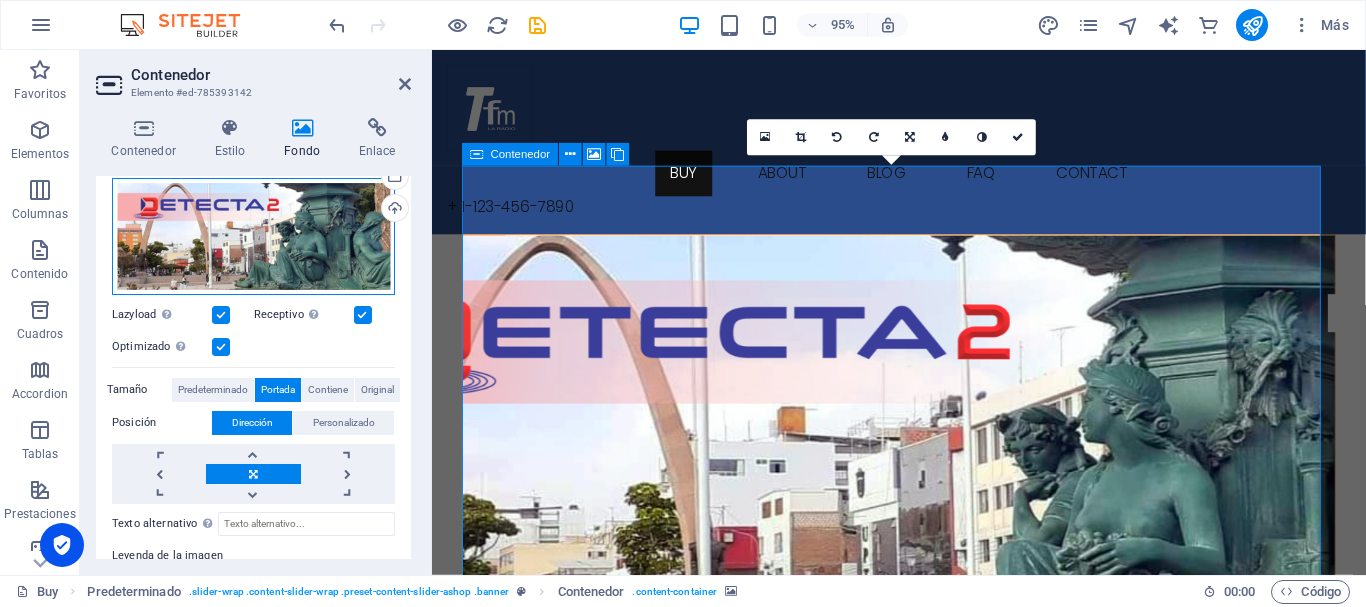 click on "Arrastra archivos aquí, haz clic para escoger archivos o  selecciona archivos de Archivos o de nuestra galería gratuita de fotos y vídeos" at bounding box center [253, 236] 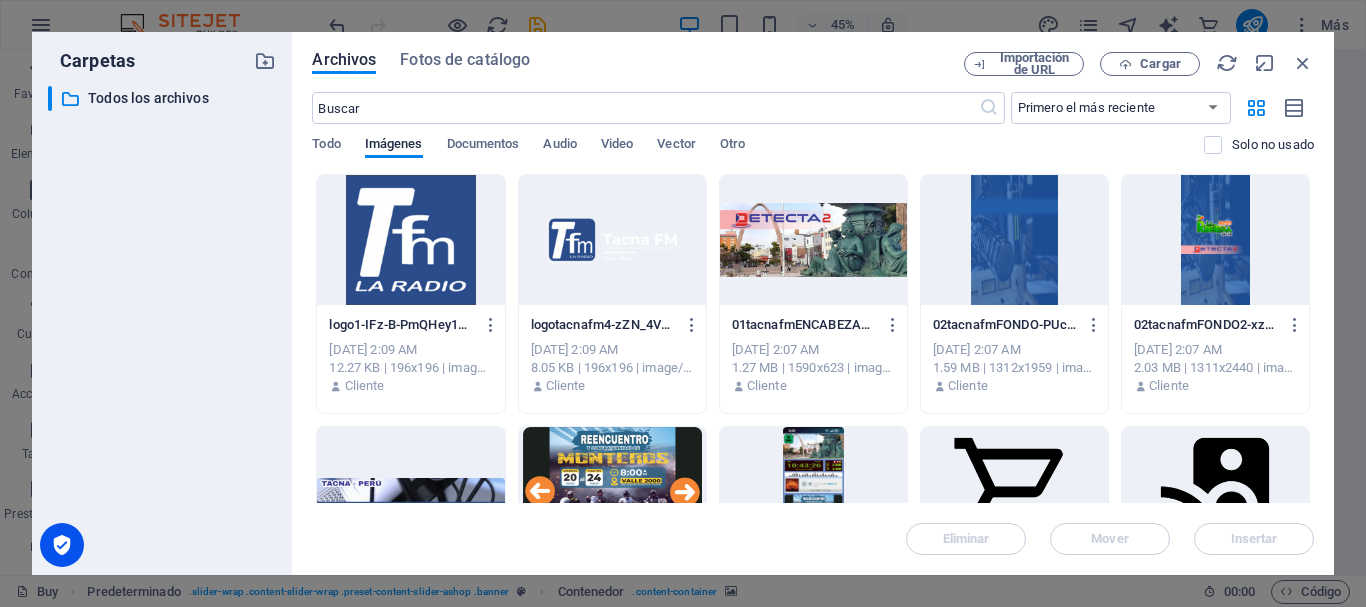 click at bounding box center [813, 240] 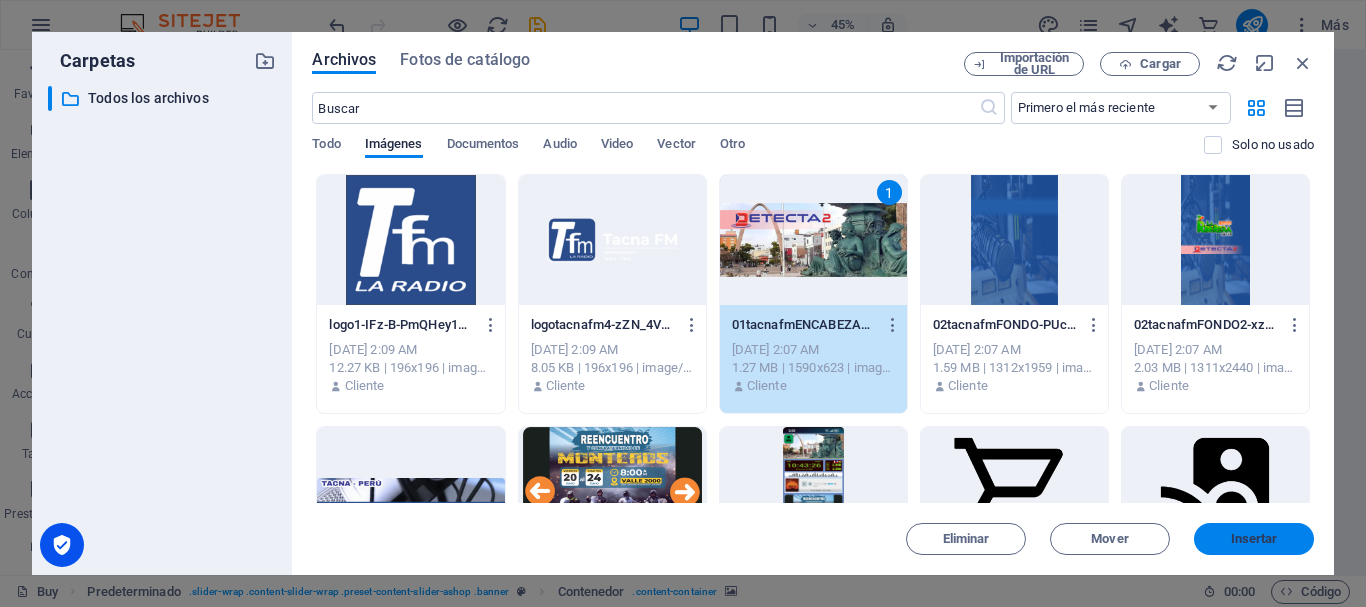drag, startPoint x: 1257, startPoint y: 542, endPoint x: 477, endPoint y: 464, distance: 783.8903 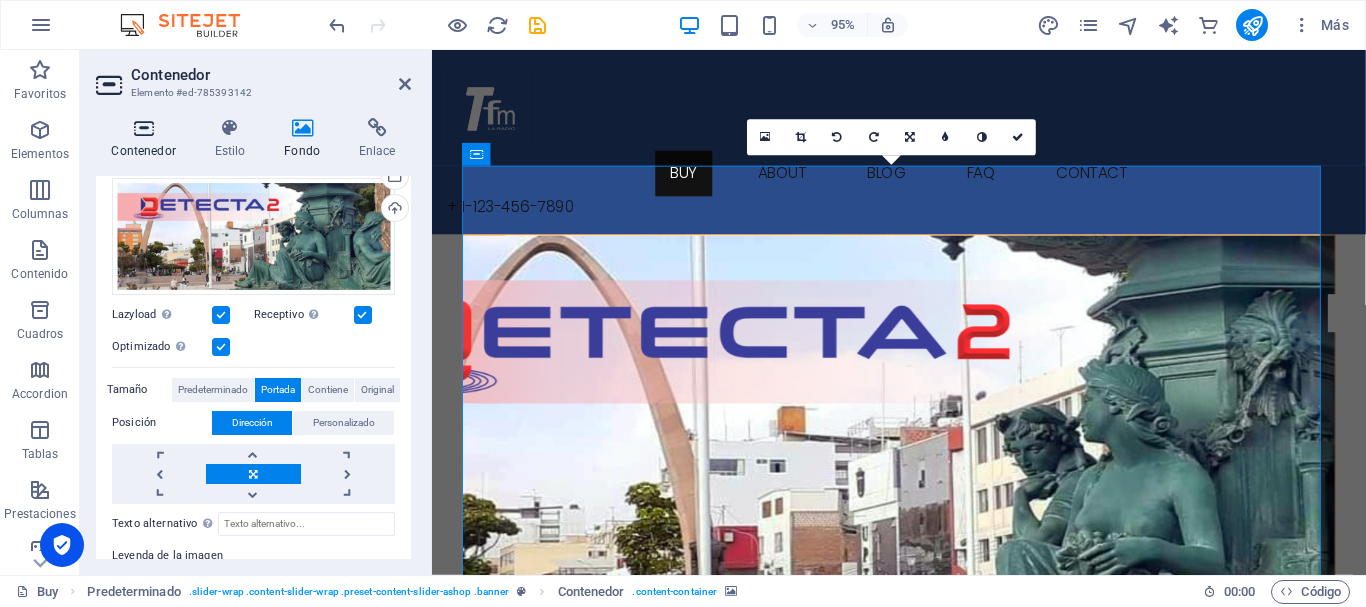 click on "Contenedor" at bounding box center (147, 139) 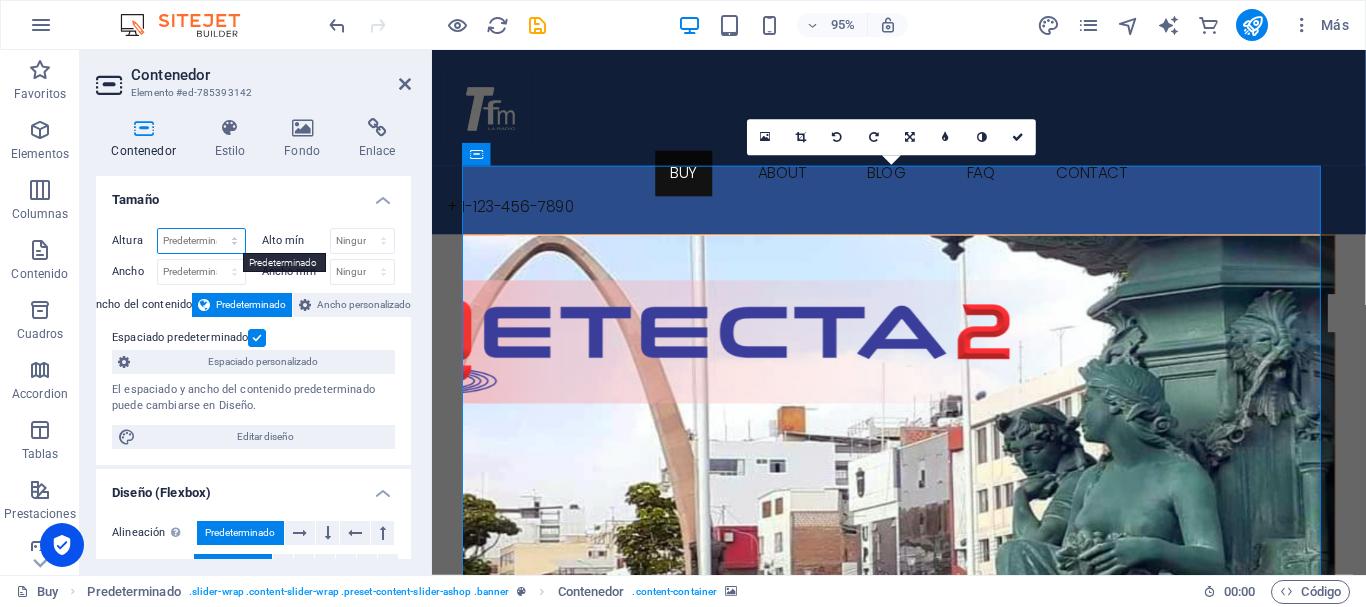 click on "Predeterminado px rem % vh vw" at bounding box center [201, 241] 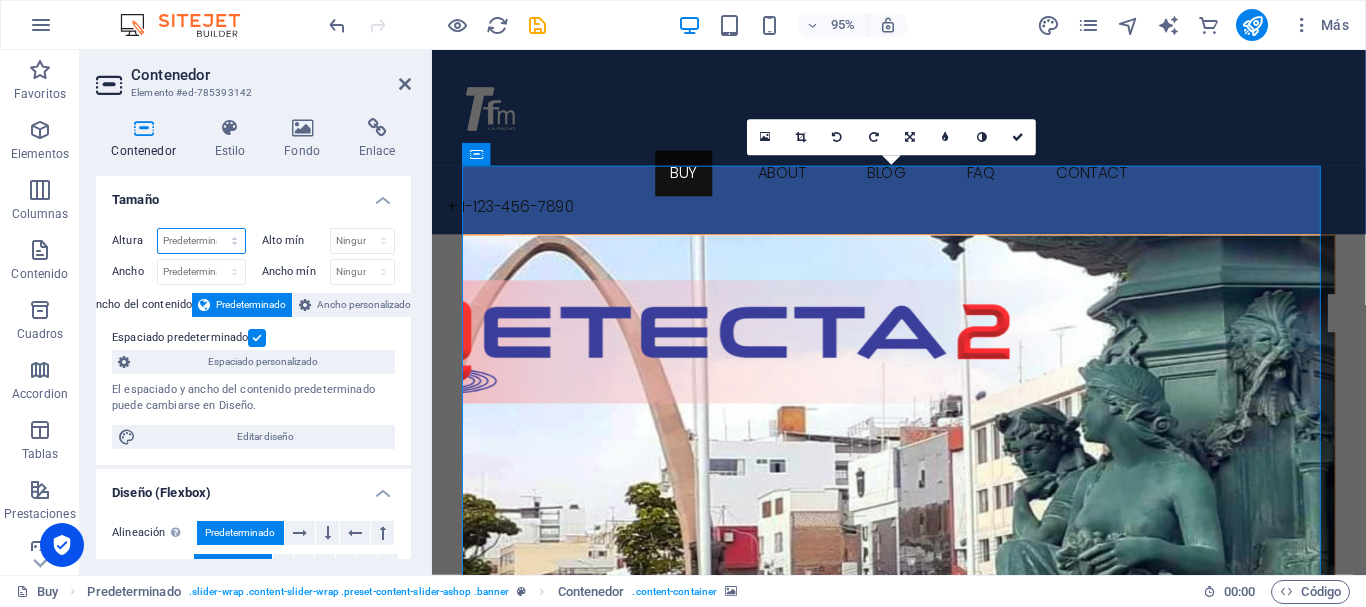 select on "px" 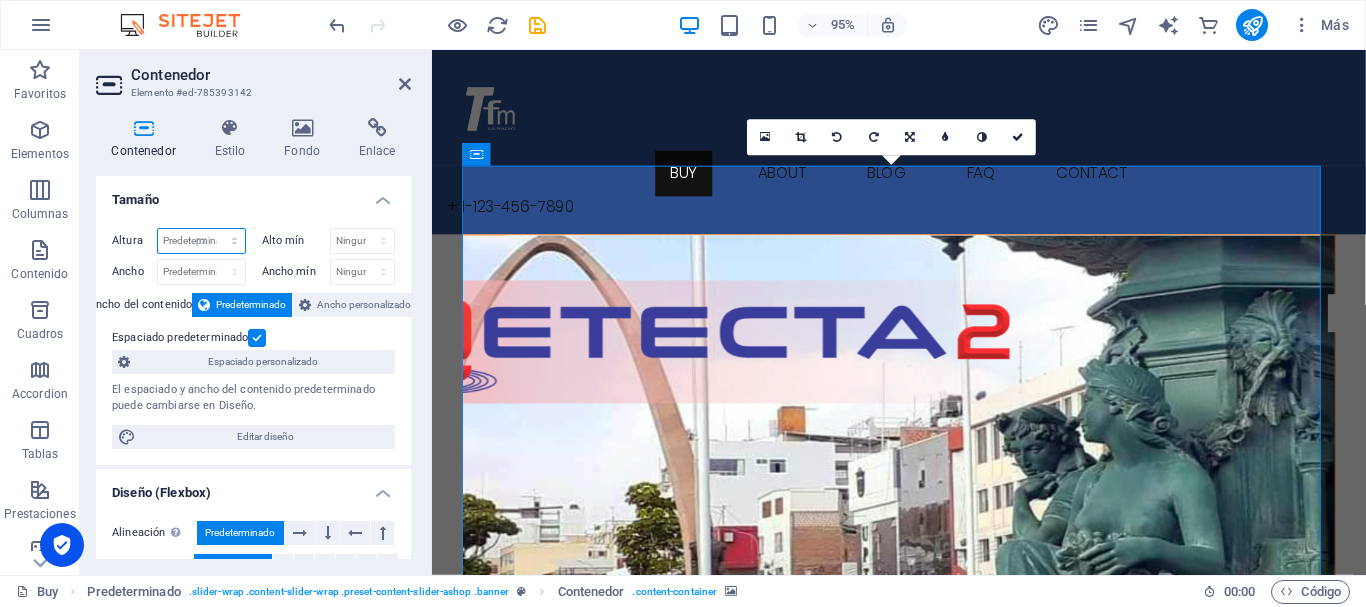 click on "Predeterminado px rem % vh vw" at bounding box center (201, 241) 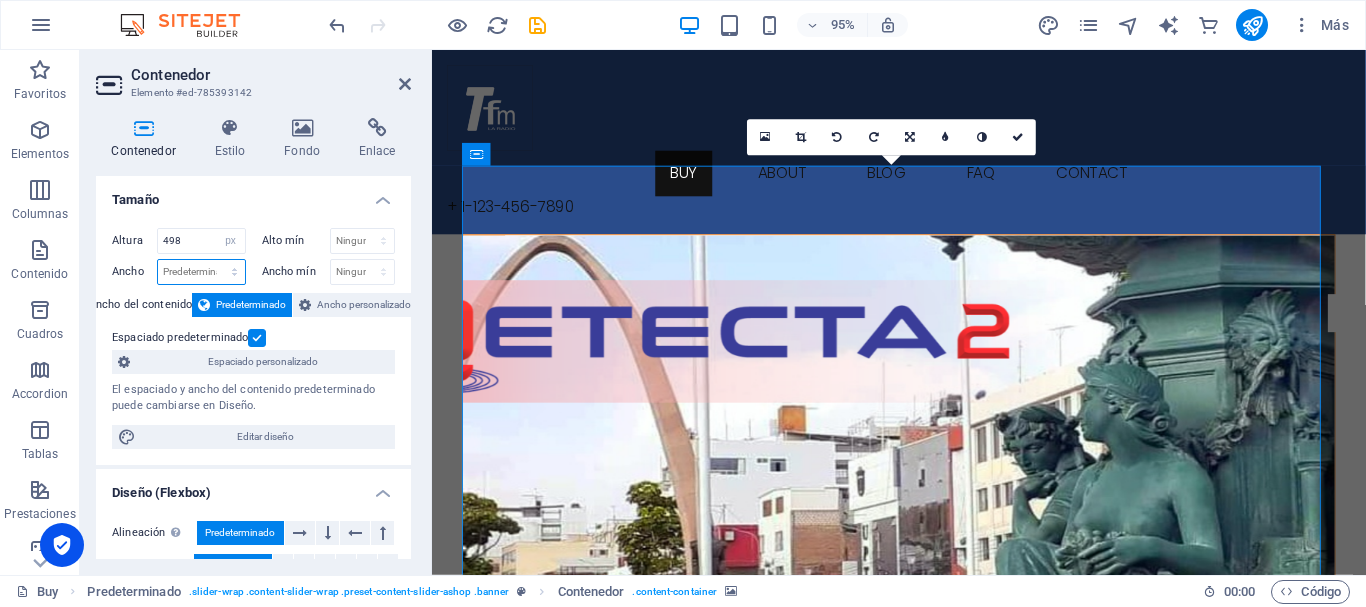 click on "Predeterminado px rem % em vh vw" at bounding box center [201, 272] 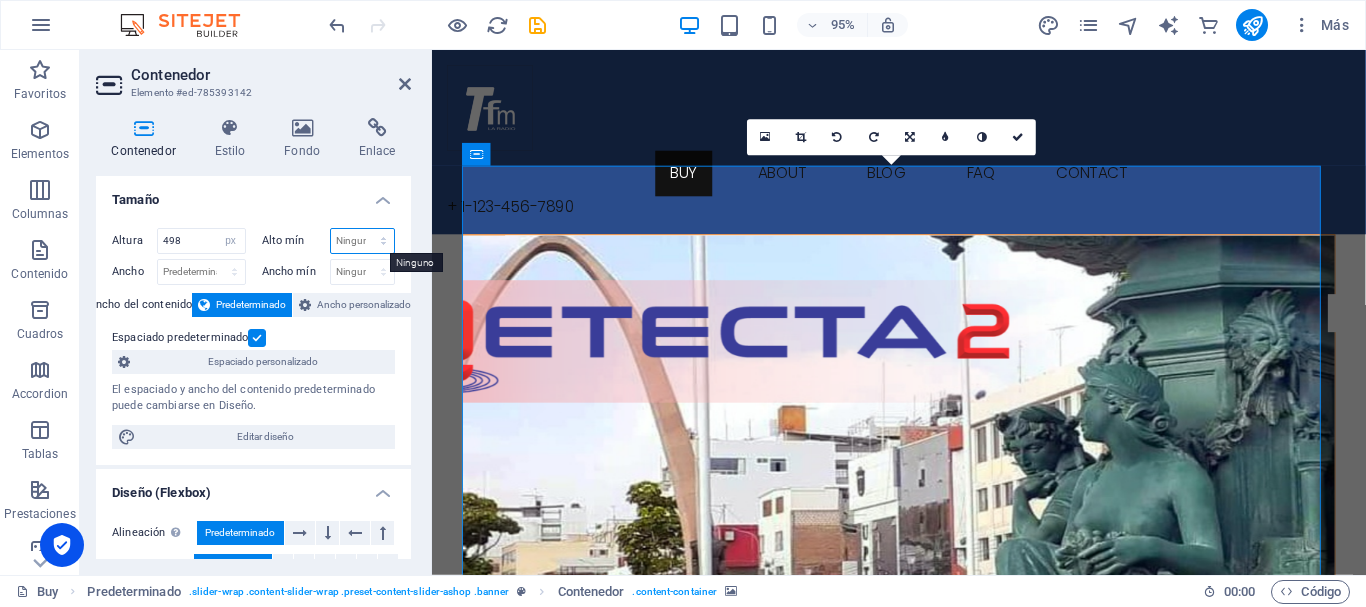 click on "Ninguno px rem % vh vw" at bounding box center [363, 241] 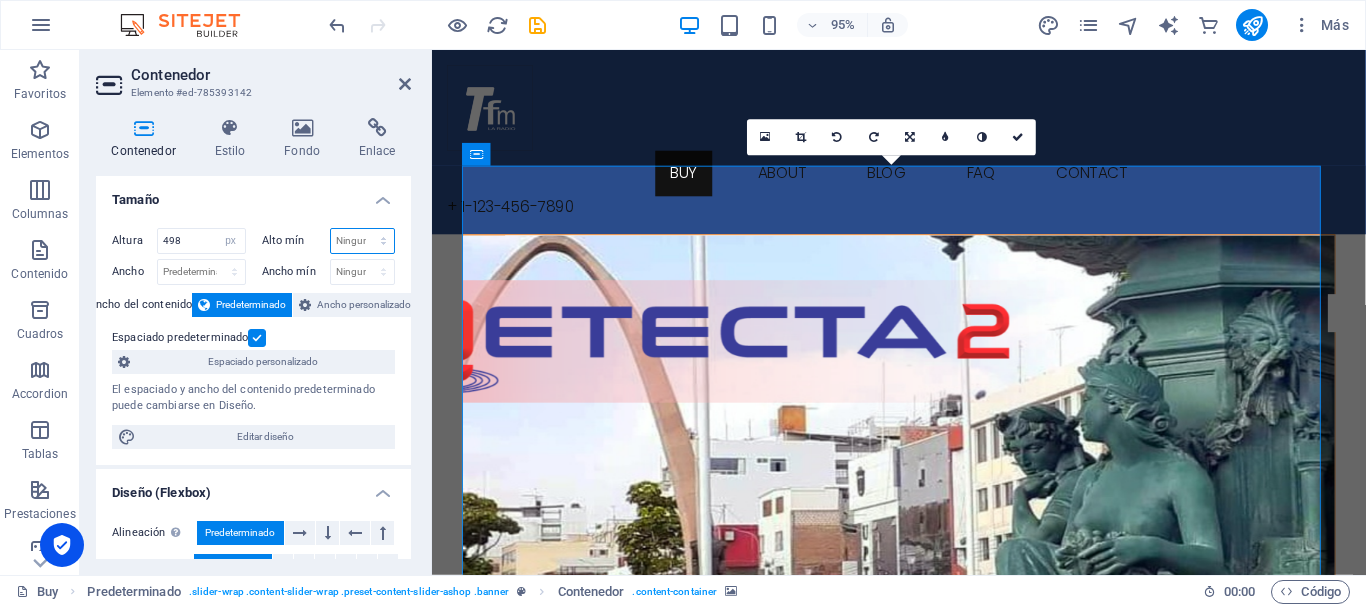 select on "px" 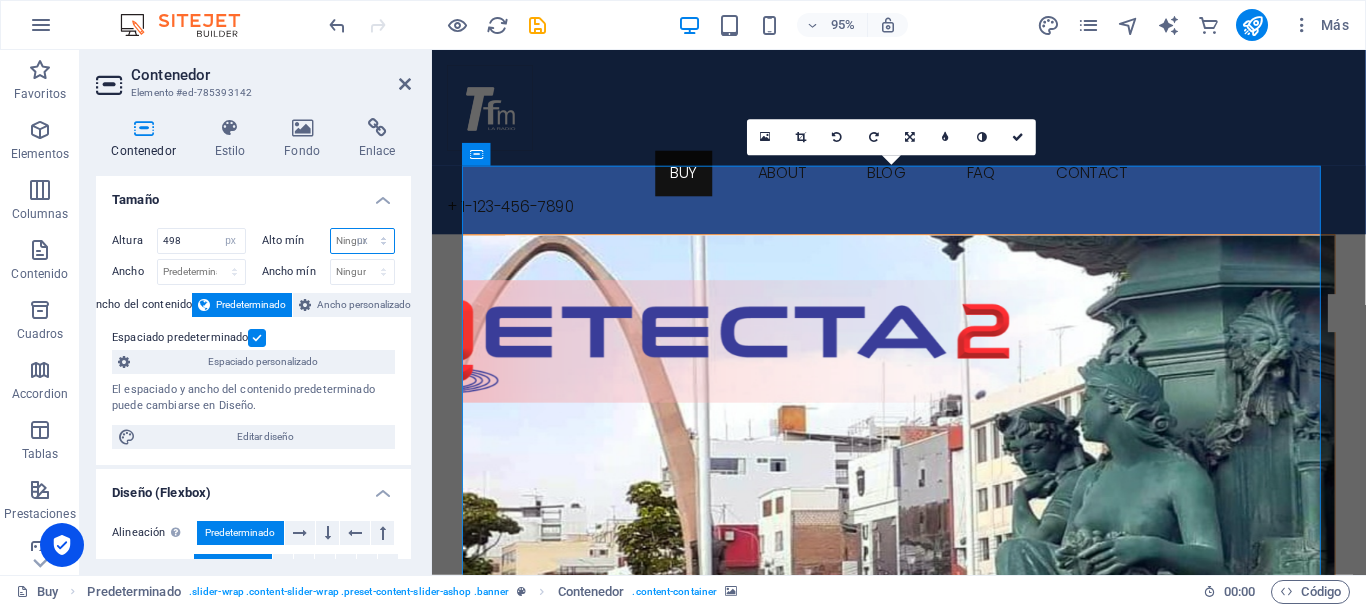 click on "Ninguno px rem % vh vw" at bounding box center [363, 241] 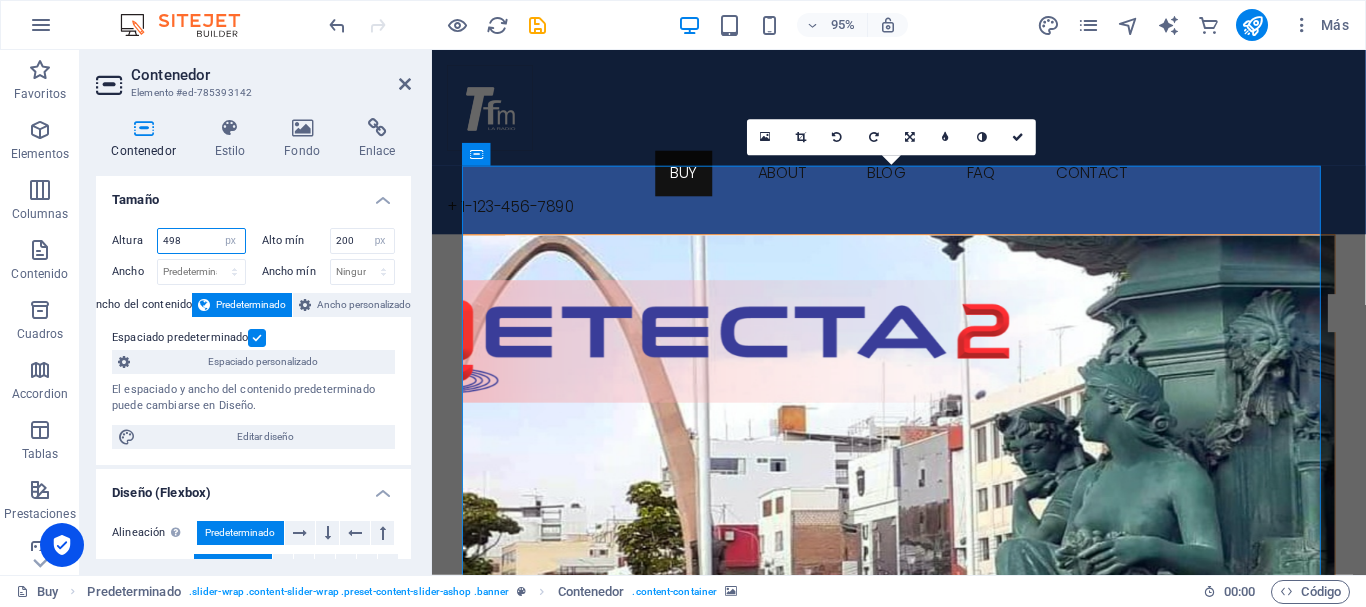 click on "498" at bounding box center [201, 241] 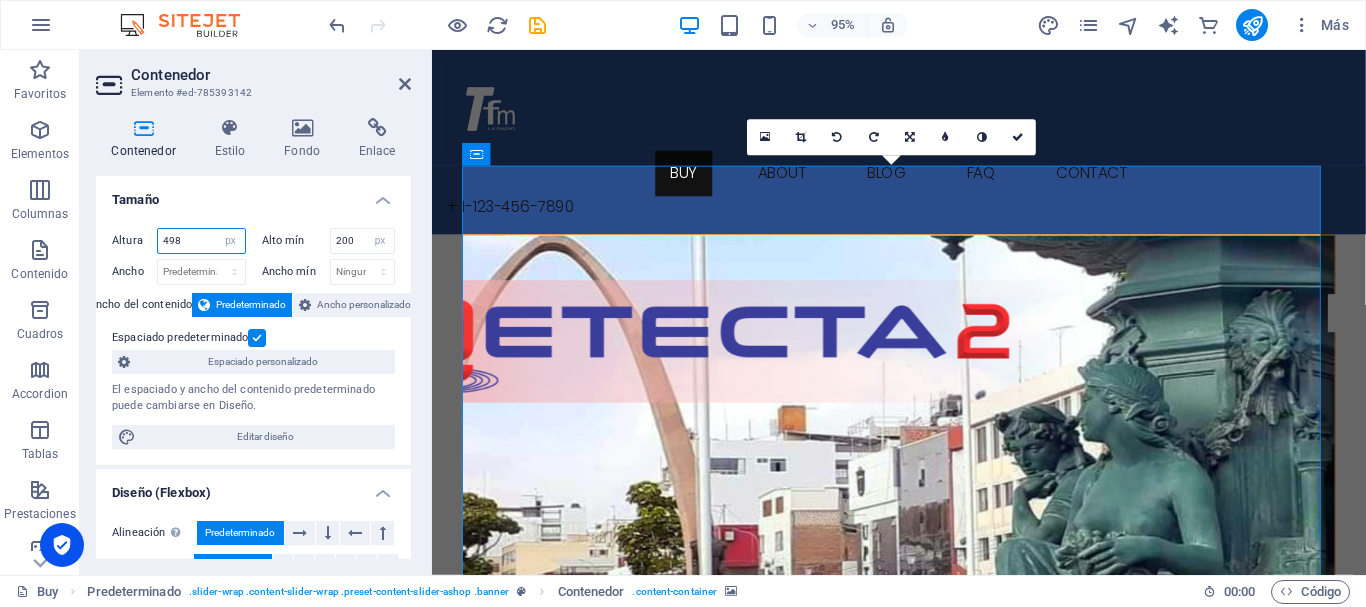 click on "498" at bounding box center (201, 241) 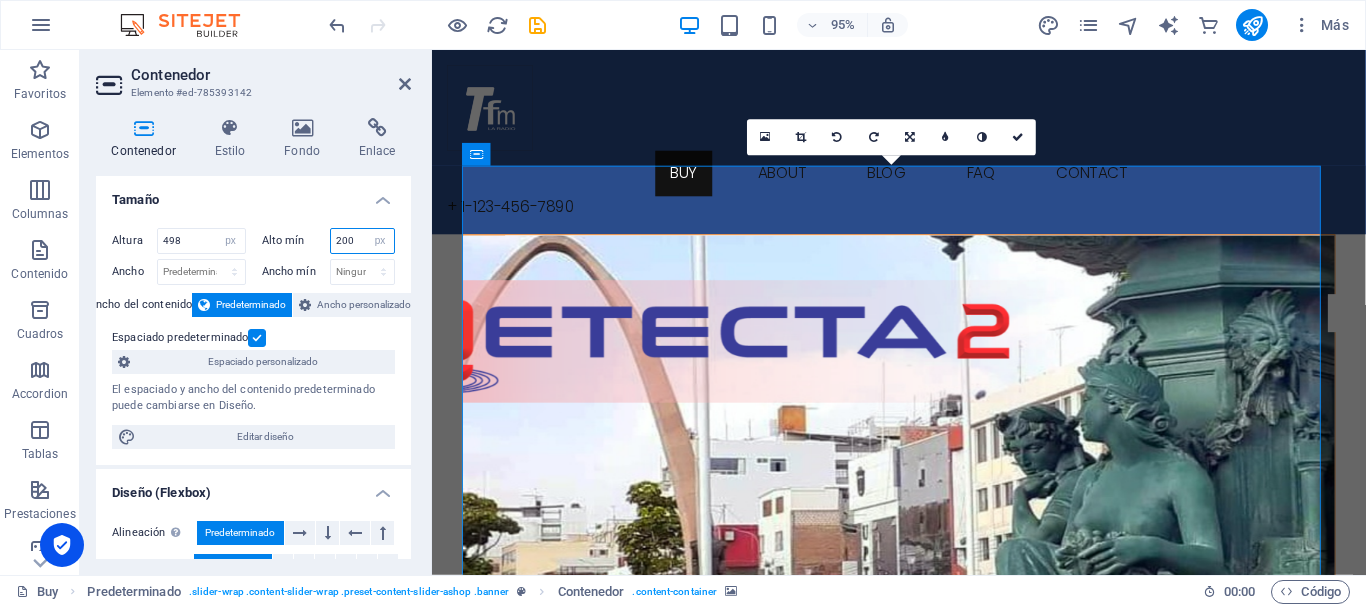 drag, startPoint x: 356, startPoint y: 245, endPoint x: 321, endPoint y: 244, distance: 35.014282 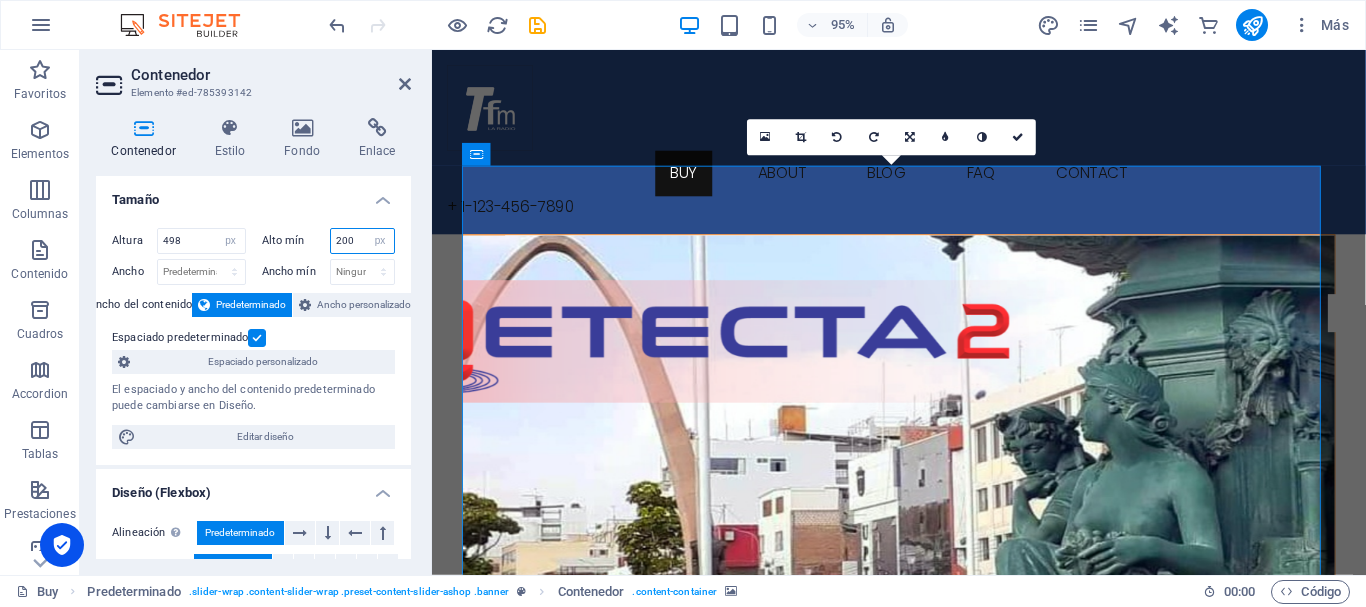 click on "Alto mín 200 Ninguno px rem % vh vw" at bounding box center (329, 241) 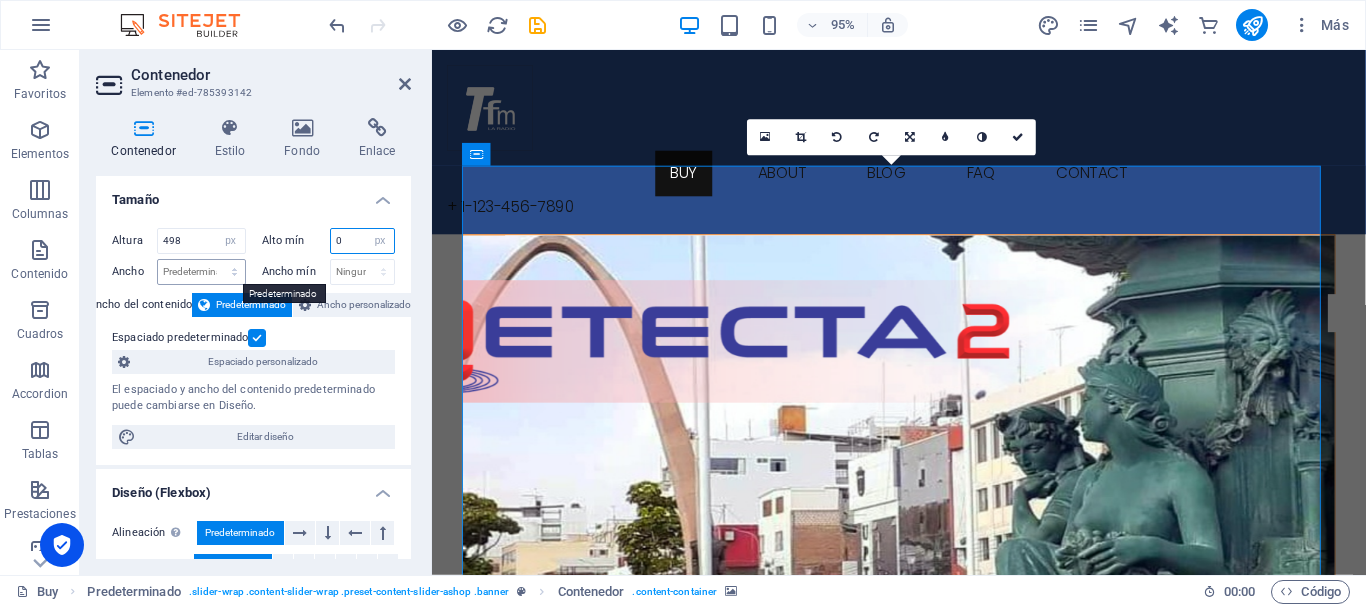 type on "0" 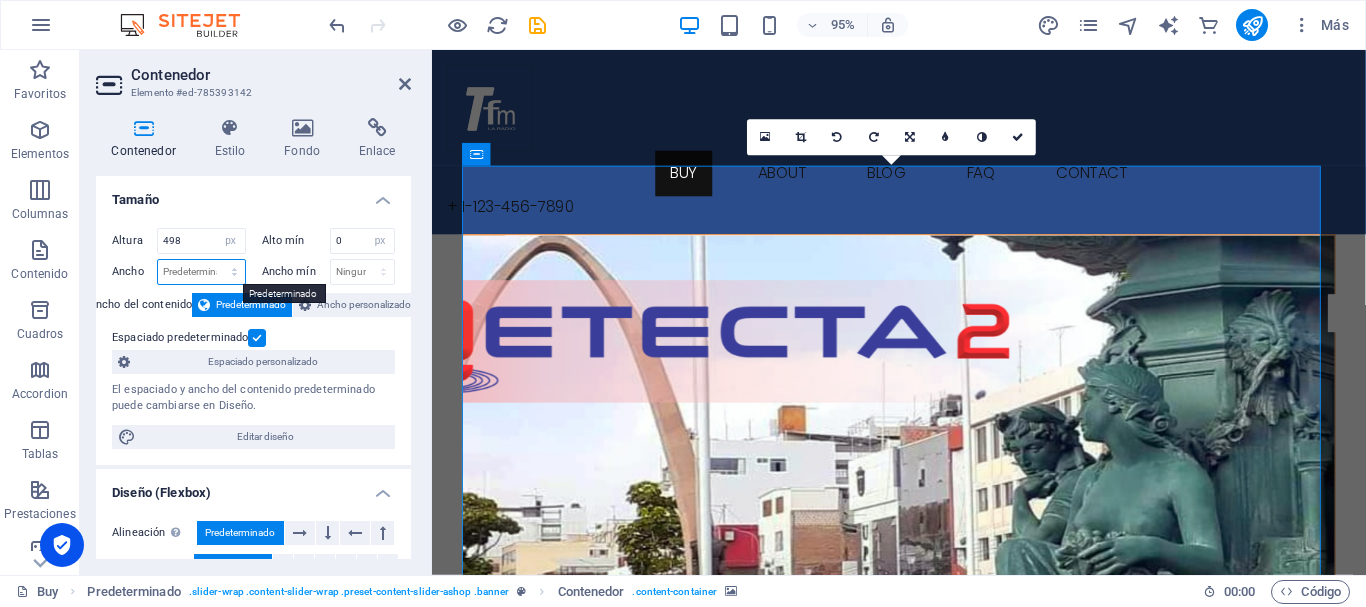 click on "Predeterminado px rem % em vh vw" at bounding box center [201, 272] 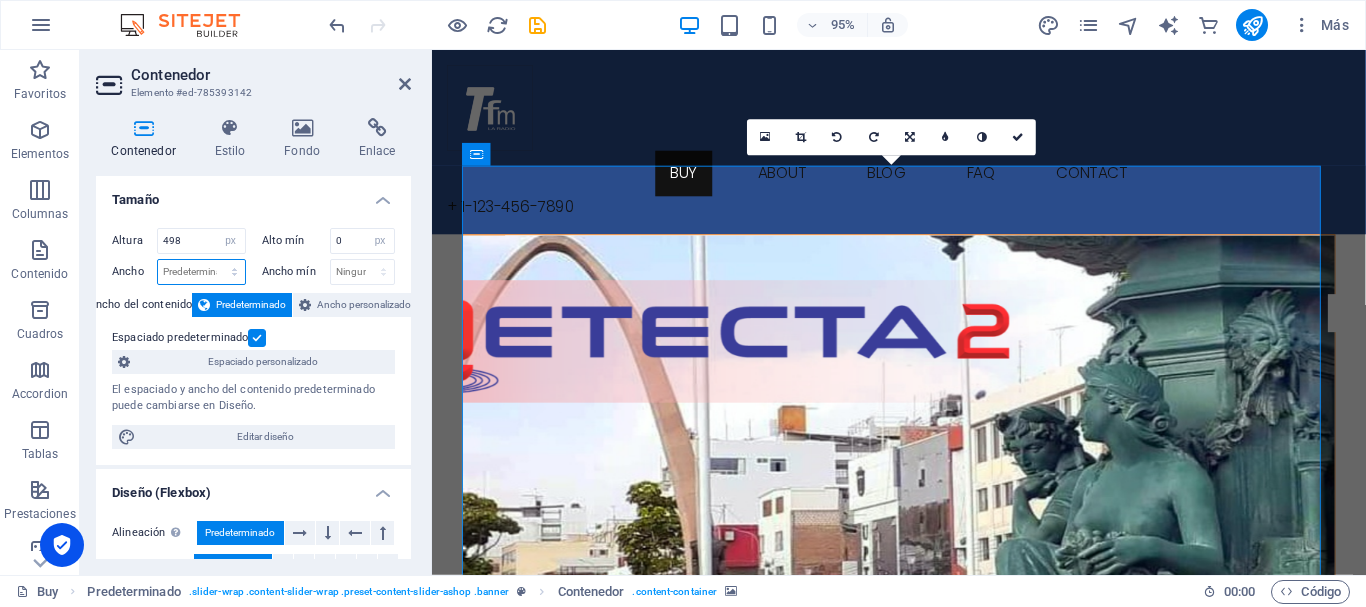 select on "px" 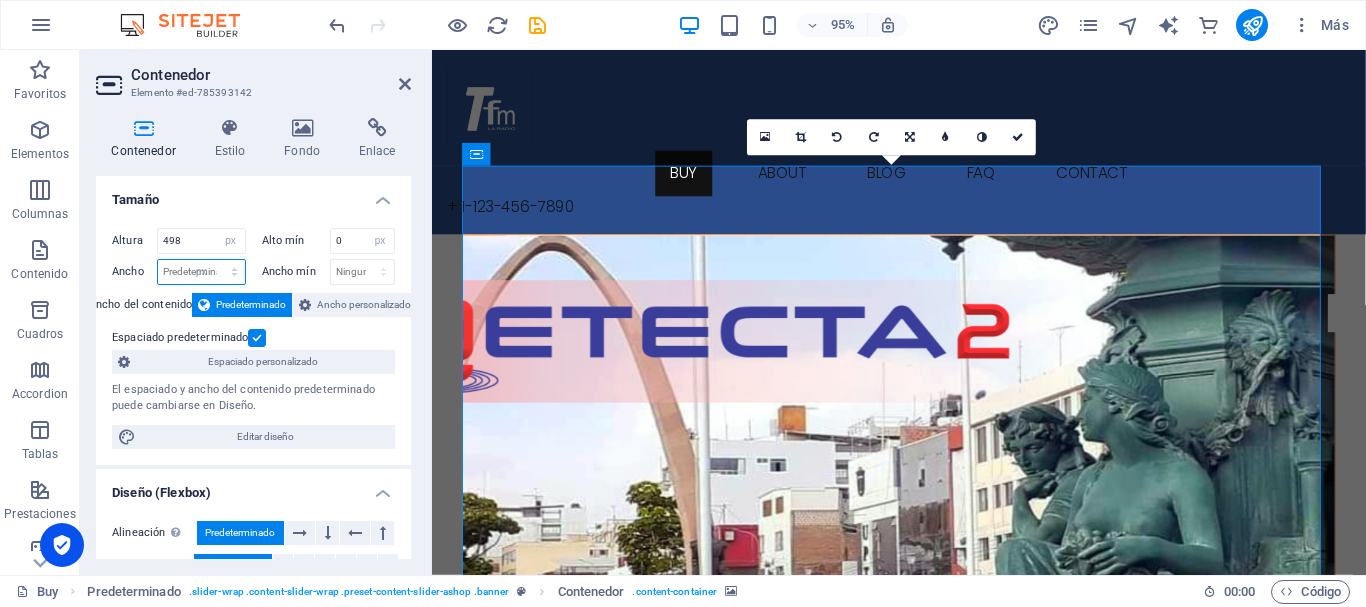 click on "Predeterminado px rem % em vh vw" at bounding box center [201, 272] 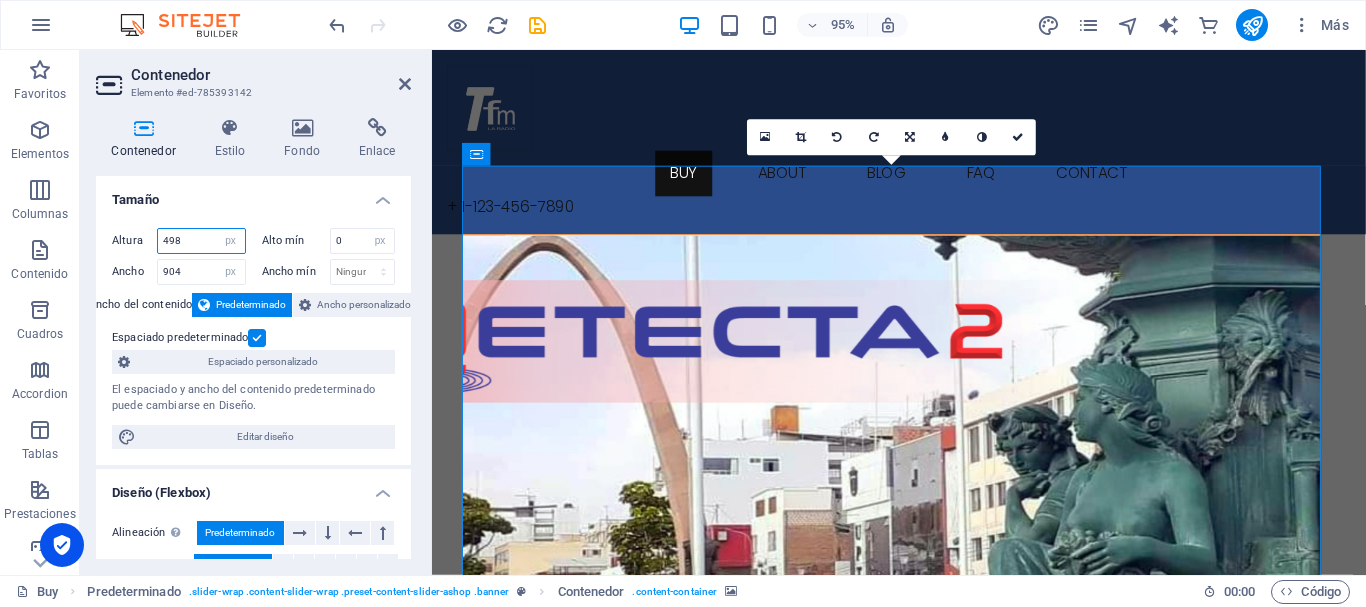 click on "498" at bounding box center [201, 241] 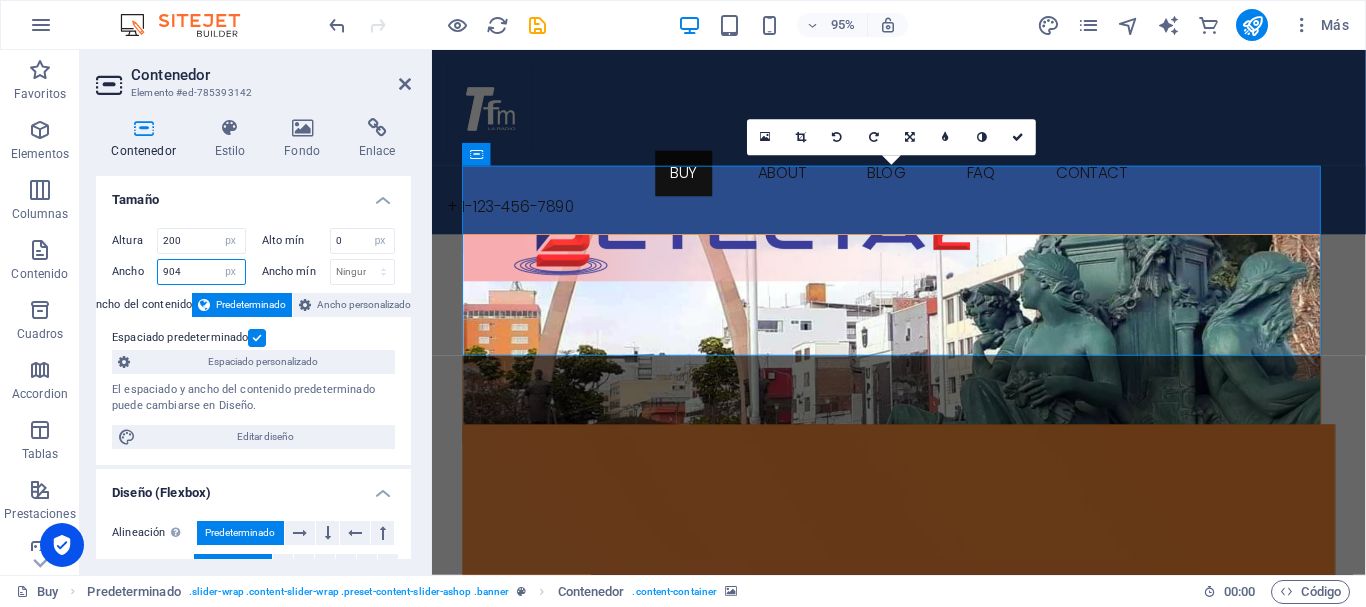 click on "904" at bounding box center [201, 272] 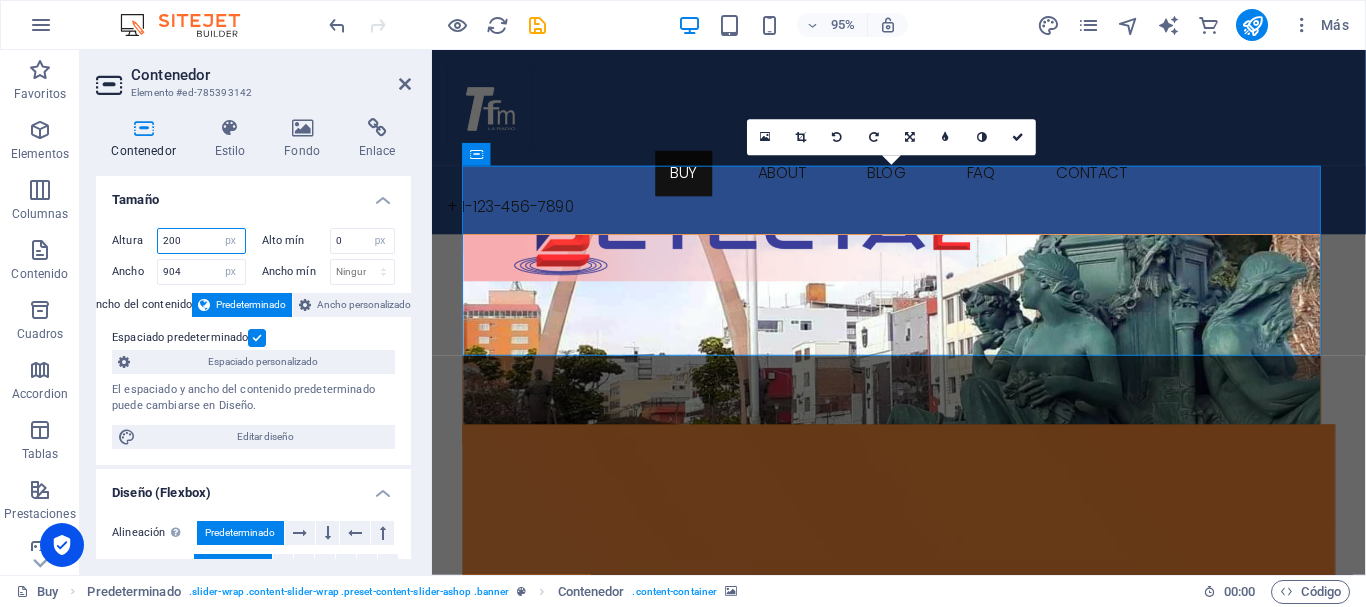 drag, startPoint x: 188, startPoint y: 240, endPoint x: 125, endPoint y: 248, distance: 63.505905 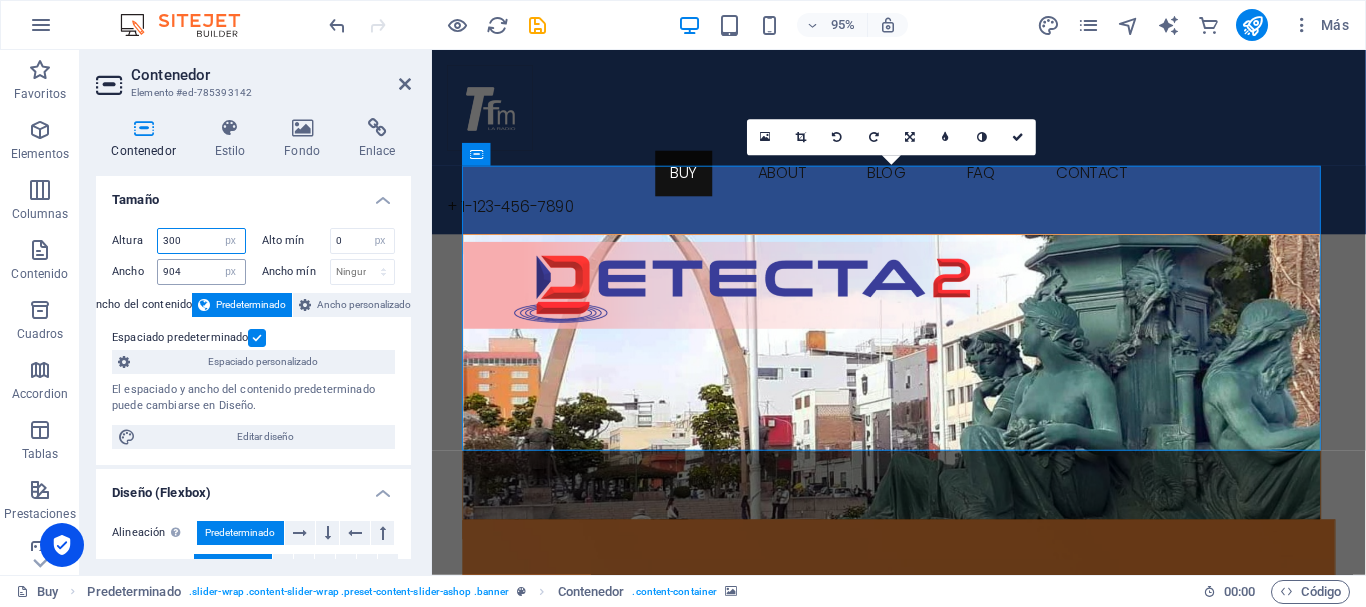 type on "300" 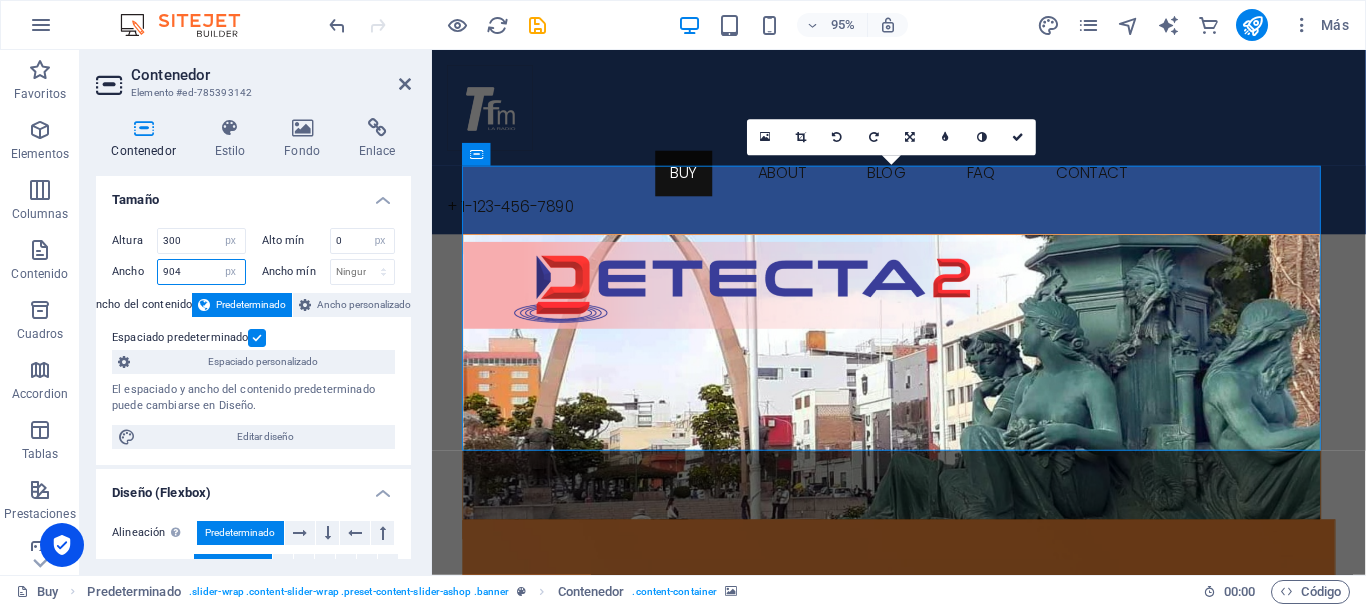 click on "904" at bounding box center [201, 272] 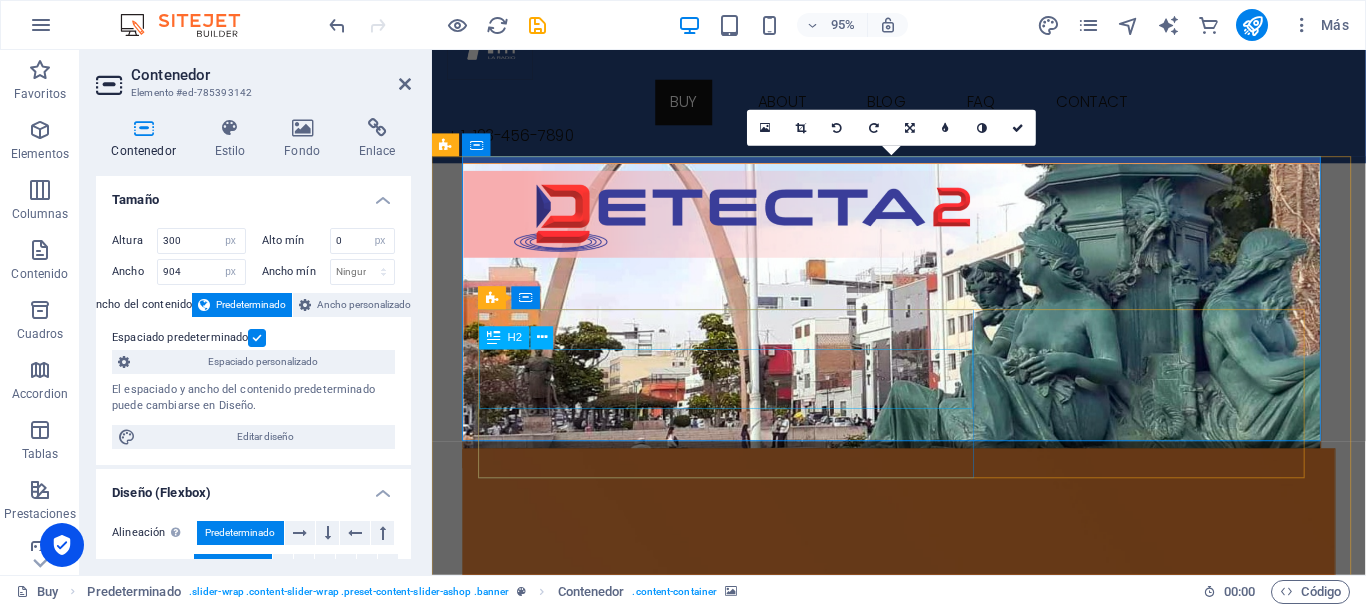 scroll, scrollTop: 0, scrollLeft: 0, axis: both 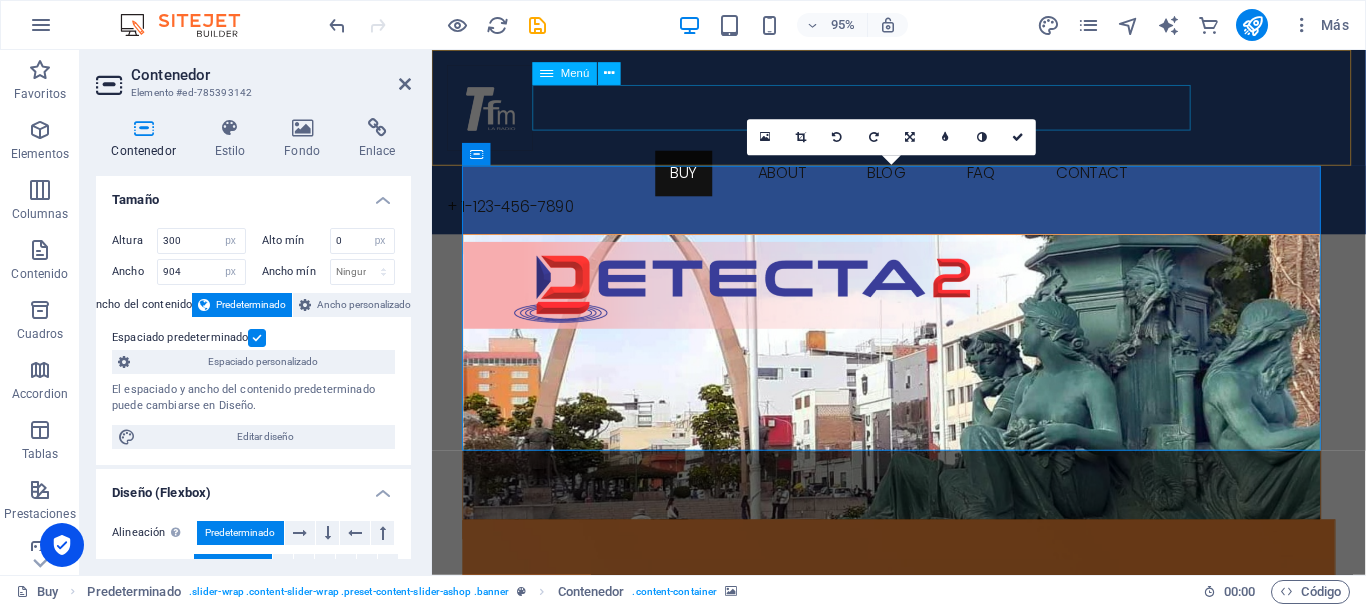 click on "Buy About Blog FAQ Contact" at bounding box center [923, 180] 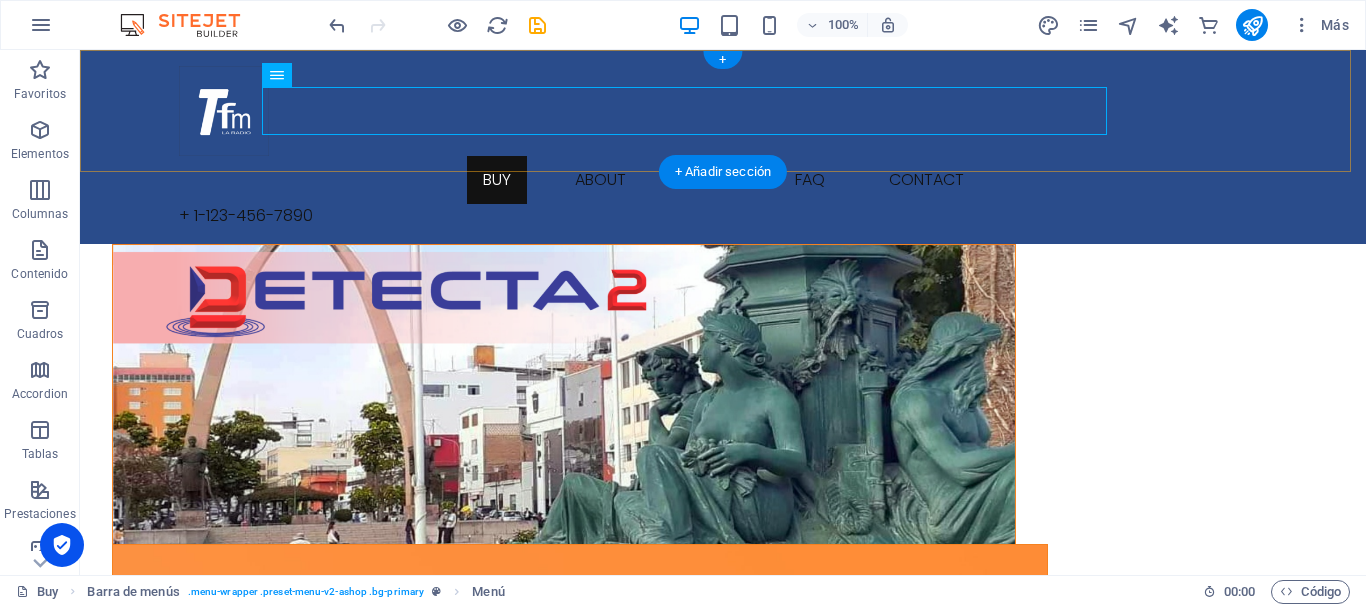 click on "Buy About Blog FAQ Contact   + [PHONE_NUMBER]" at bounding box center [723, 147] 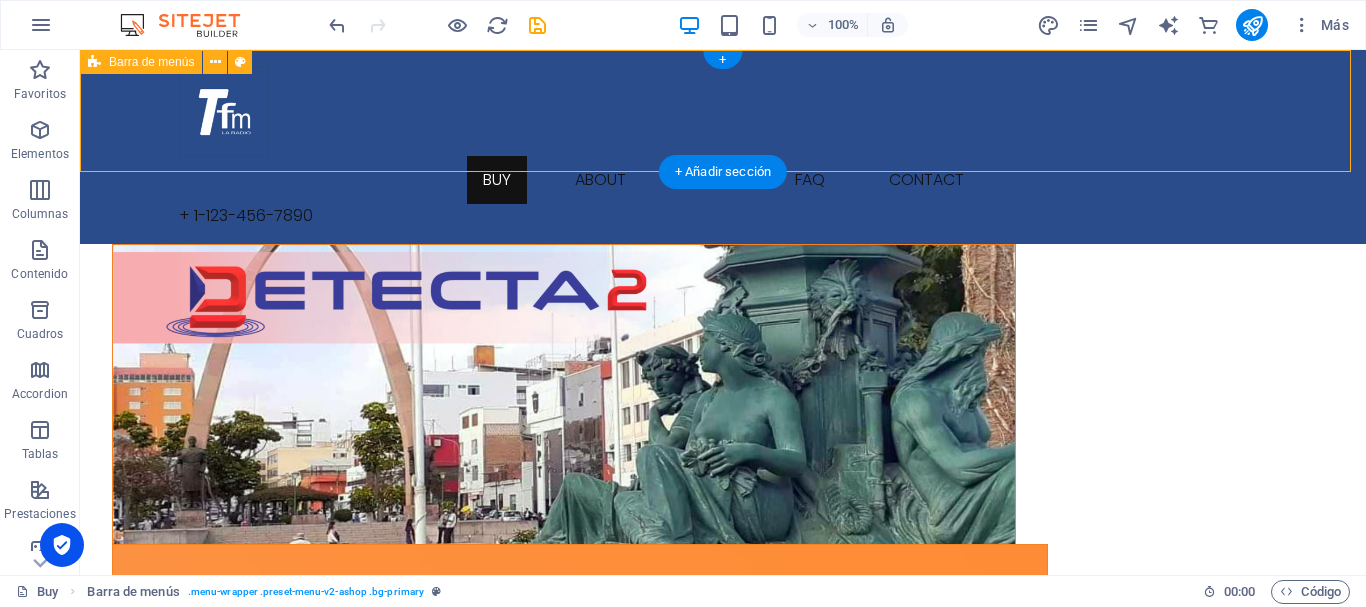 click on "Buy About Blog FAQ Contact   + [PHONE_NUMBER]" at bounding box center [723, 147] 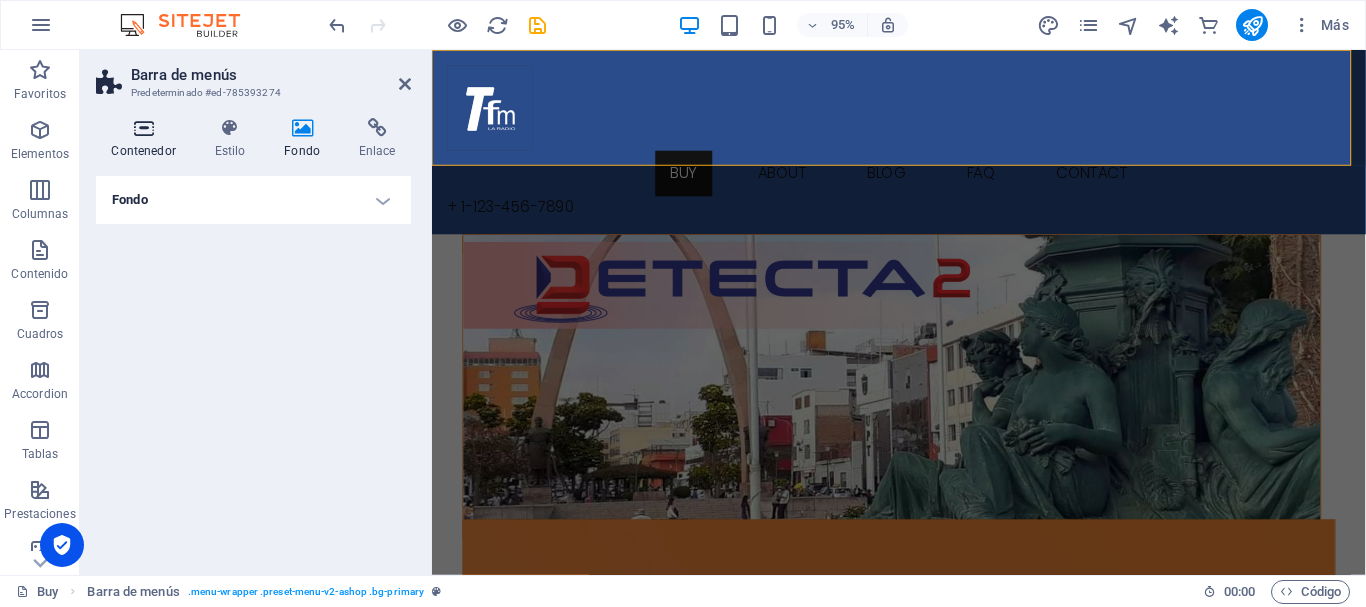 click on "Contenedor" at bounding box center (147, 139) 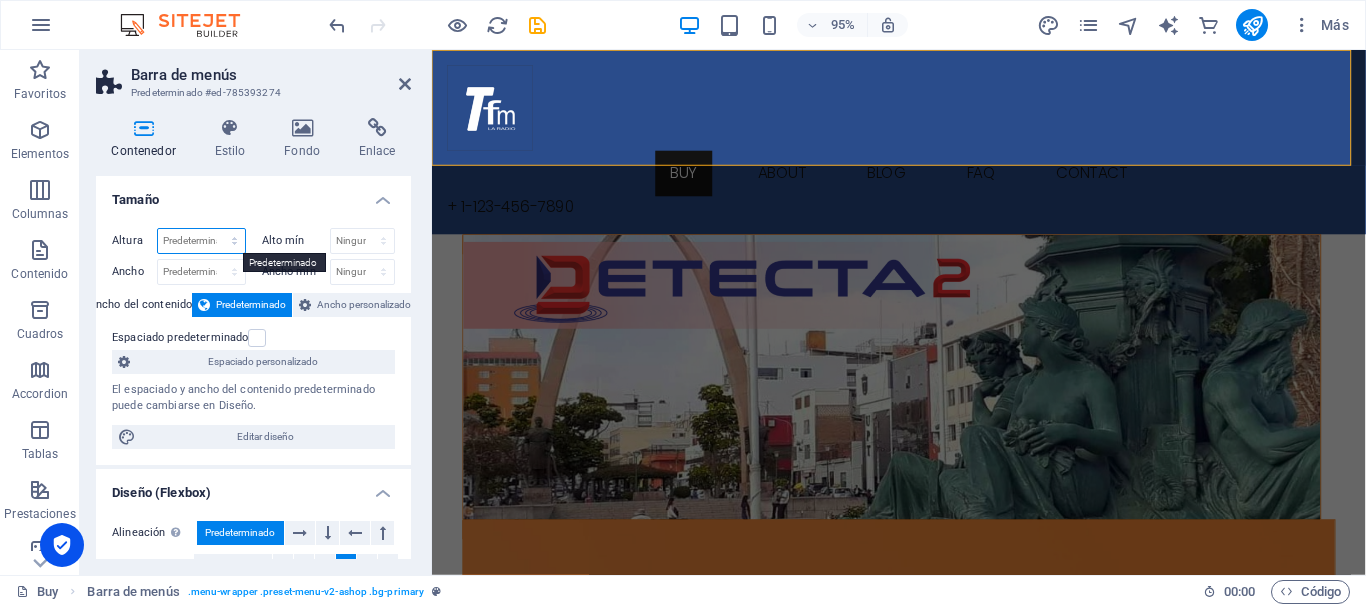 click on "Predeterminado px rem % vh vw" at bounding box center (201, 241) 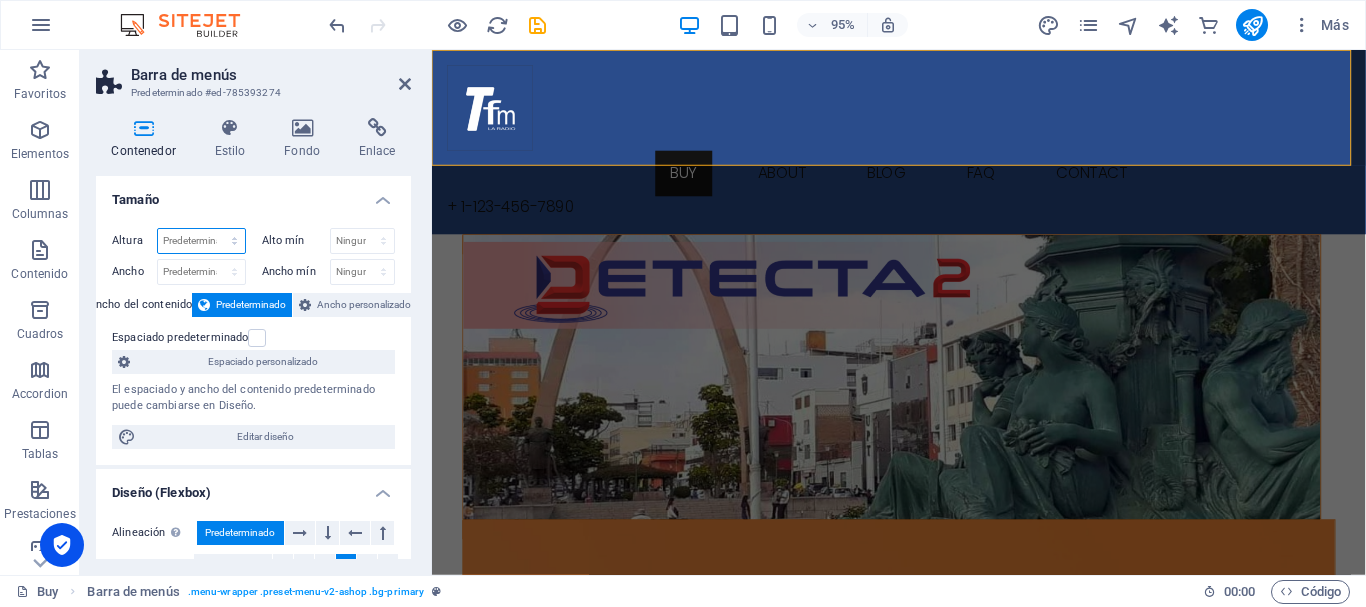select on "px" 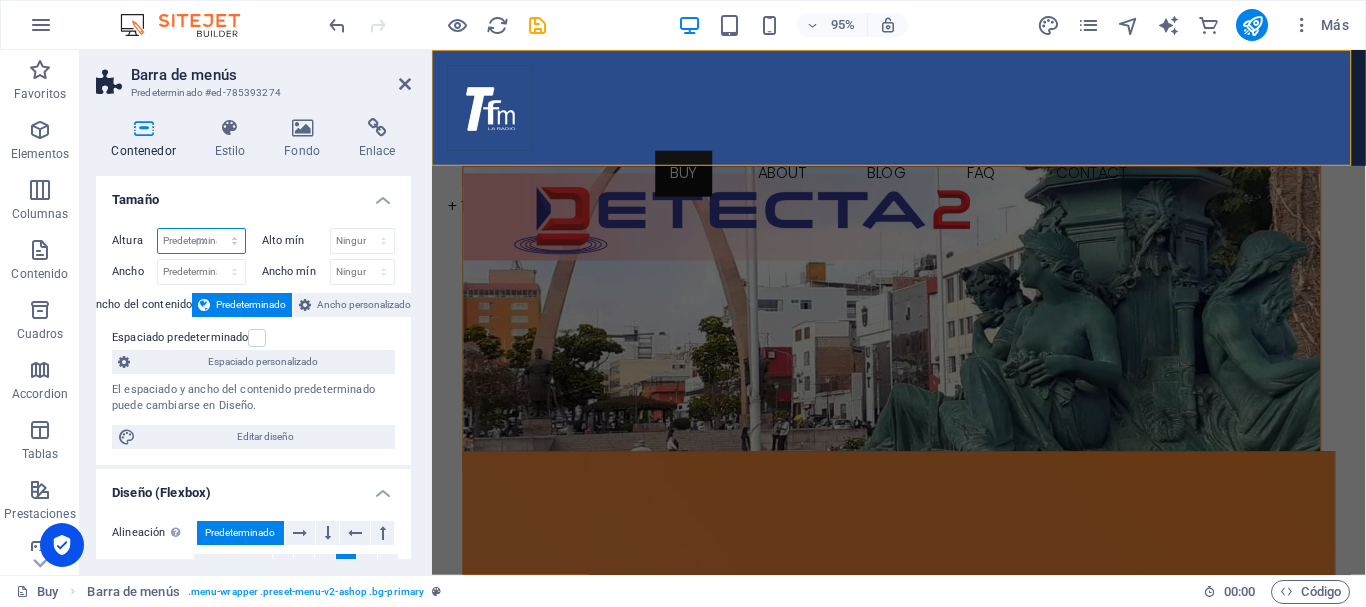 click on "Predeterminado px rem % vh vw" at bounding box center [201, 241] 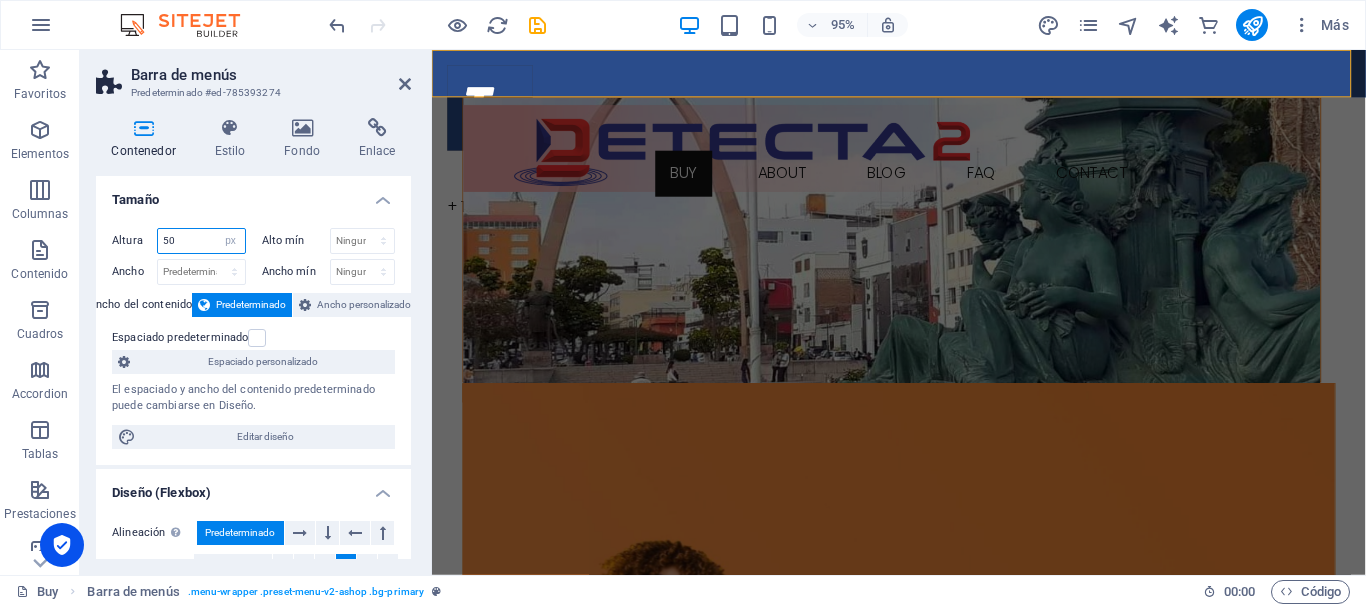 click on "50" at bounding box center (201, 241) 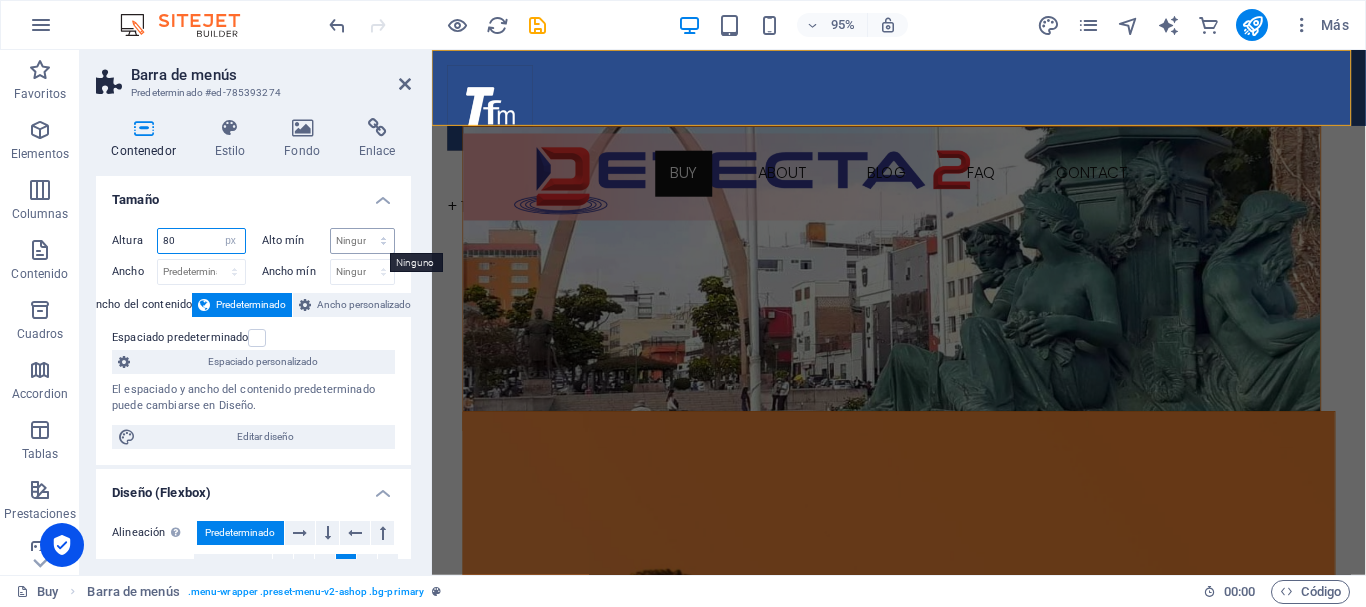 type on "80" 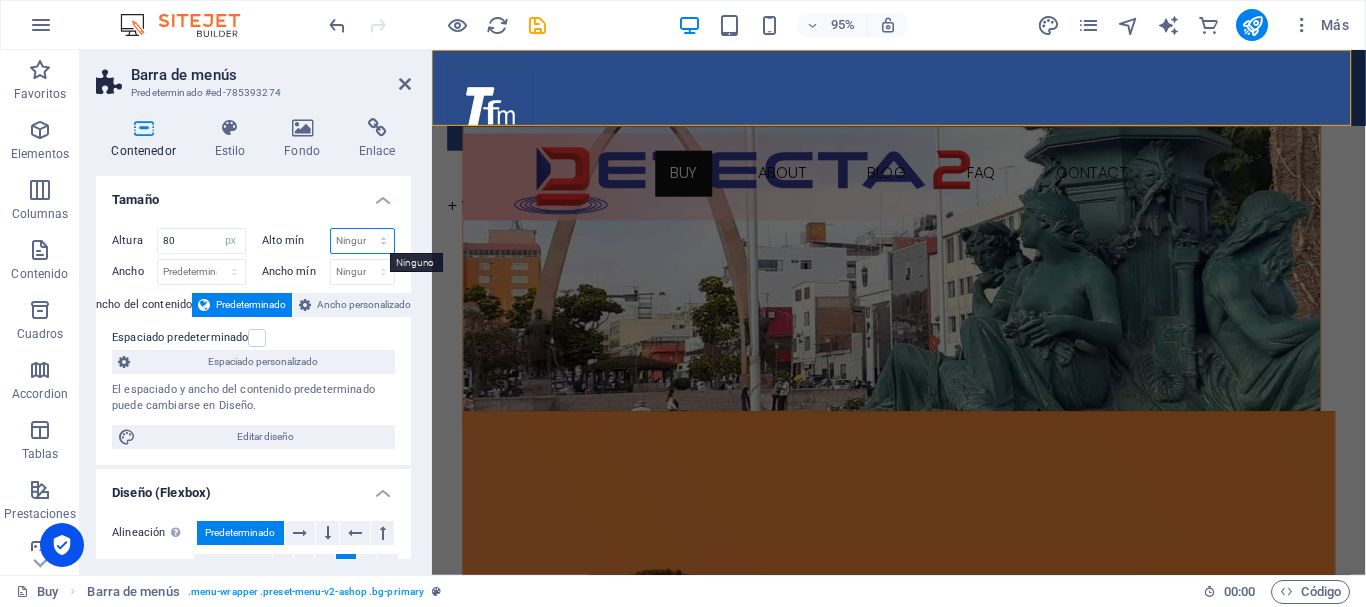 click on "Ninguno px rem % vh vw" at bounding box center (363, 241) 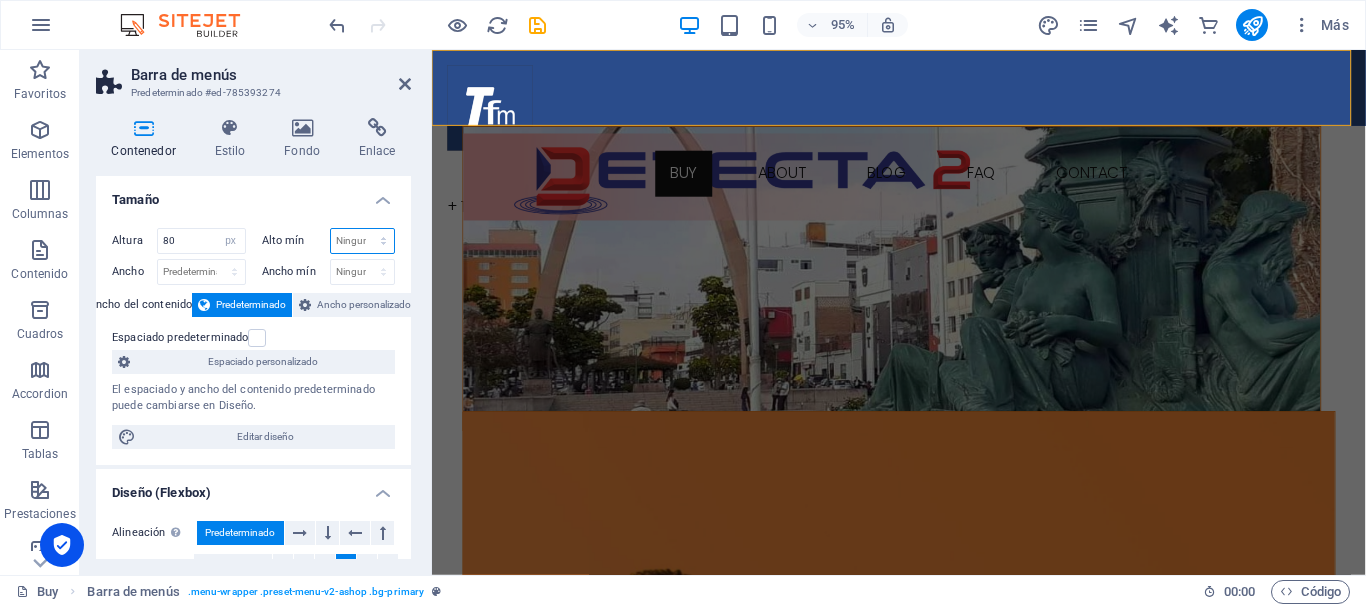 select on "px" 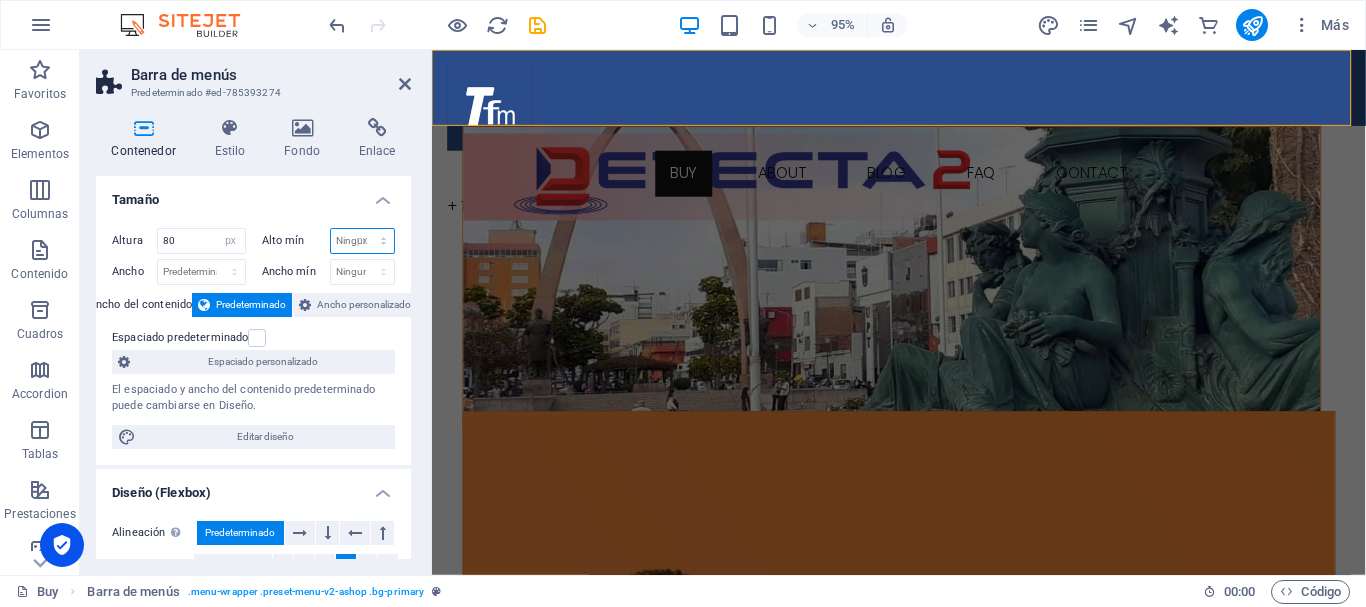 click on "Ninguno px rem % vh vw" at bounding box center (363, 241) 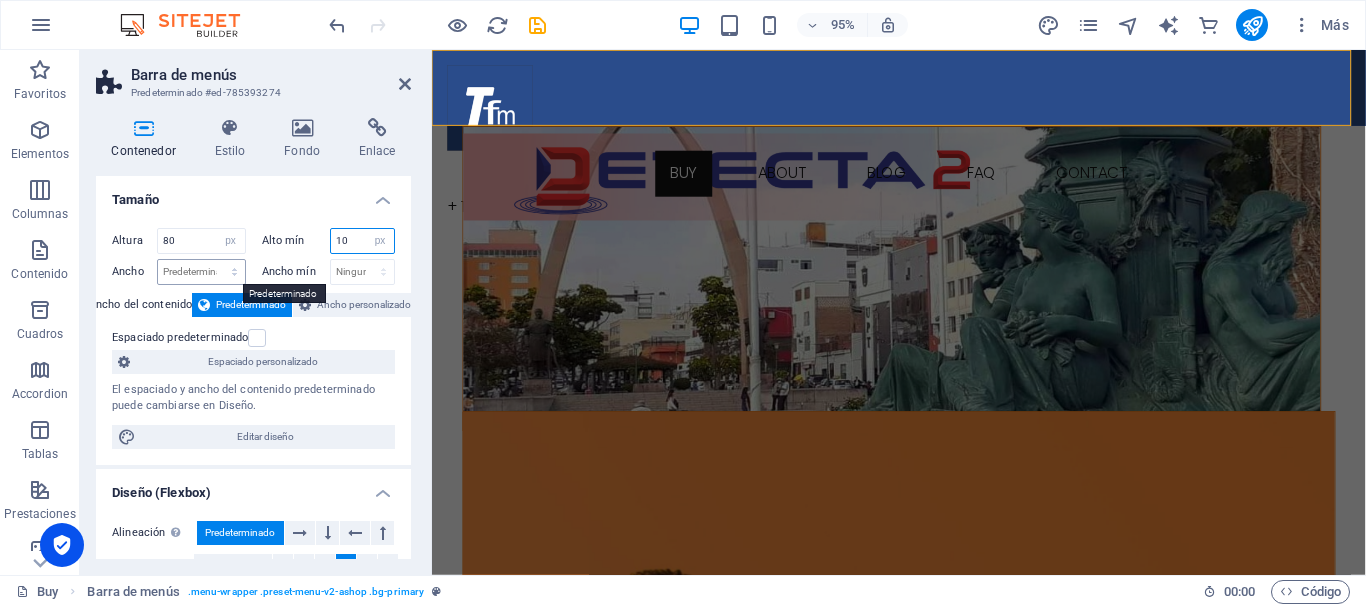 type on "10" 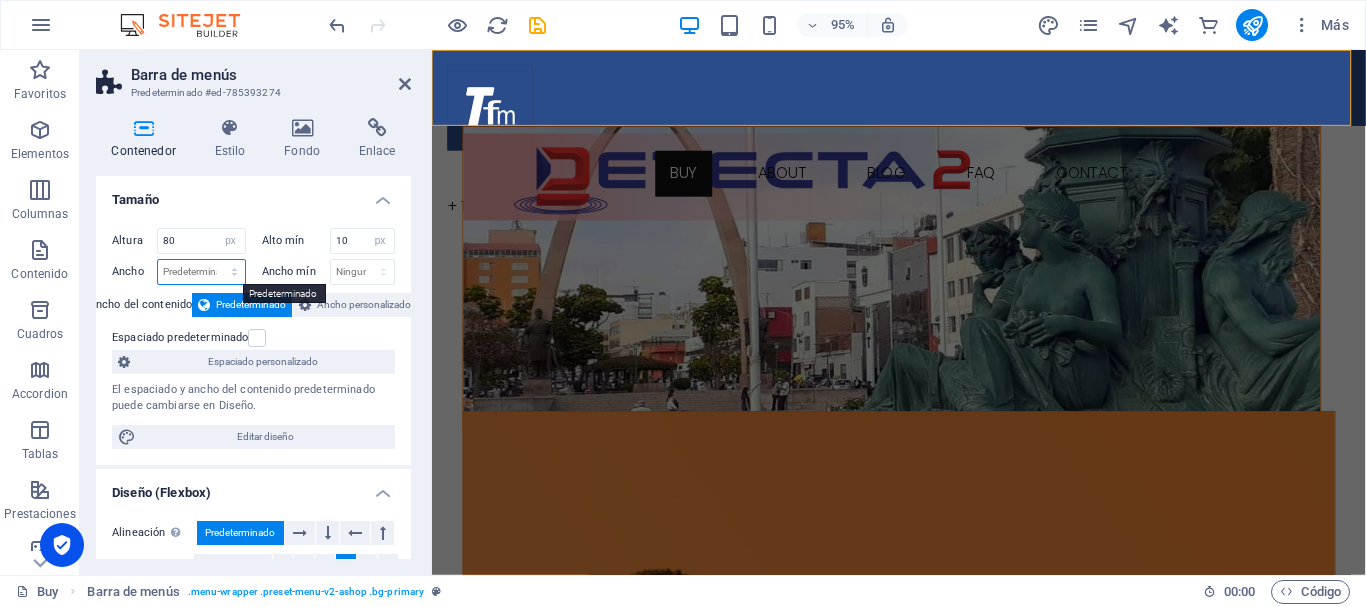 click on "Predeterminado px rem % em vh vw" at bounding box center (201, 272) 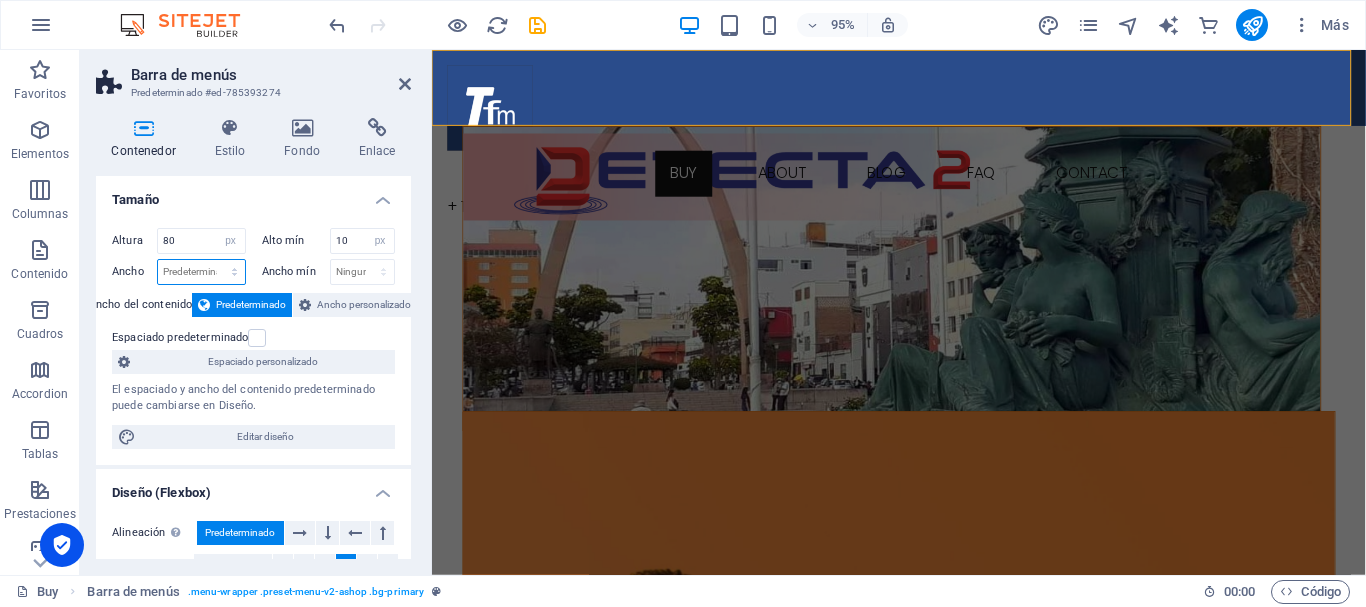 select on "px" 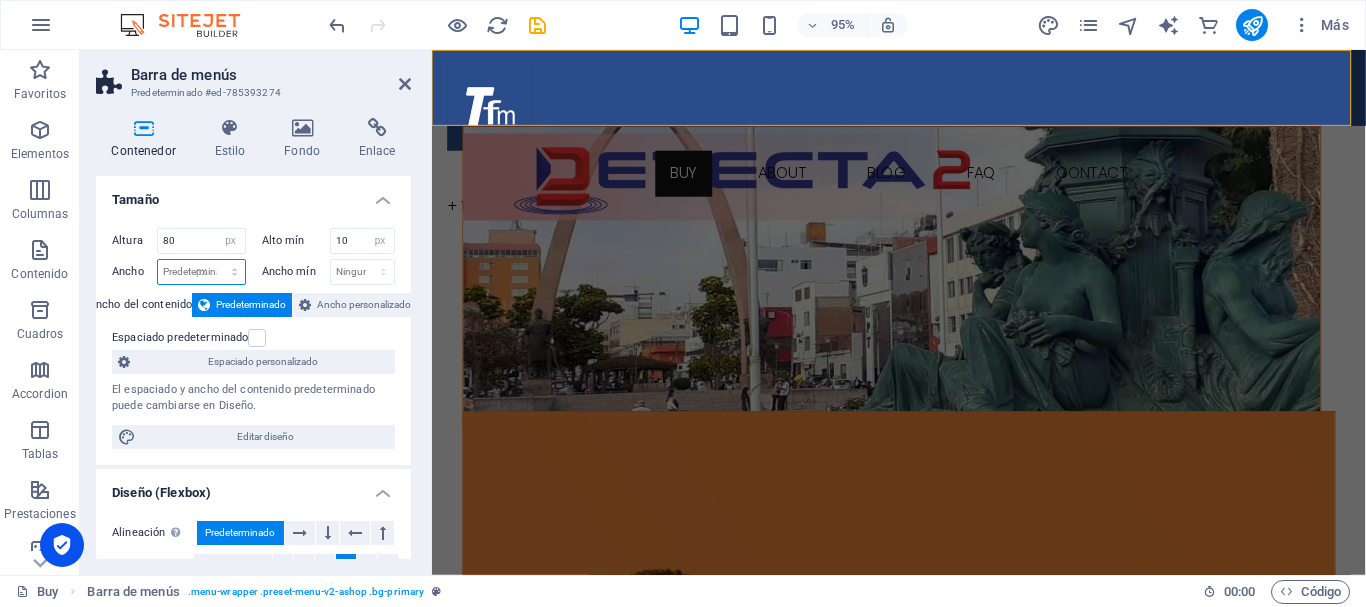 click on "Predeterminado px rem % em vh vw" at bounding box center (201, 272) 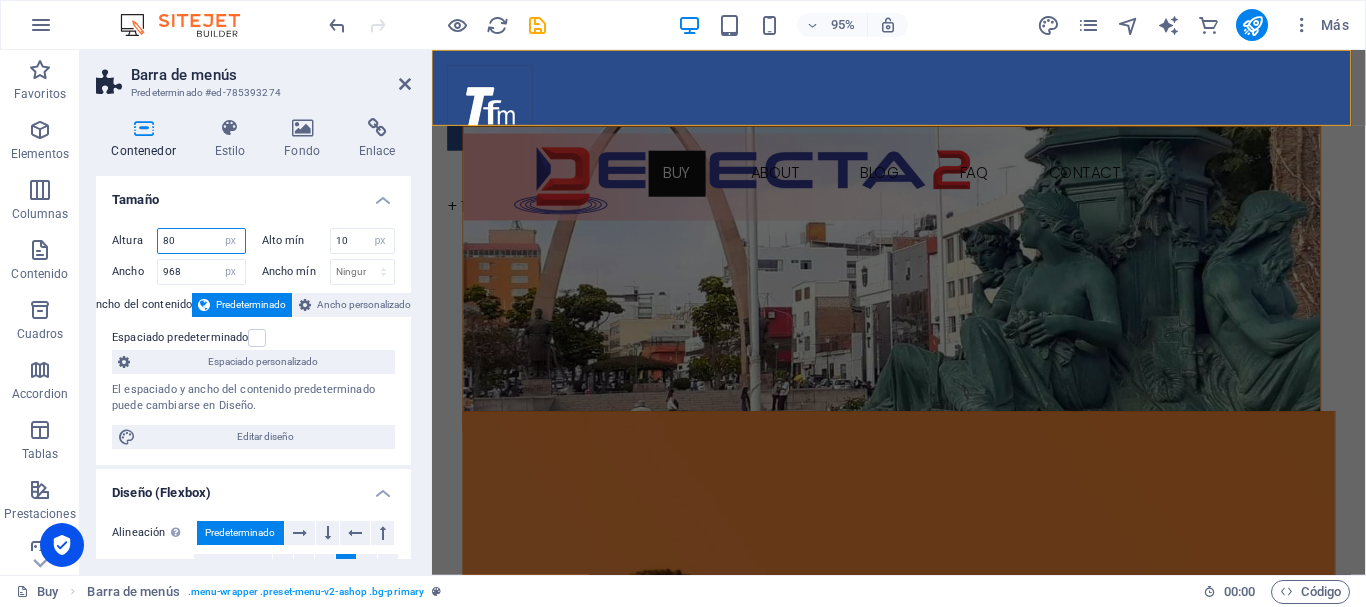 click on "80" at bounding box center (201, 241) 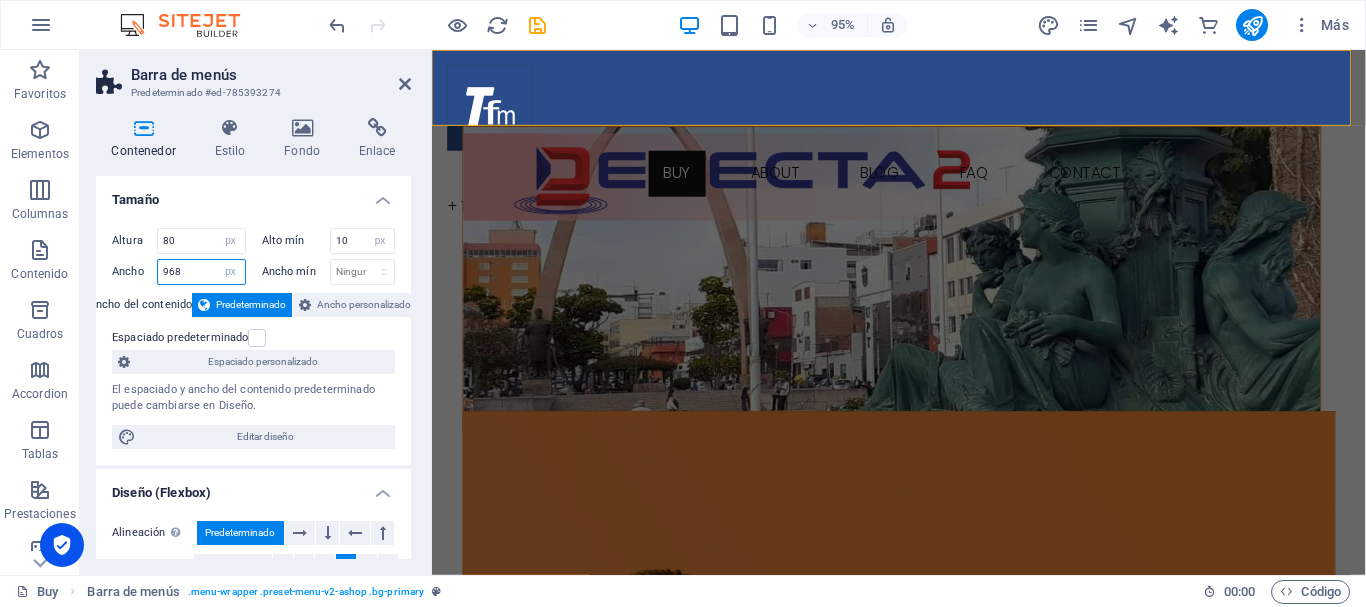 click on "968" at bounding box center (201, 272) 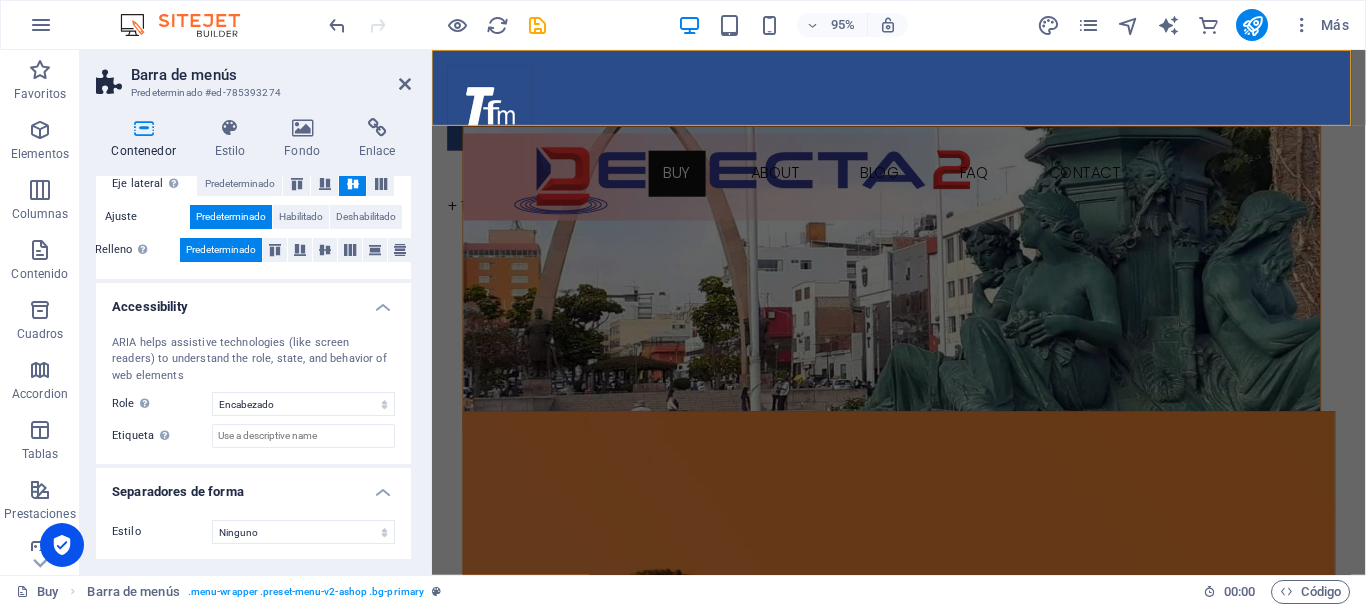 scroll, scrollTop: 416, scrollLeft: 0, axis: vertical 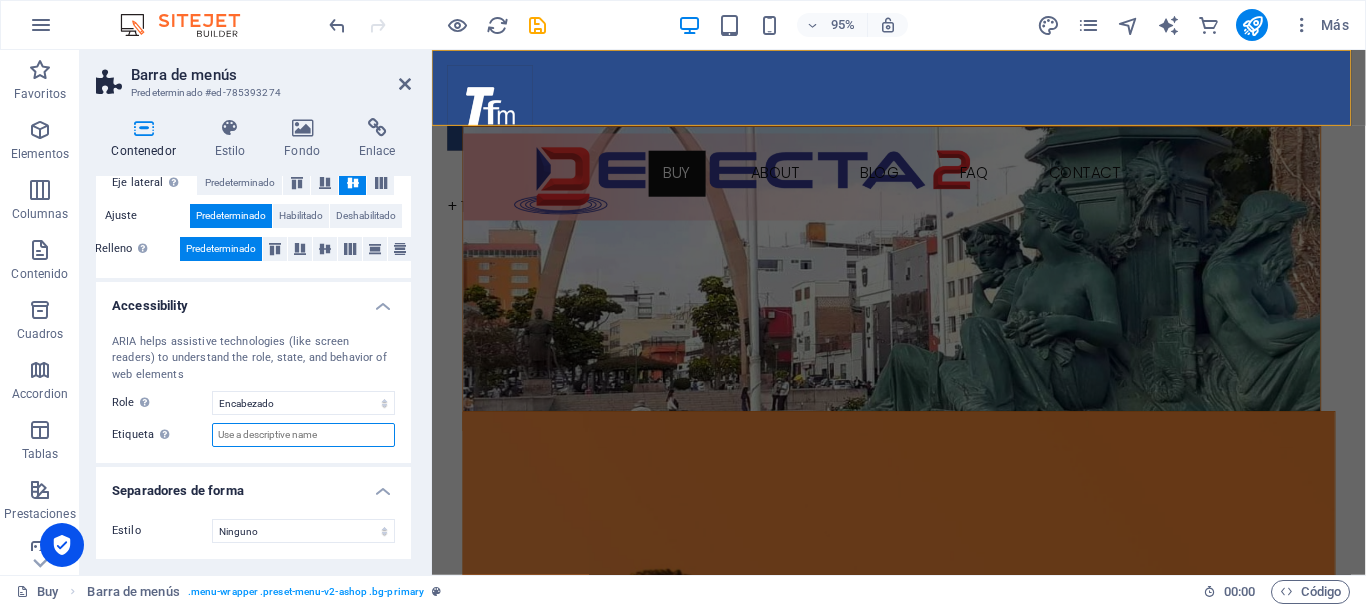 click on "Etiqueta Use the  ARIA label  to provide a clear and descriptive name for elements that aren not self-explanatory on their own." at bounding box center [303, 435] 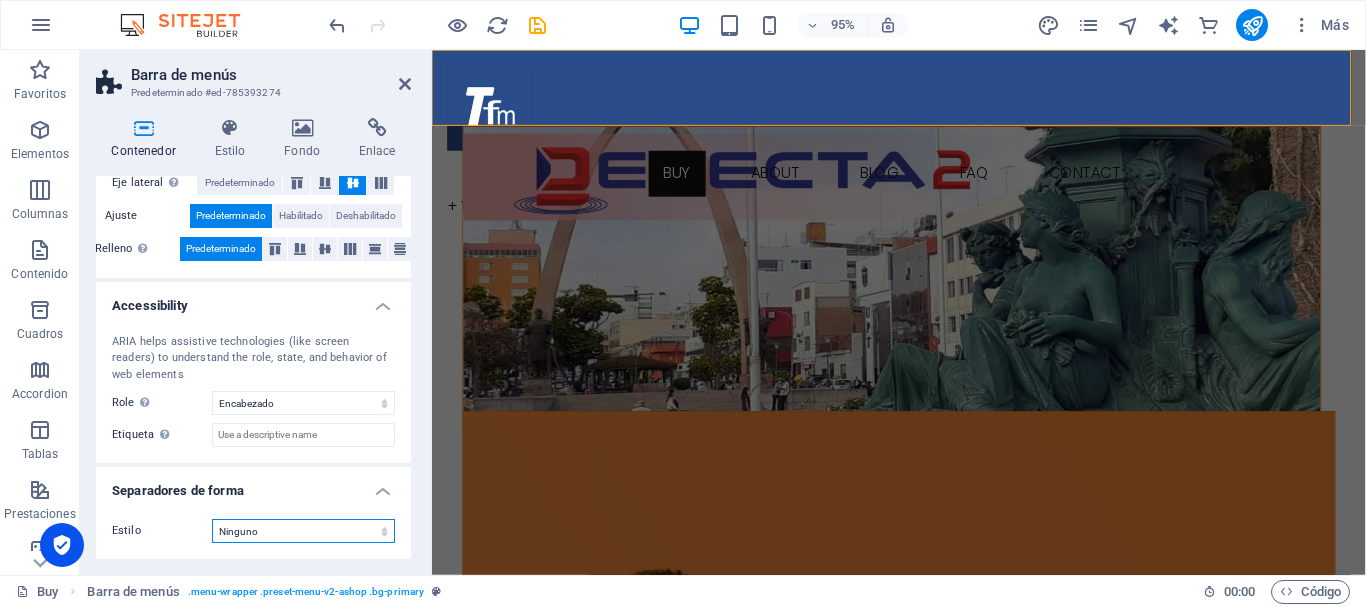 click on "Ninguno Triángulo Cuadrado Diagonal Polígono 1 Polígono 2 Zigzag Múltiples zigzags Olas Múltiples olas Medio círculo Círculo Sombra de círculo Bloques Hexágonos Nubes Múltiples nubes Ventilador Pirámides Libro Gota de pintura Fuego Papel desmenuzado Flecha" at bounding box center (303, 531) 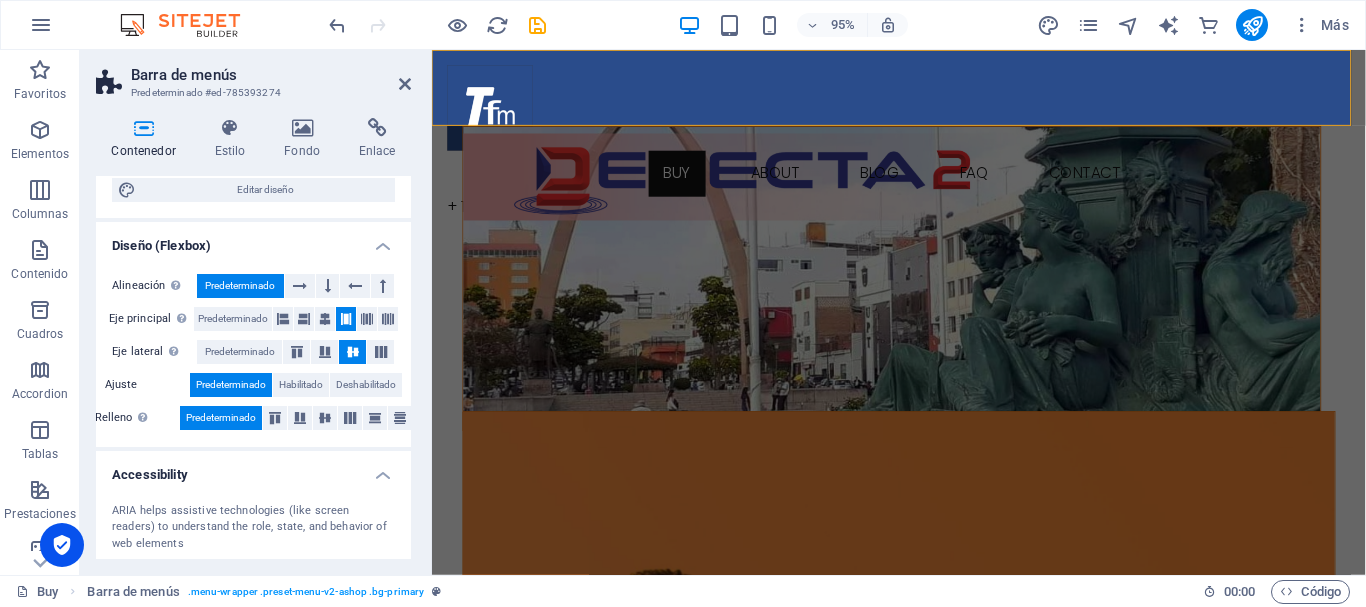 scroll, scrollTop: 216, scrollLeft: 0, axis: vertical 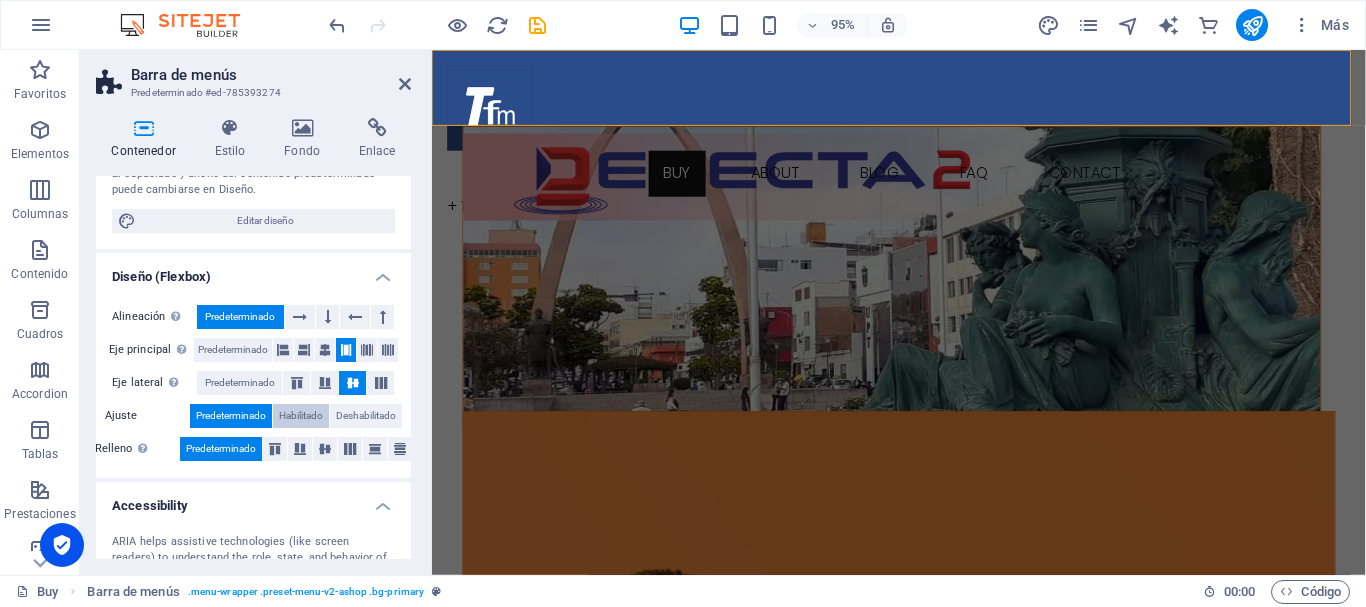 click on "Habilitado" at bounding box center [301, 416] 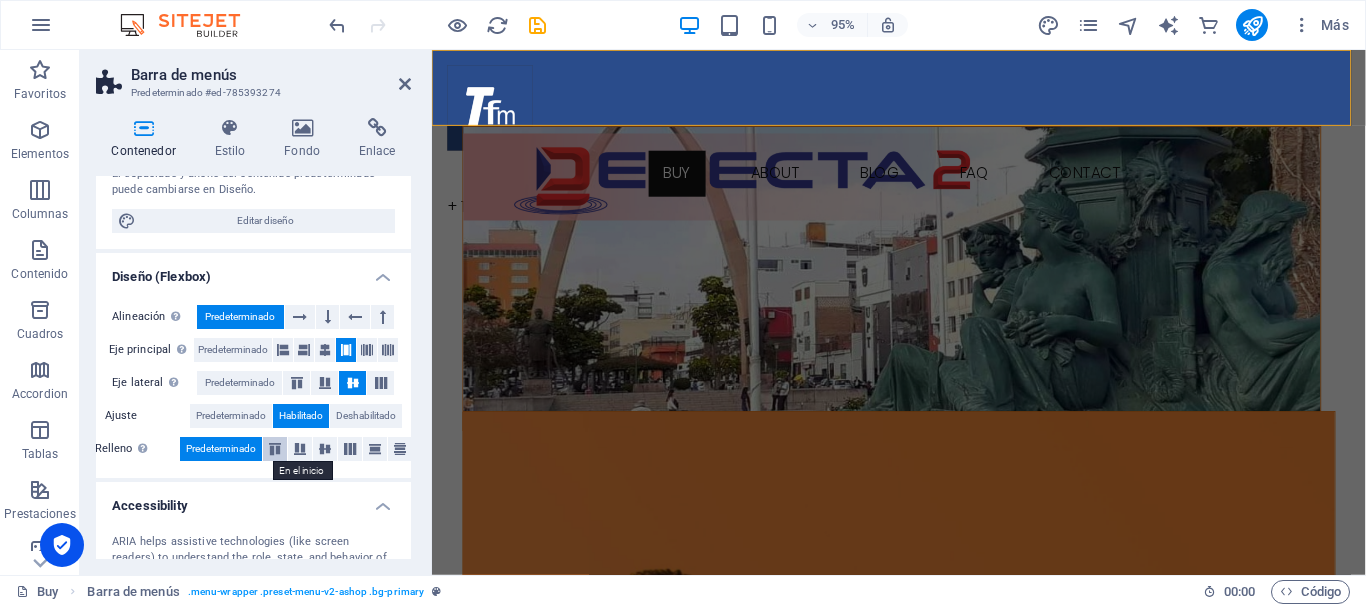 click at bounding box center [275, 449] 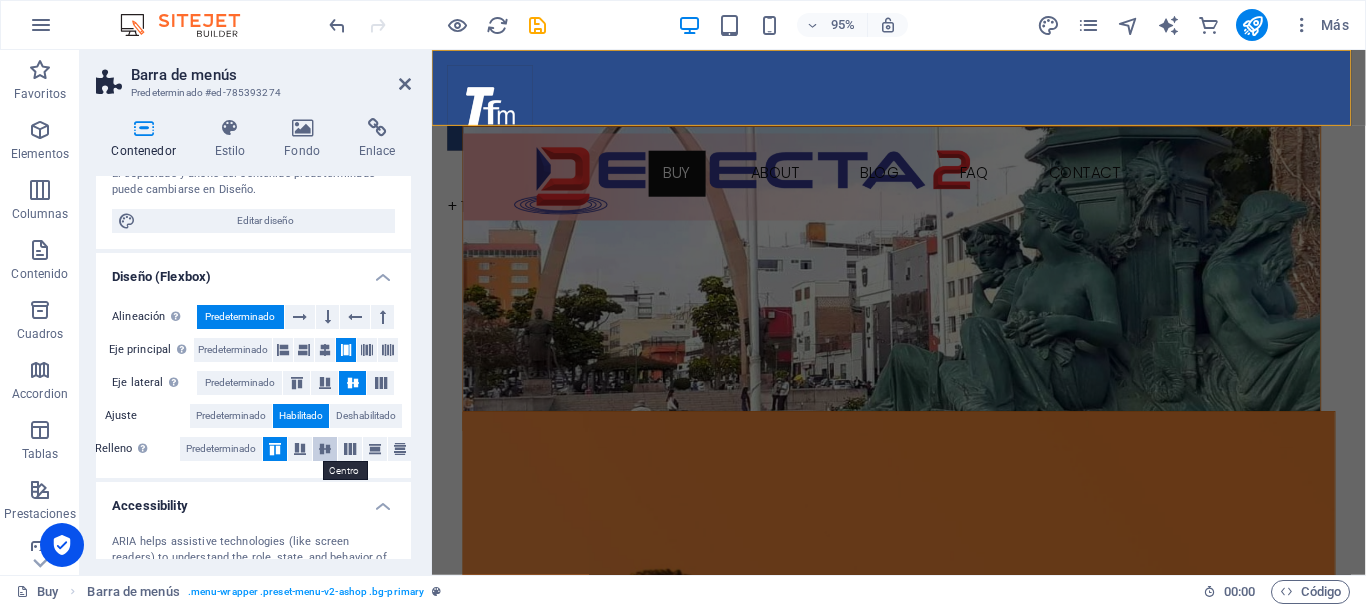 click at bounding box center (325, 449) 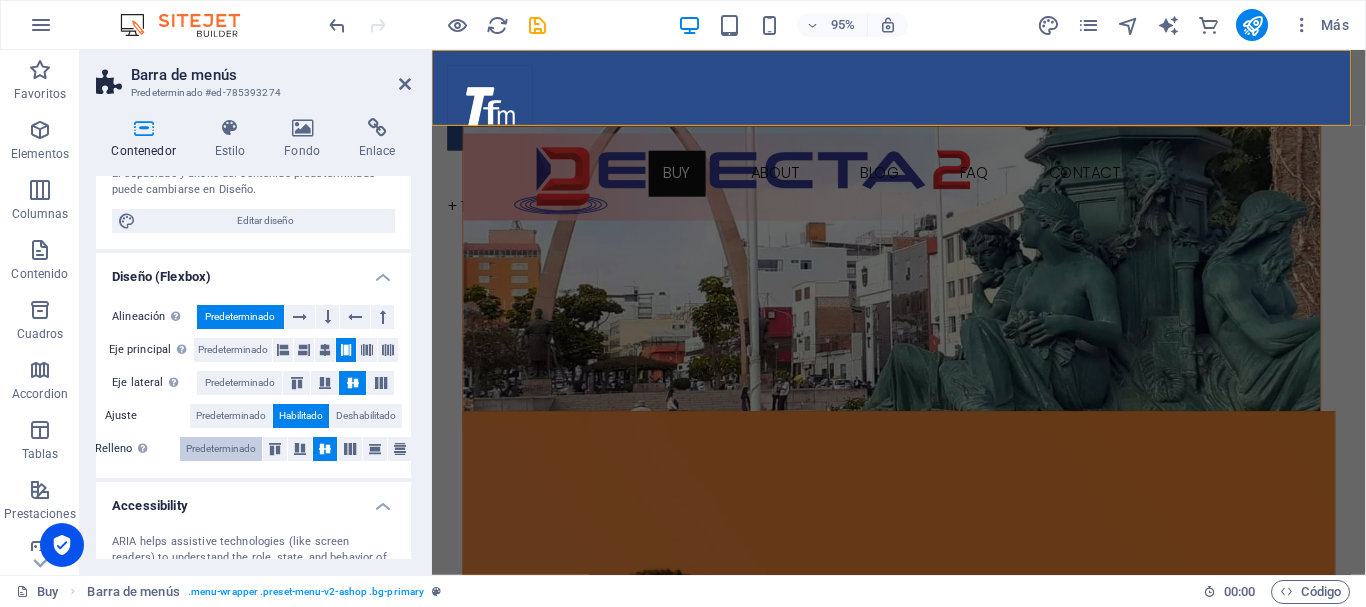 click on "Predeterminado" at bounding box center (221, 449) 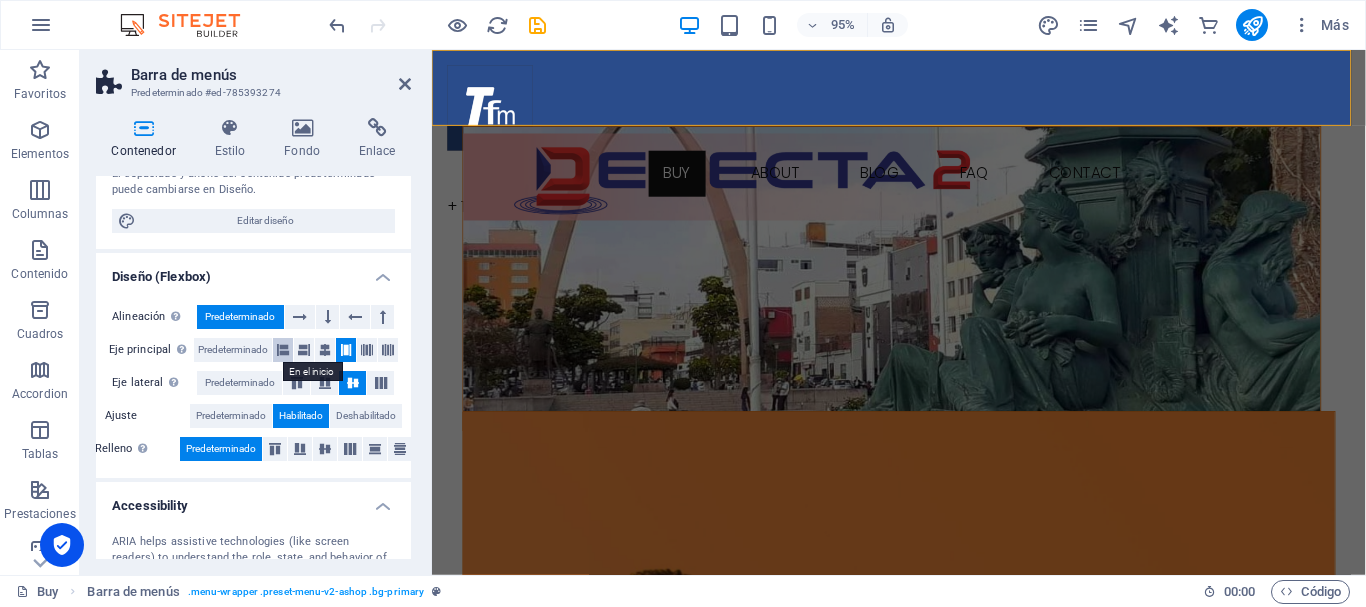 click at bounding box center (283, 350) 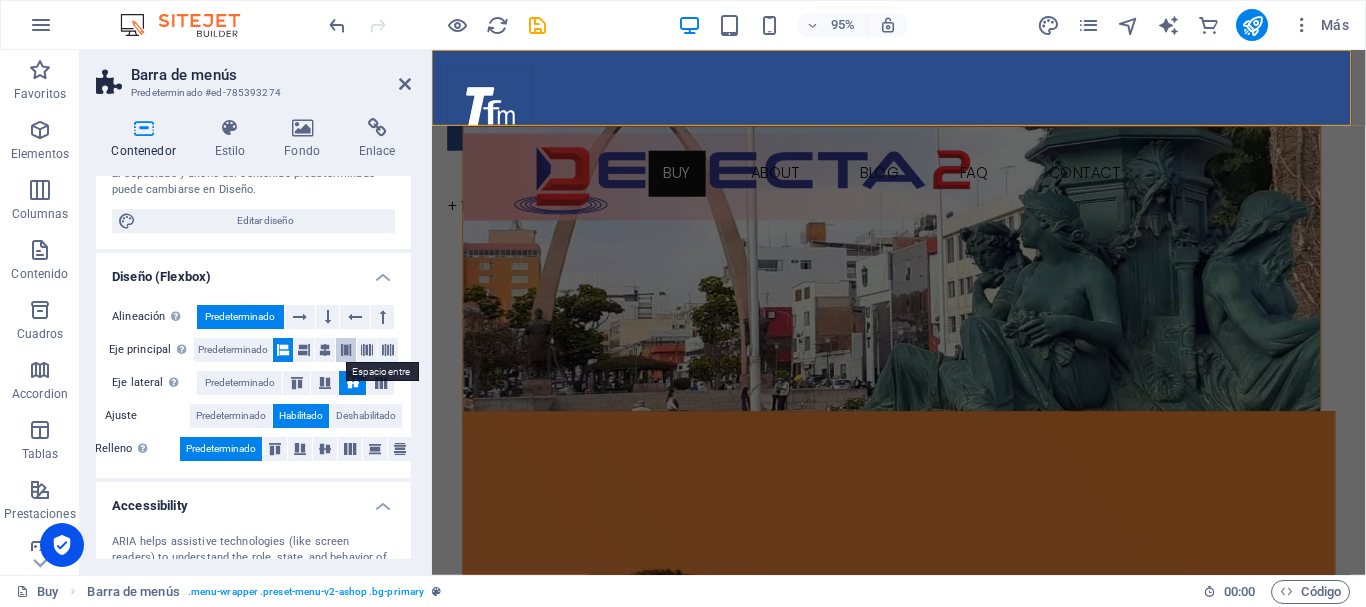 click at bounding box center (346, 350) 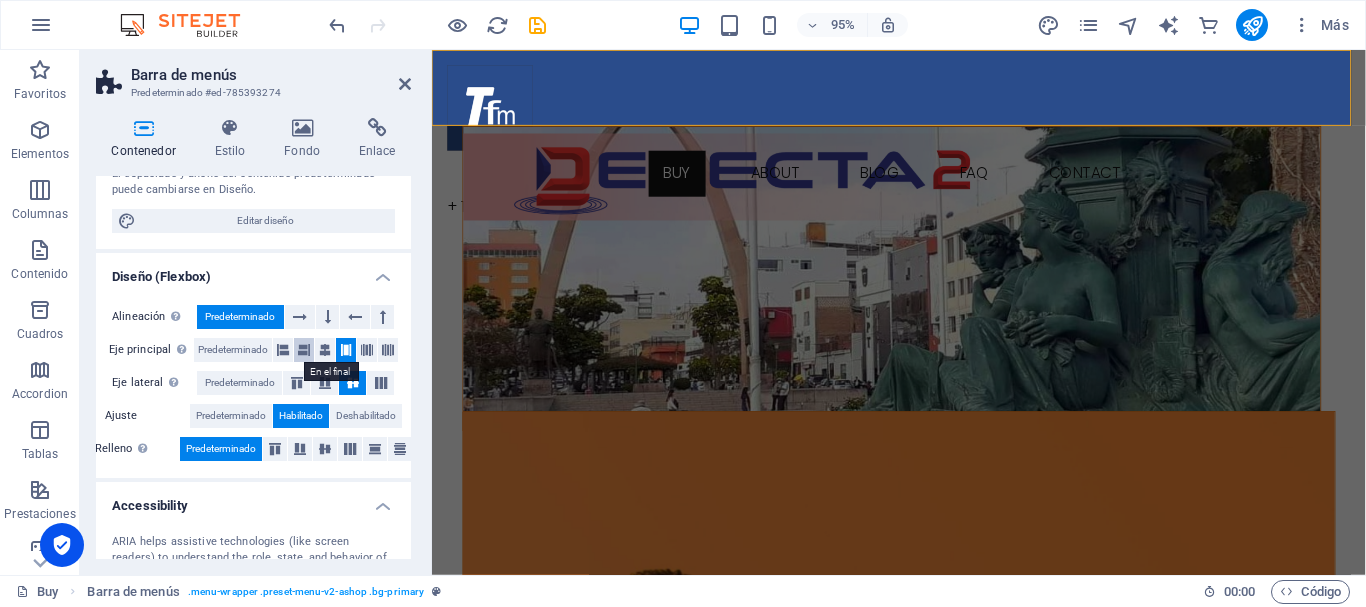 click at bounding box center [304, 350] 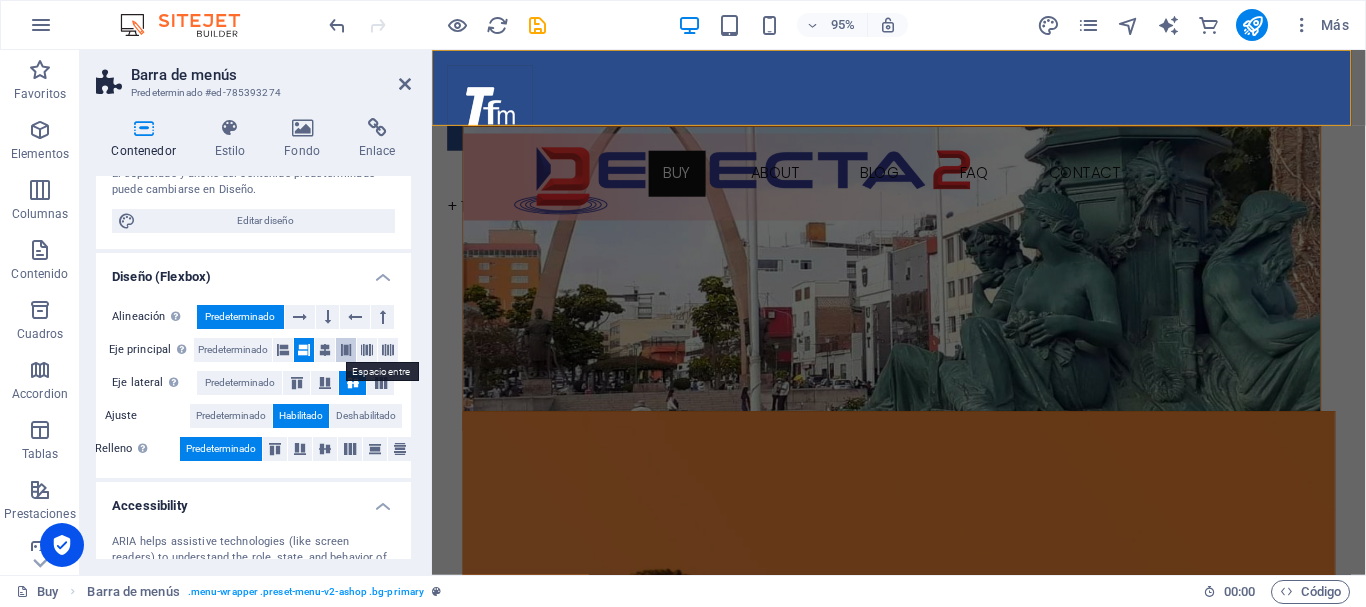 click at bounding box center (346, 350) 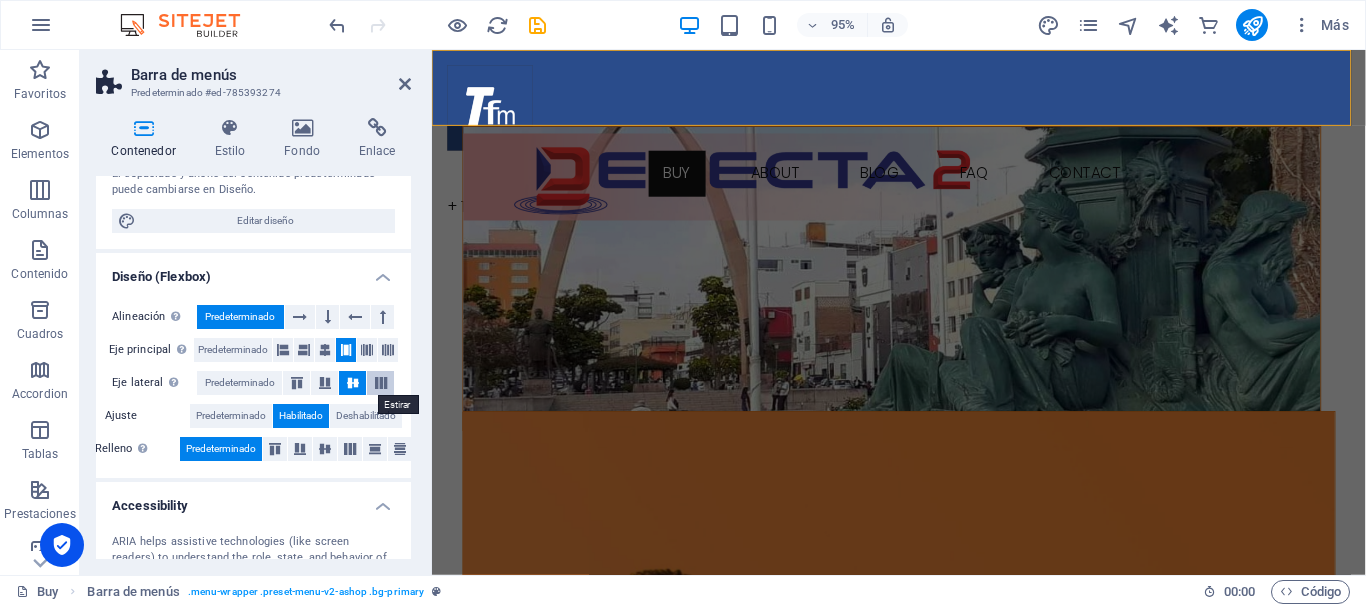click at bounding box center (381, 383) 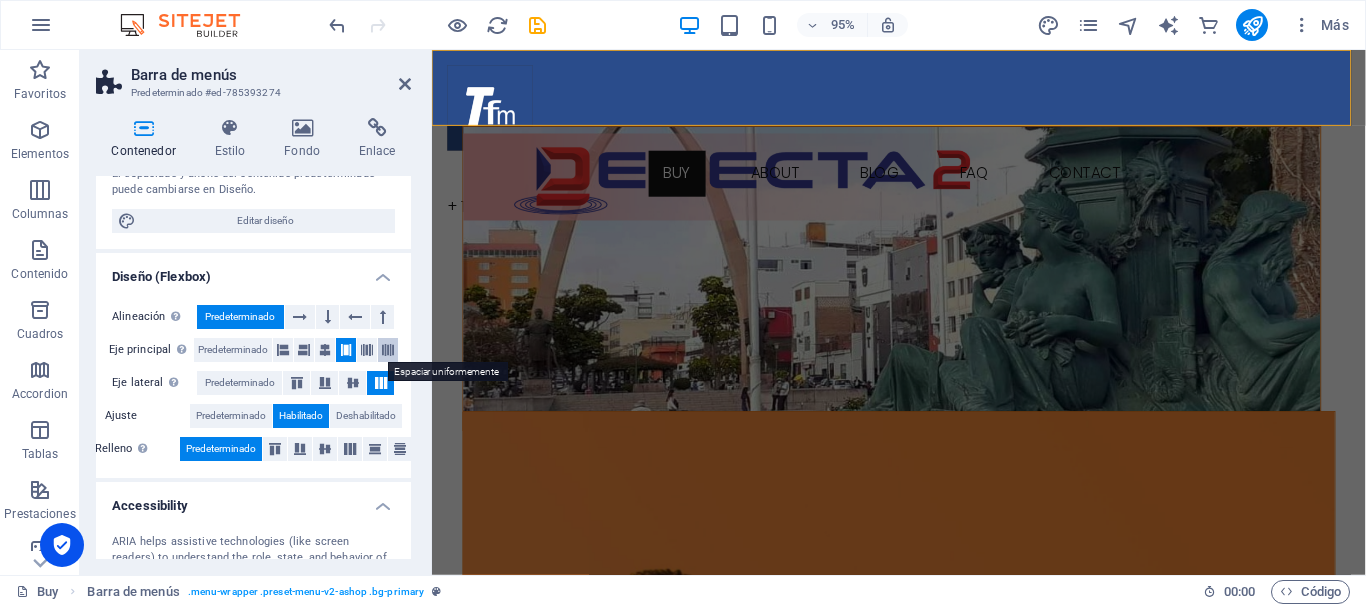 click at bounding box center (388, 350) 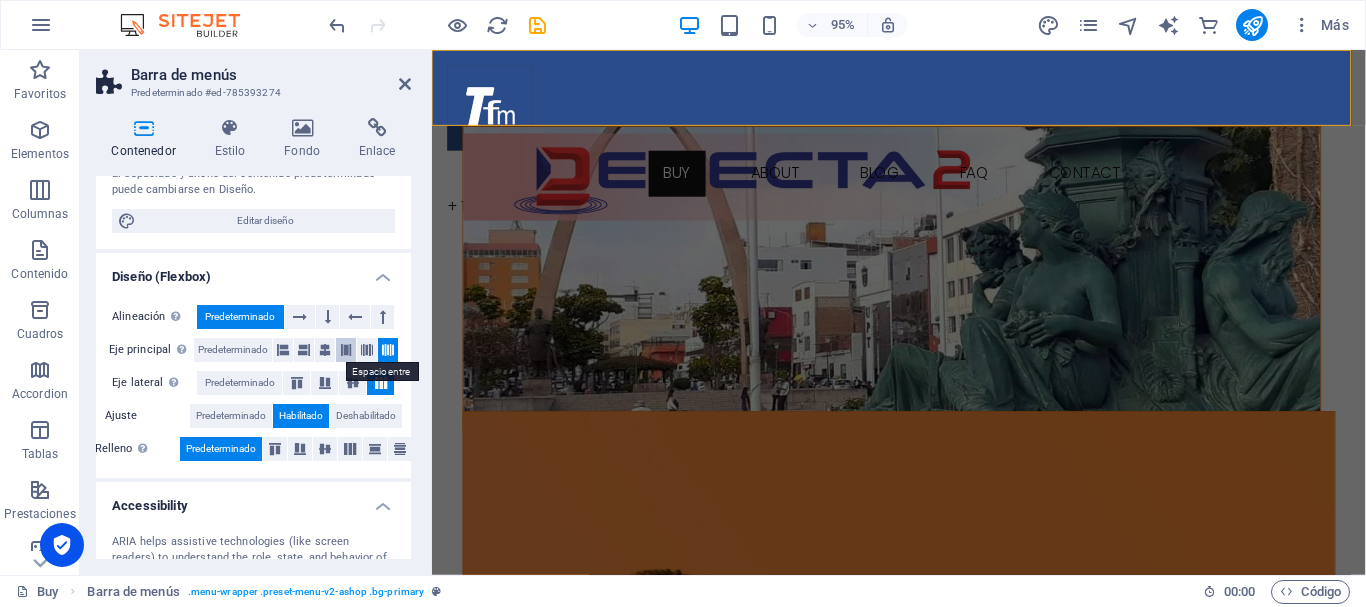 click at bounding box center (346, 350) 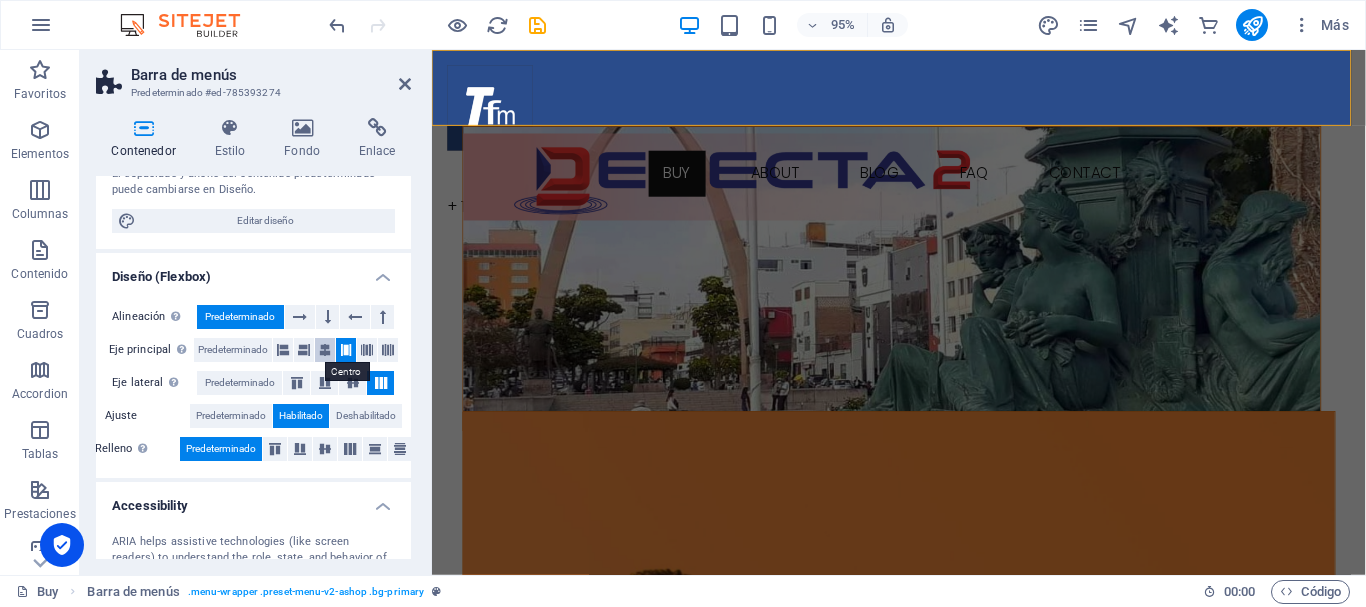 click at bounding box center (325, 350) 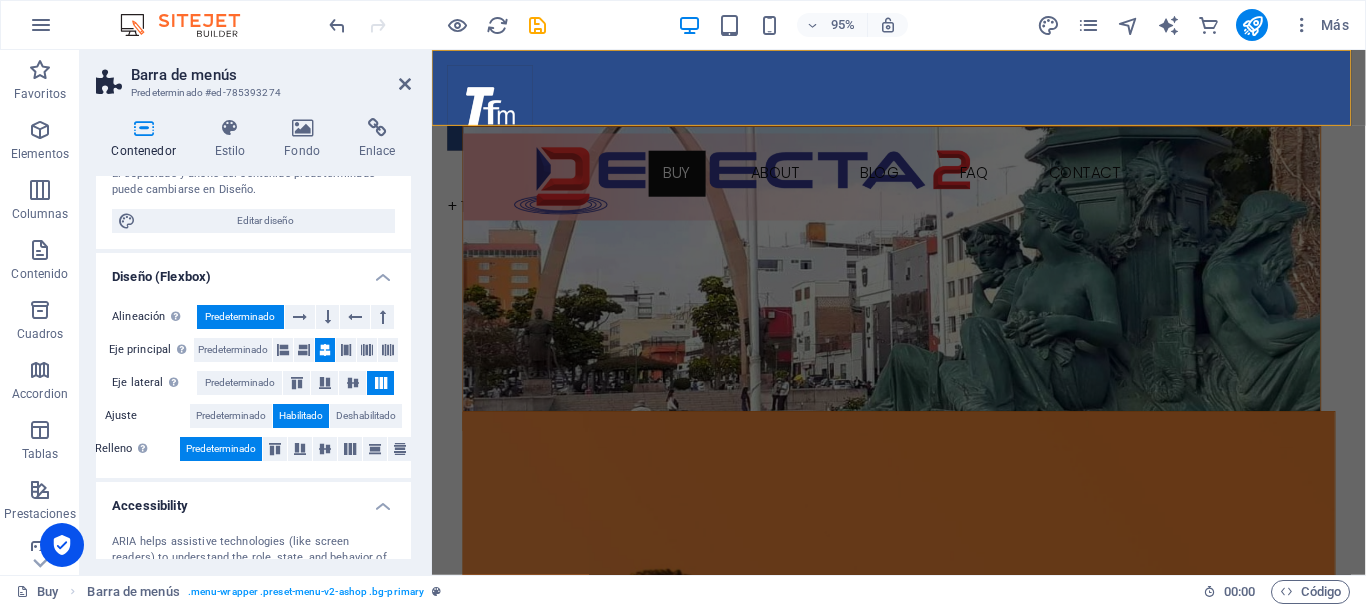 click at bounding box center (325, 350) 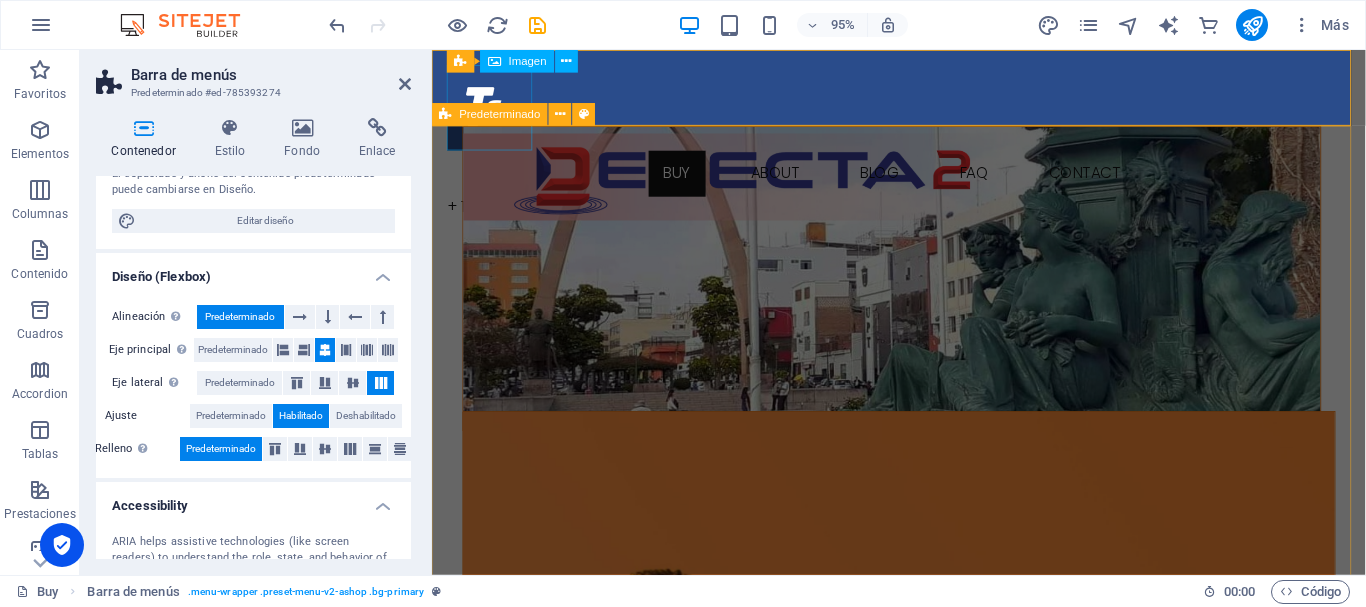click at bounding box center [916, 111] 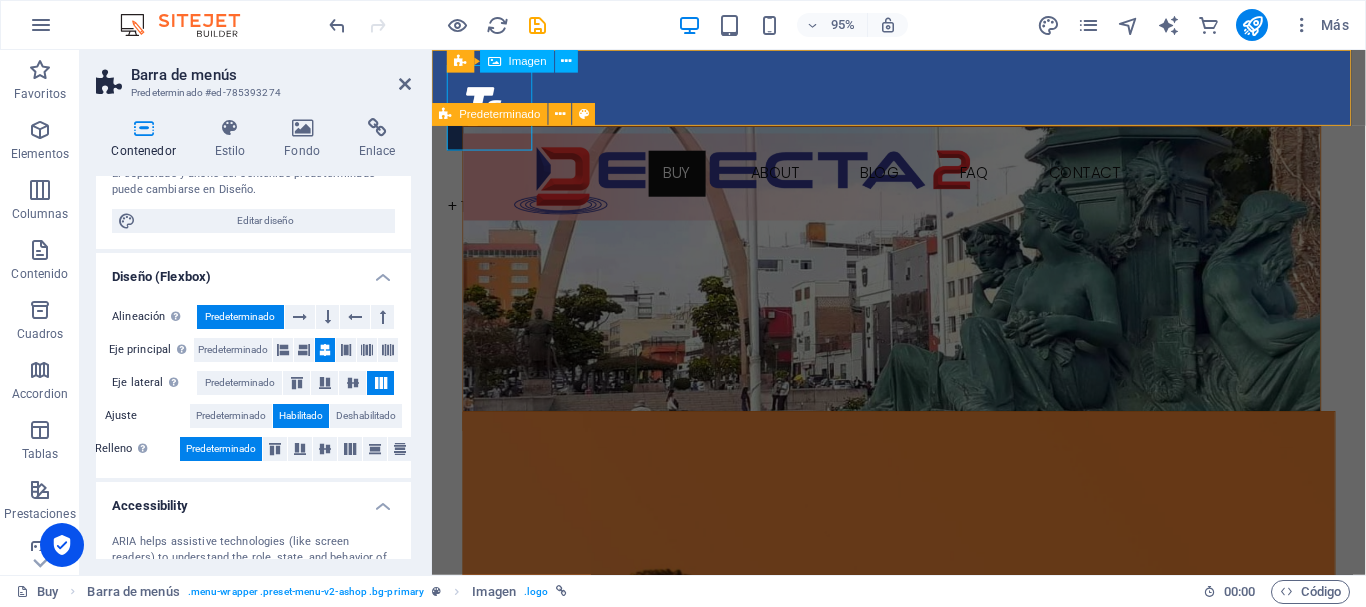 click at bounding box center (916, 111) 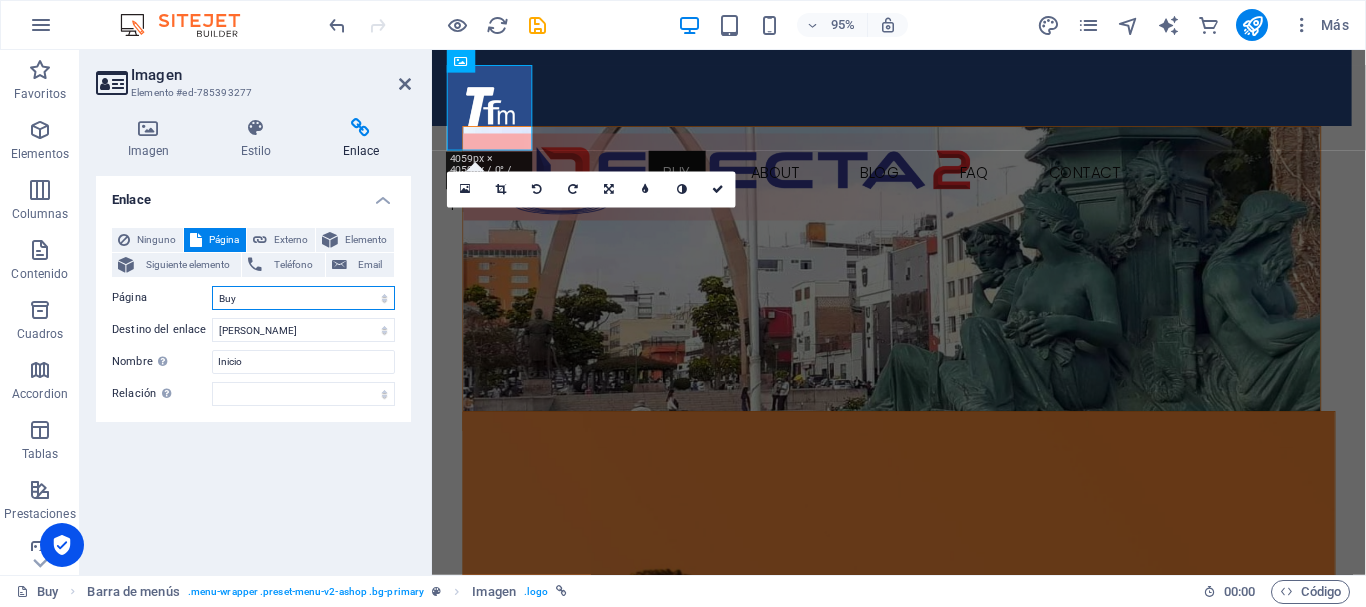 click on "Buy About Blog FAQ Contact Legal notice Privacy" at bounding box center [303, 298] 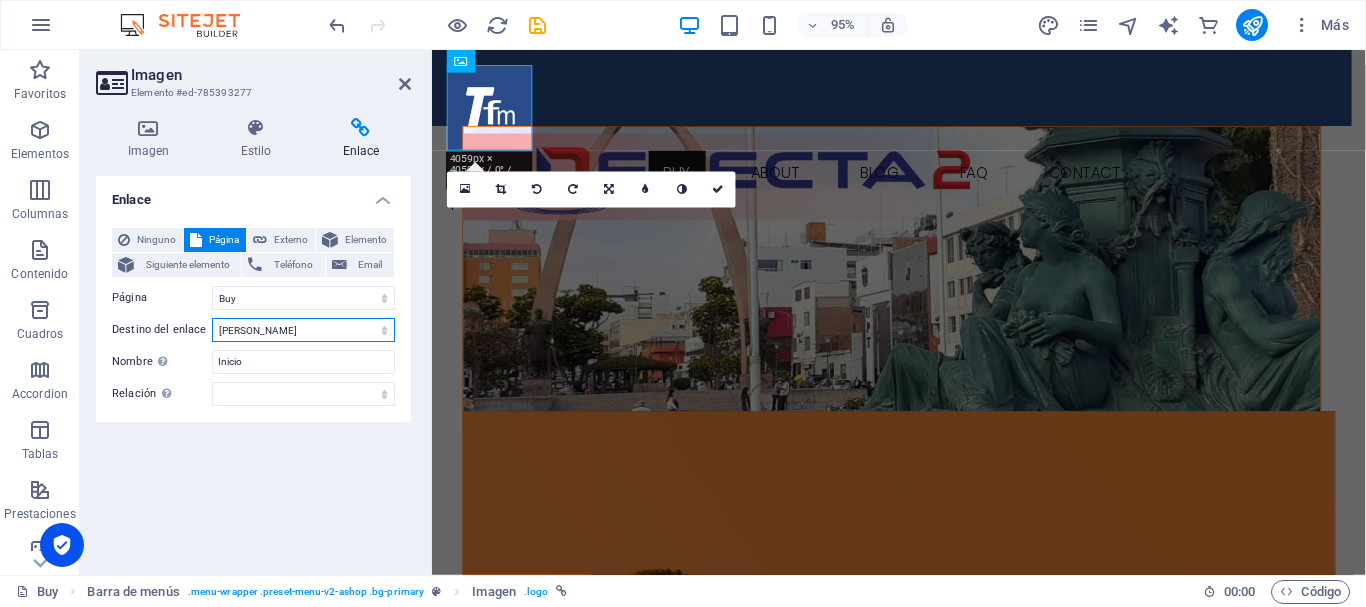 click on "Nueva pestaña Misma pestaña Superposición" at bounding box center [303, 330] 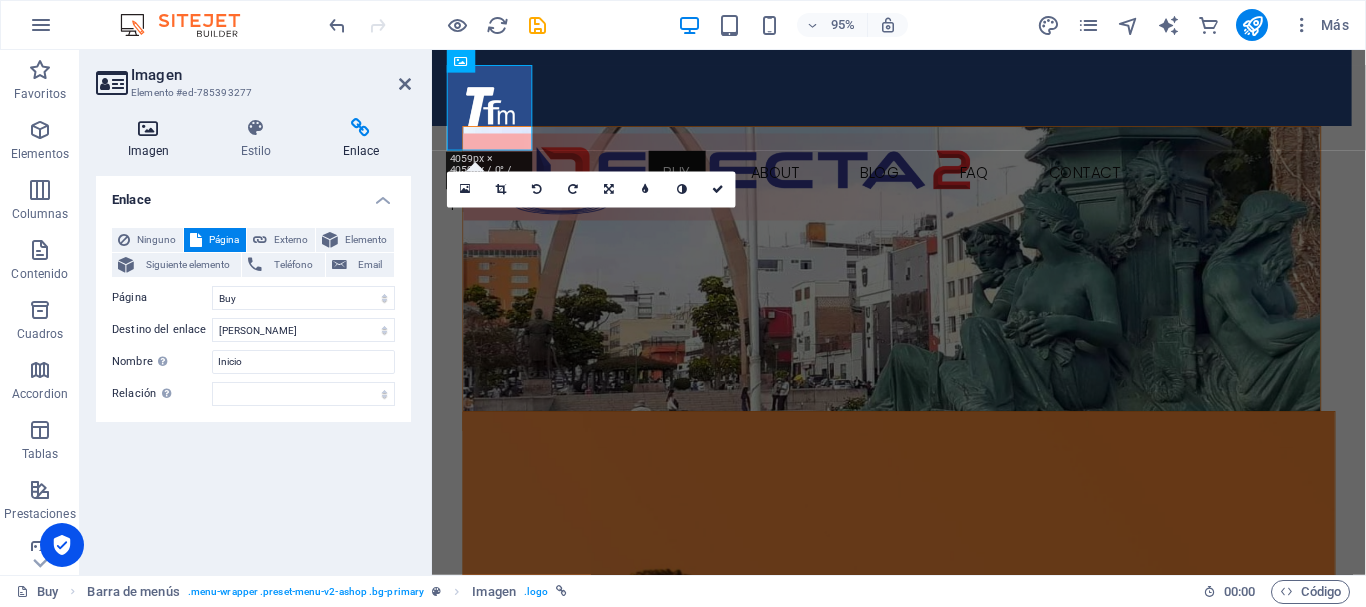 click at bounding box center [148, 128] 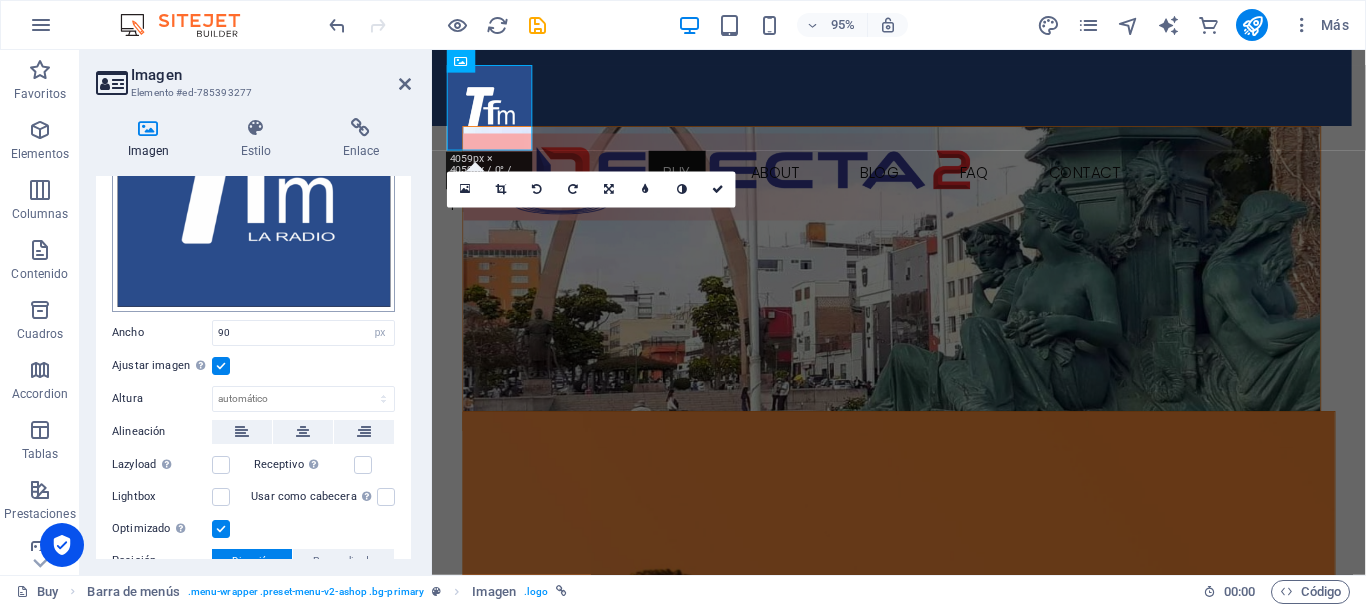 scroll, scrollTop: 200, scrollLeft: 0, axis: vertical 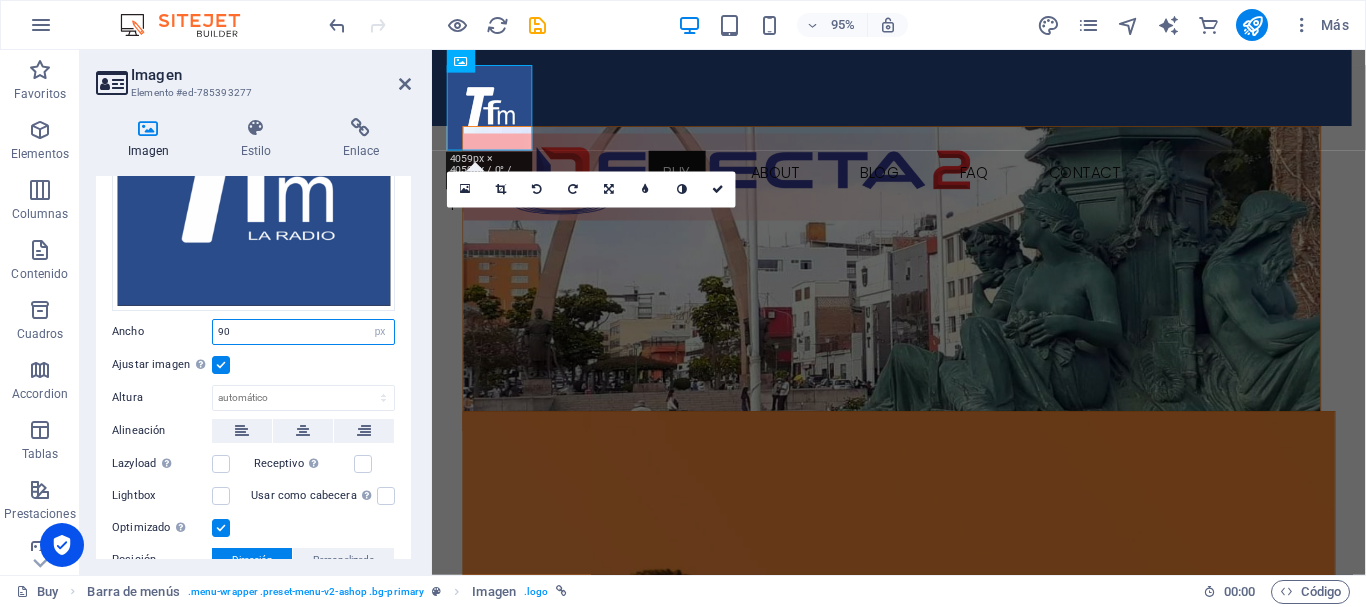 click on "90" at bounding box center [303, 332] 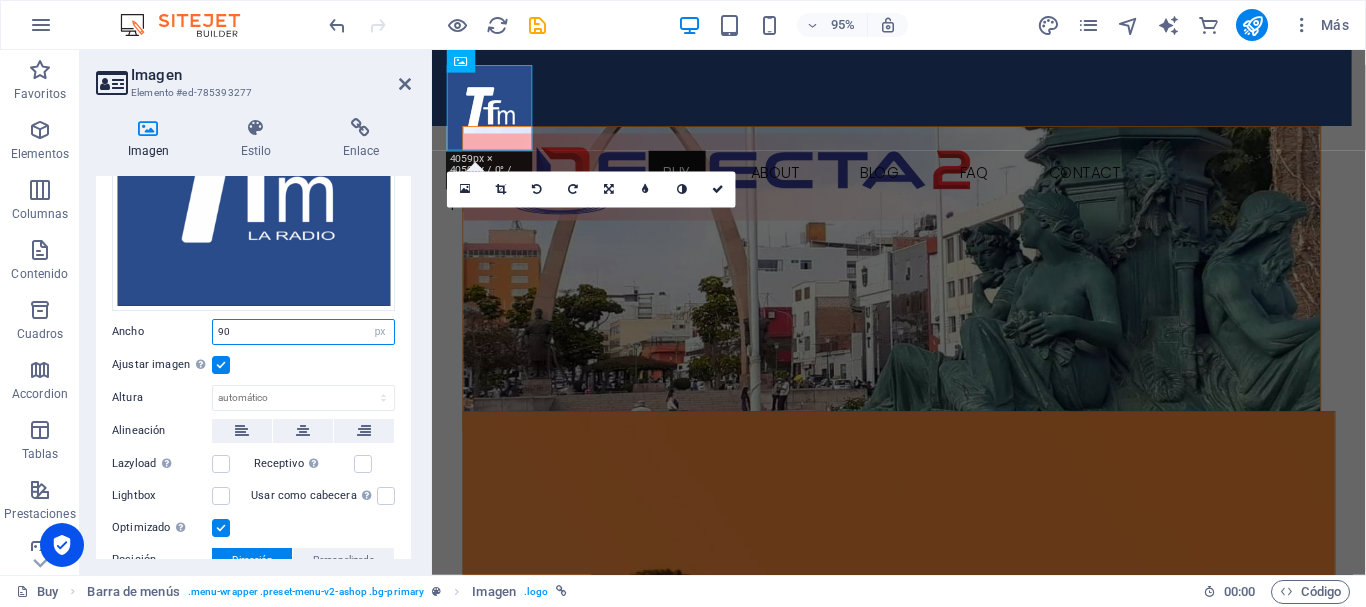 drag, startPoint x: 271, startPoint y: 327, endPoint x: 161, endPoint y: 330, distance: 110.0409 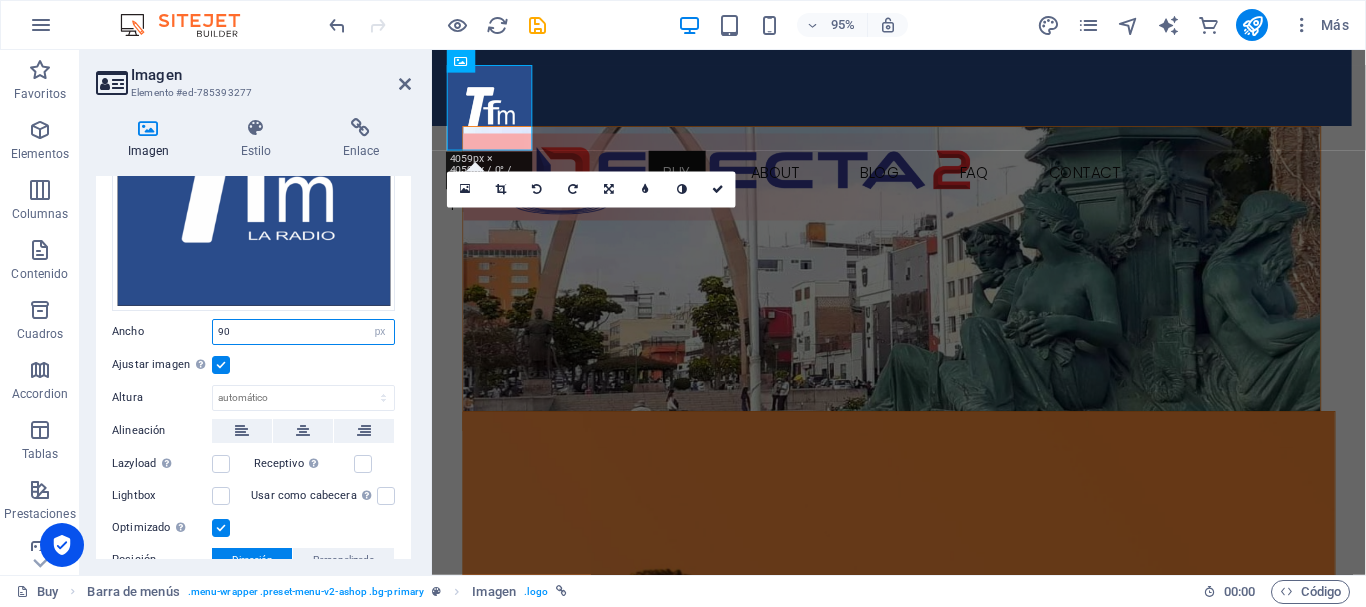 click on "Ancho 90 Predeterminado automático px rem % em vh vw" at bounding box center [253, 332] 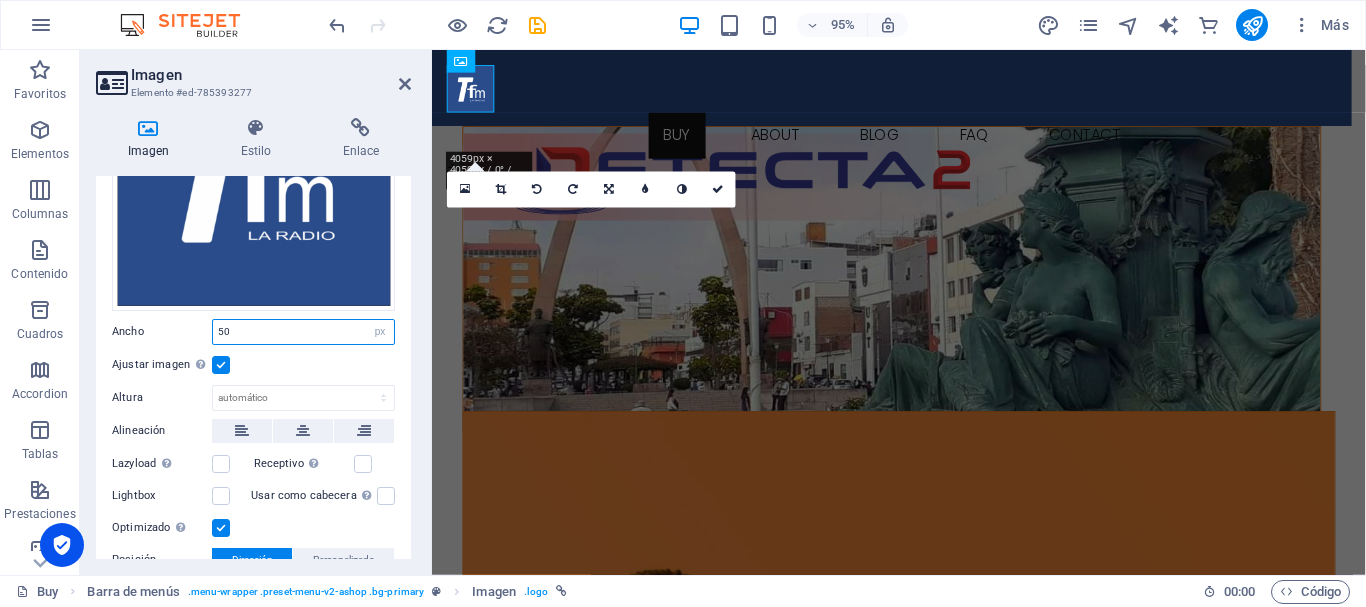 drag, startPoint x: 235, startPoint y: 330, endPoint x: 208, endPoint y: 330, distance: 27 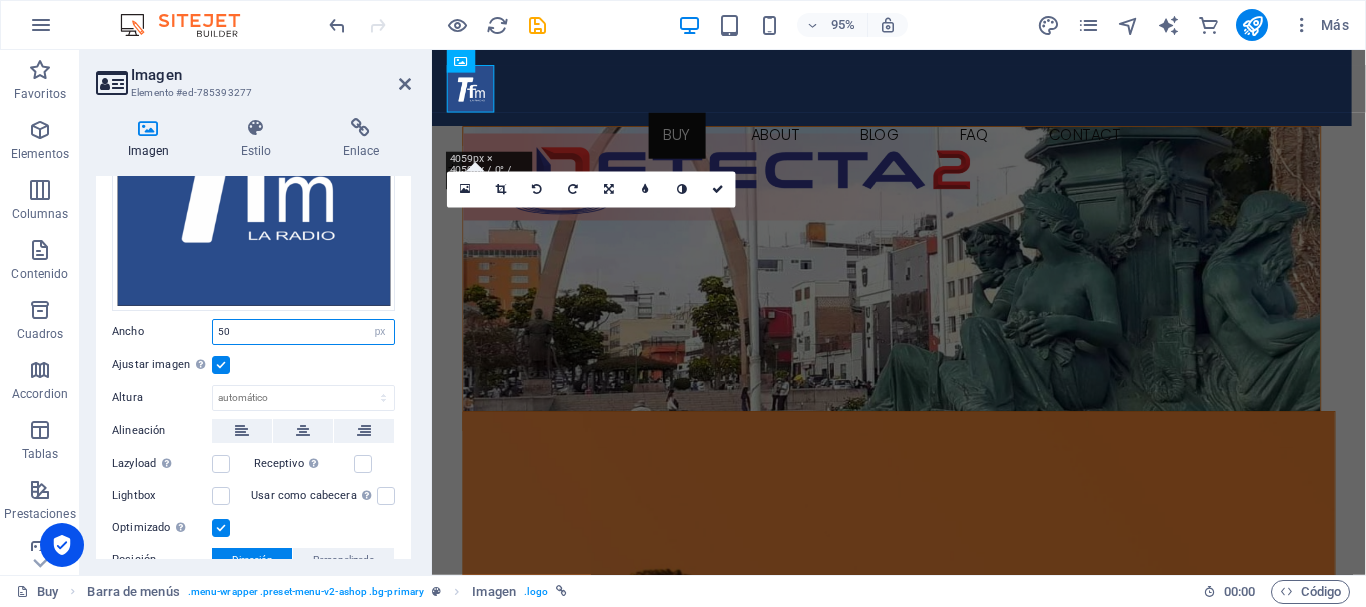 click on "Ancho 50 Predeterminado automático px rem % em vh vw" at bounding box center [253, 332] 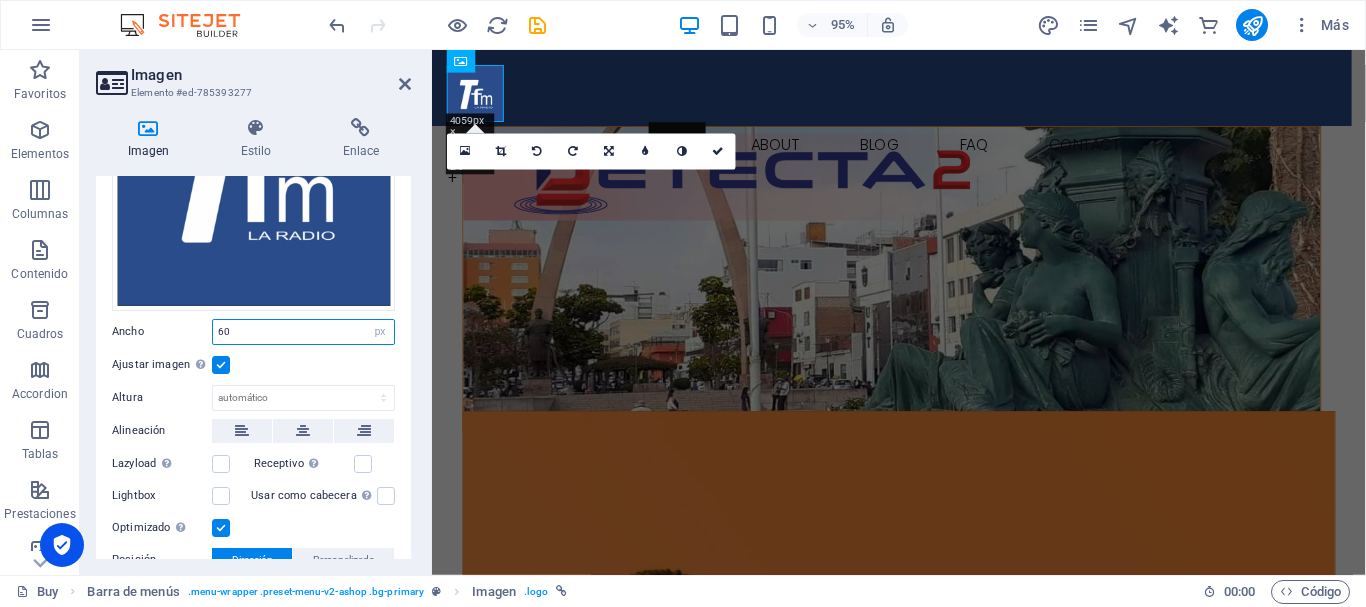 type on "60" 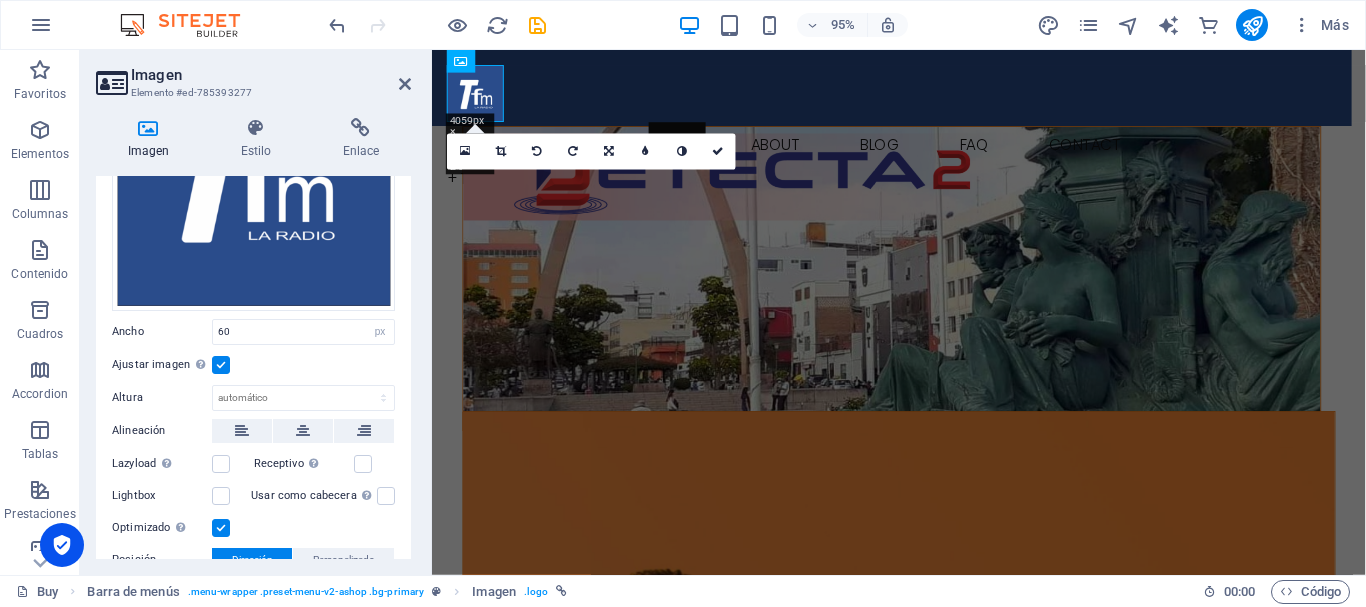 click on "Ajustar imagen Ajustar imagen automáticamente a un ancho y alto fijo" at bounding box center (253, 365) 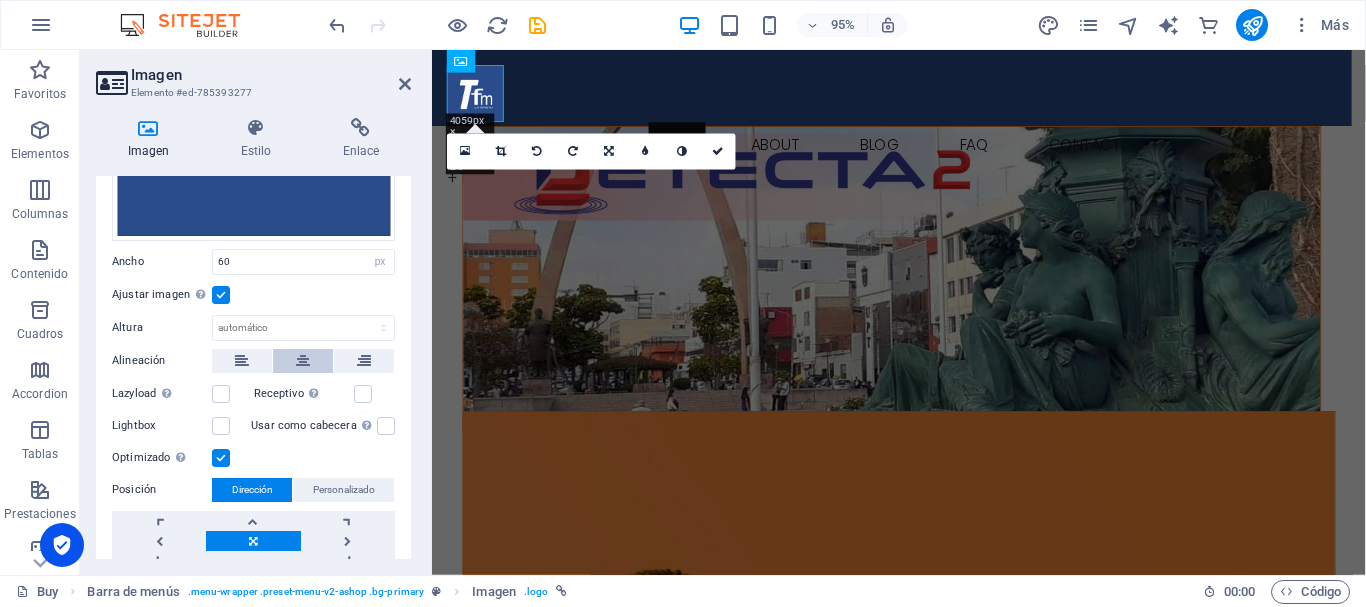 scroll, scrollTop: 300, scrollLeft: 0, axis: vertical 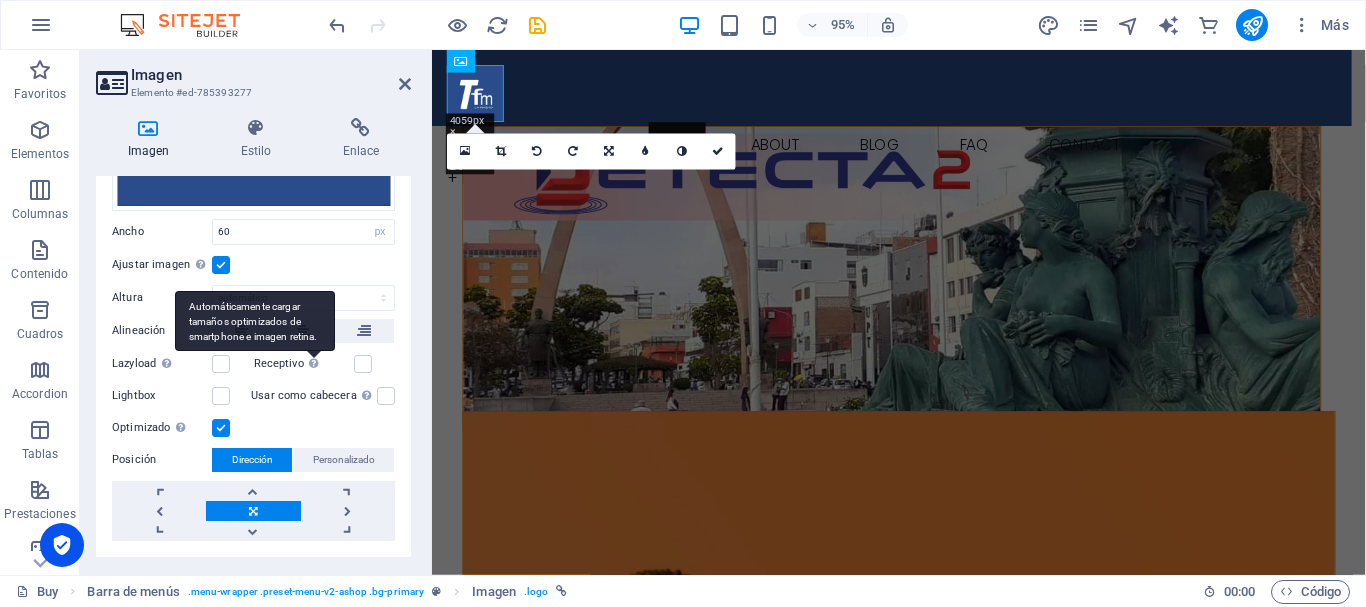 click on "Automáticamente cargar tamaños optimizados de smartphone e imagen retina." at bounding box center (255, 321) 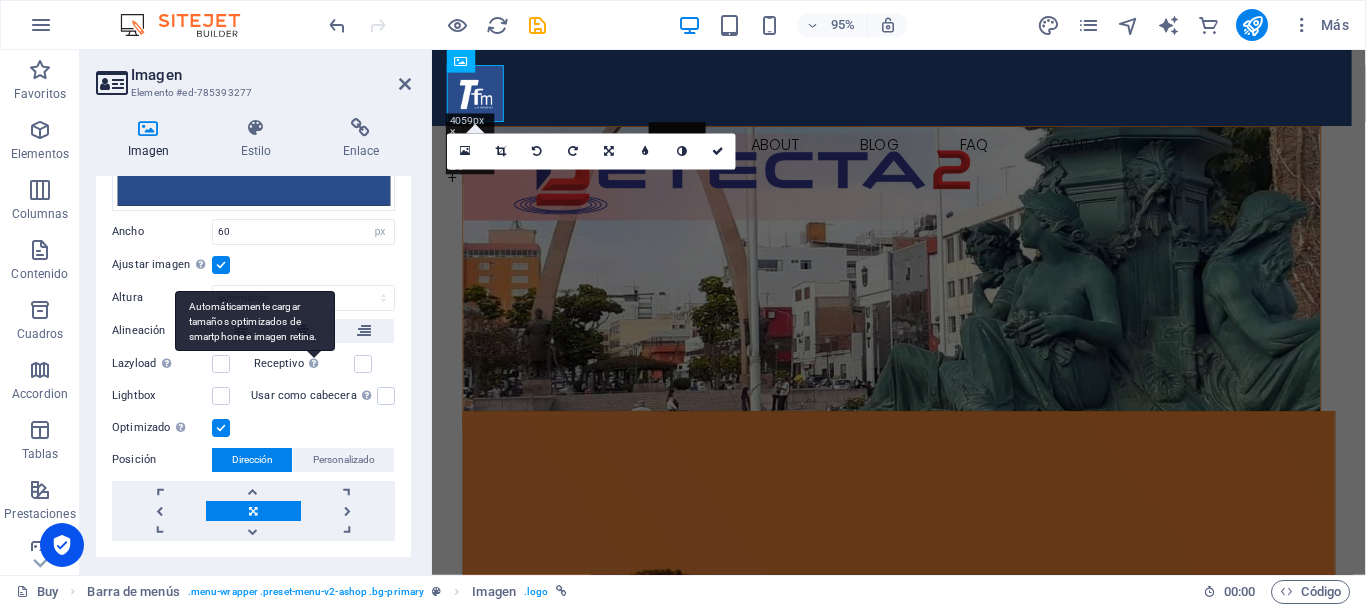 click on "Receptivo Automáticamente cargar tamaños optimizados de smartphone e imagen retina." at bounding box center (0, 0) 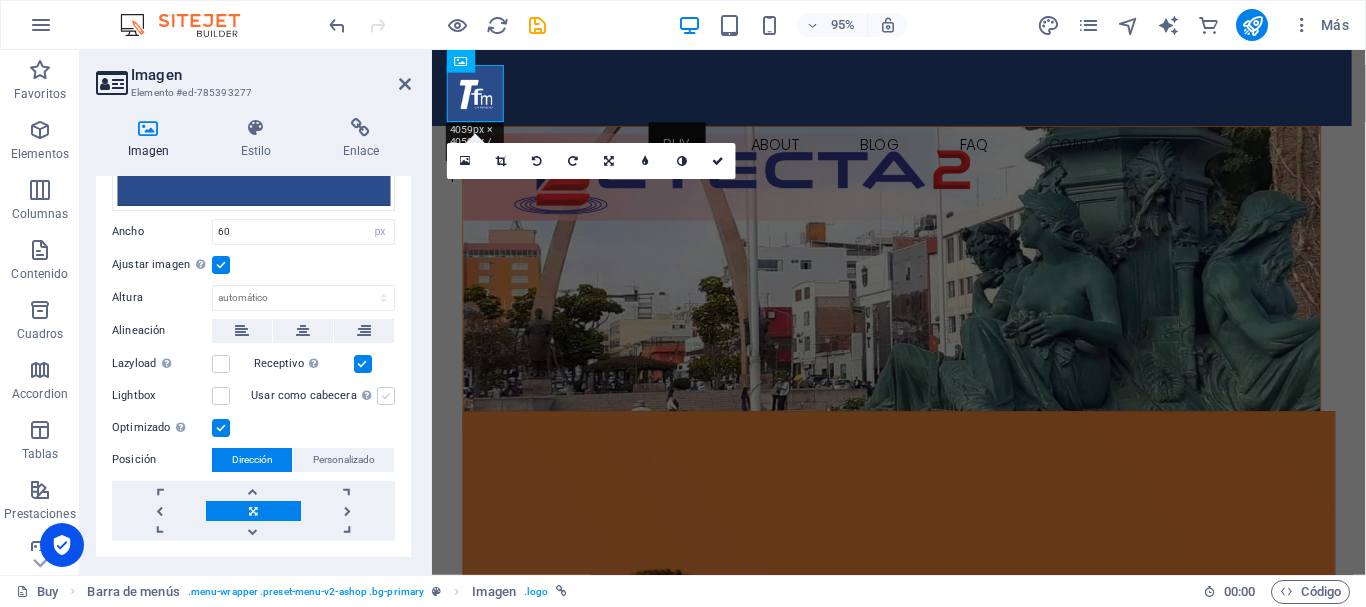 click at bounding box center [386, 396] 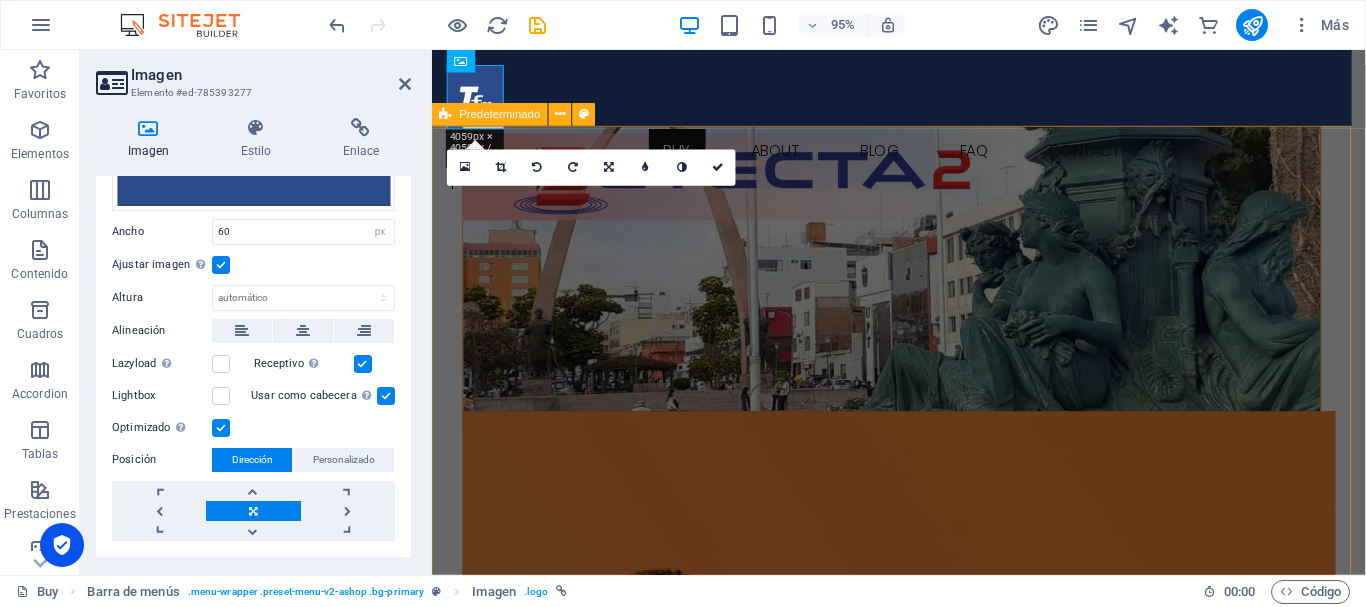 click on "Nuevo en Ashop ¡La colección de primavera ya está disponible! Suelta el contenido aquí o  Añadir elementos  Pegar portapapeles
Suelta el contenido aquí o  Añadir elementos  Pegar portapapeles Hola primavera Nuevos conjuntos para ti
Venta de temporada Hasta - 50% de descuento Suelta el contenido aquí o  Añadir elementos  Pegar portapapeles" at bounding box center (923, 880) 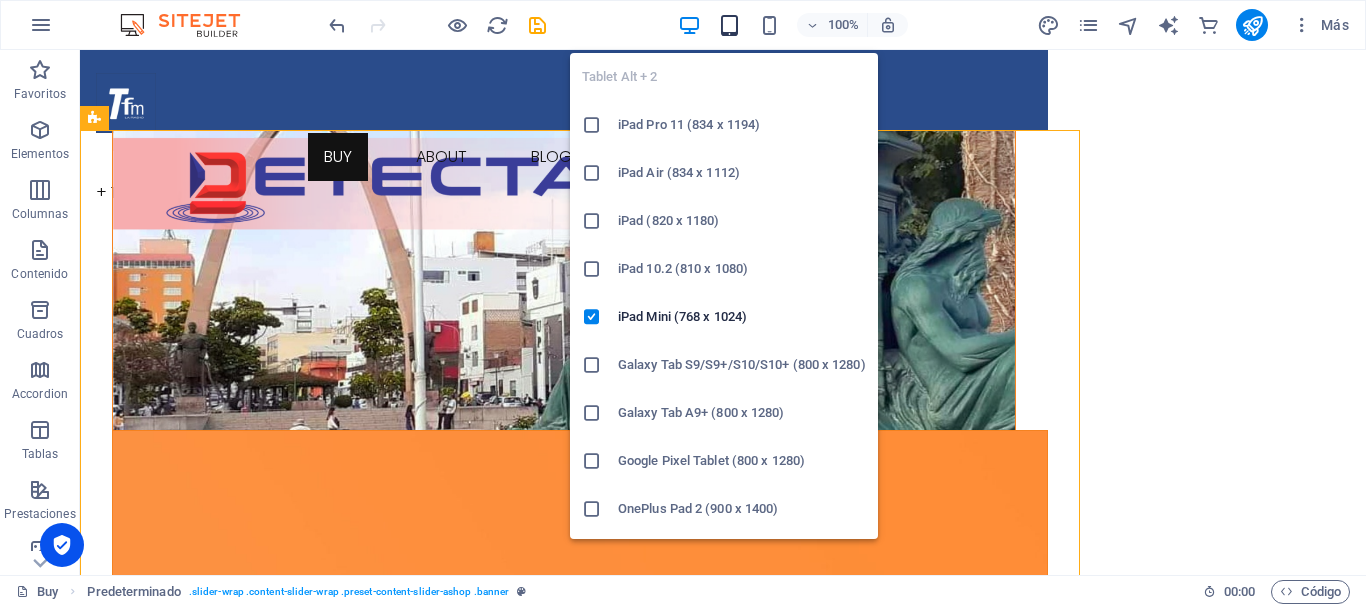 click at bounding box center (729, 25) 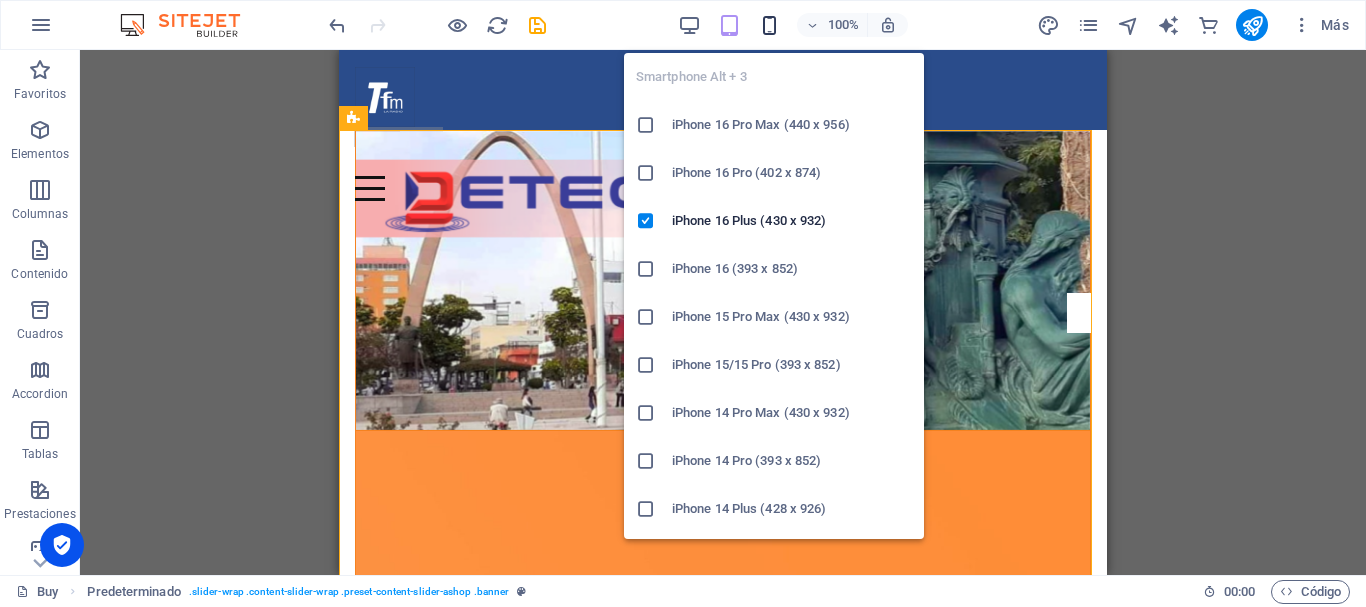 click at bounding box center (769, 25) 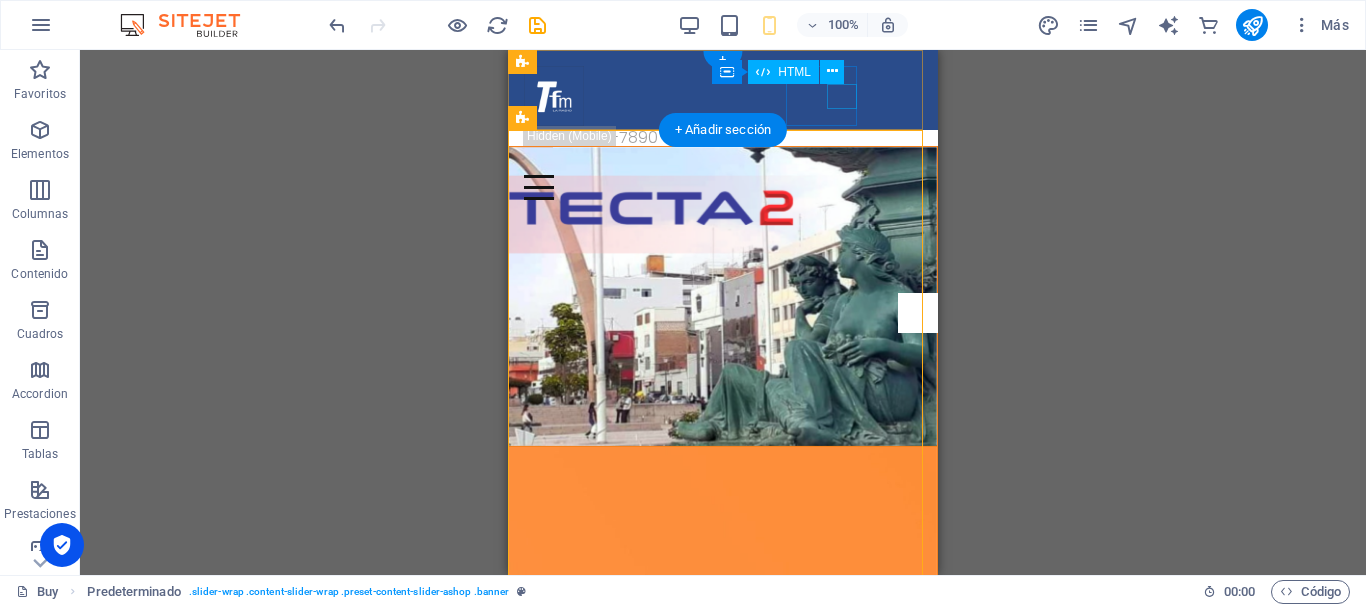 click at bounding box center [723, 187] 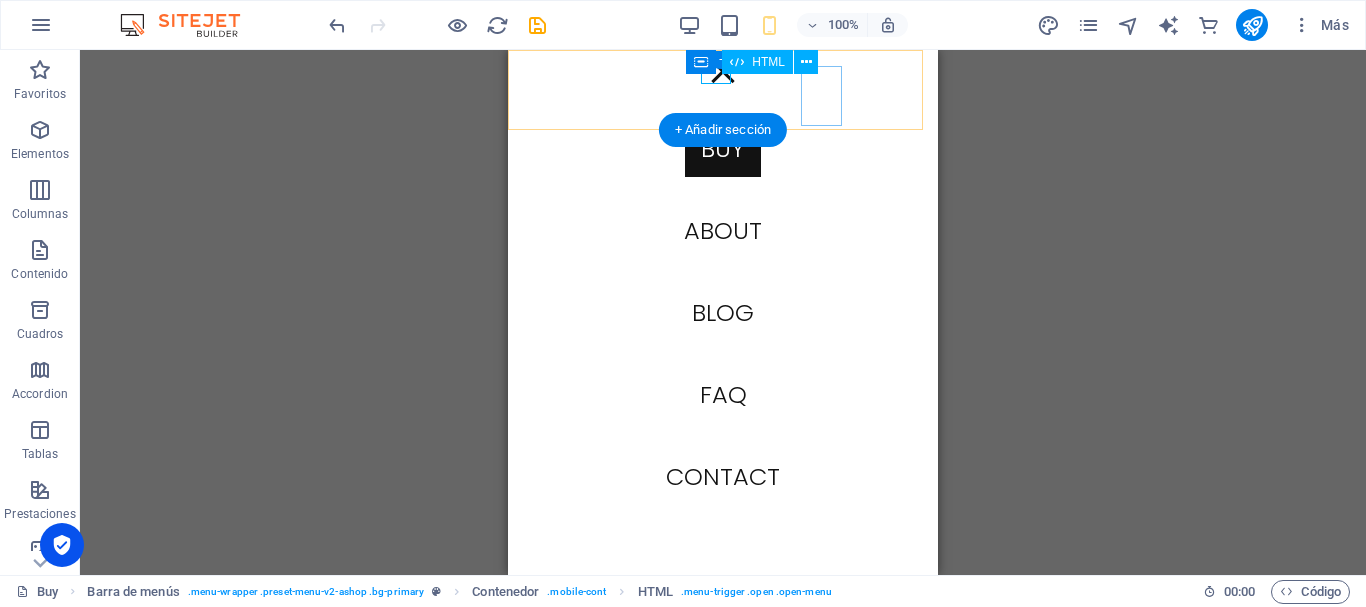 click at bounding box center [723, 71] 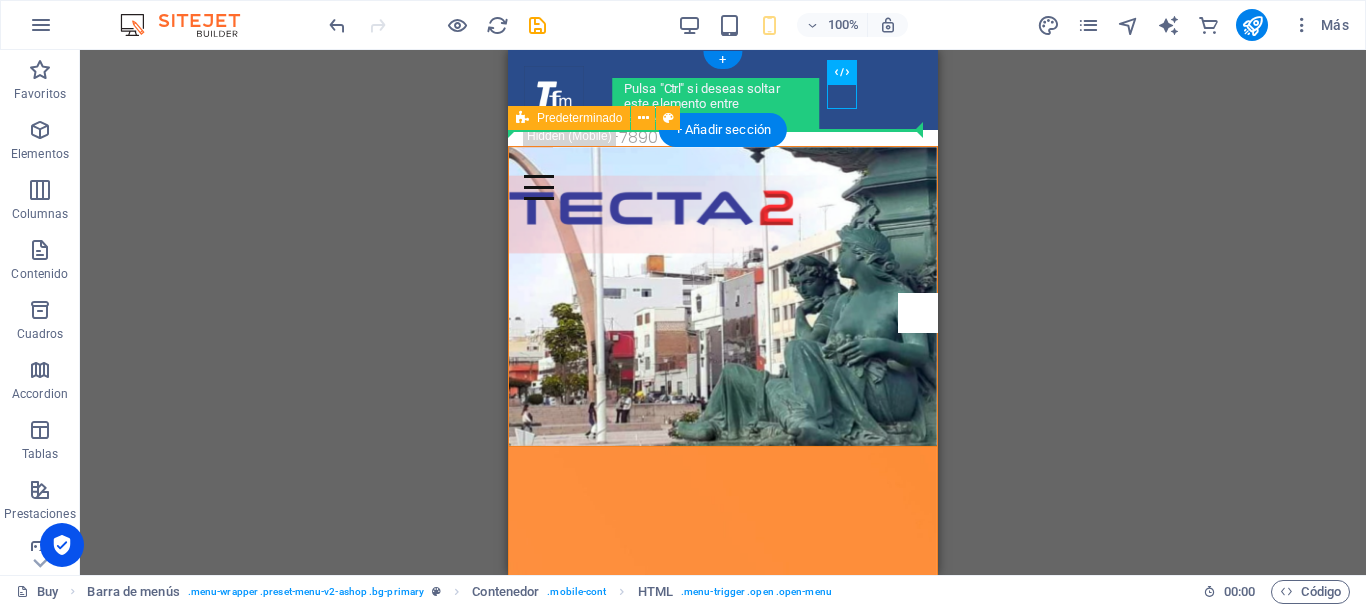 drag, startPoint x: 857, startPoint y: 96, endPoint x: 558, endPoint y: 100, distance: 299.02676 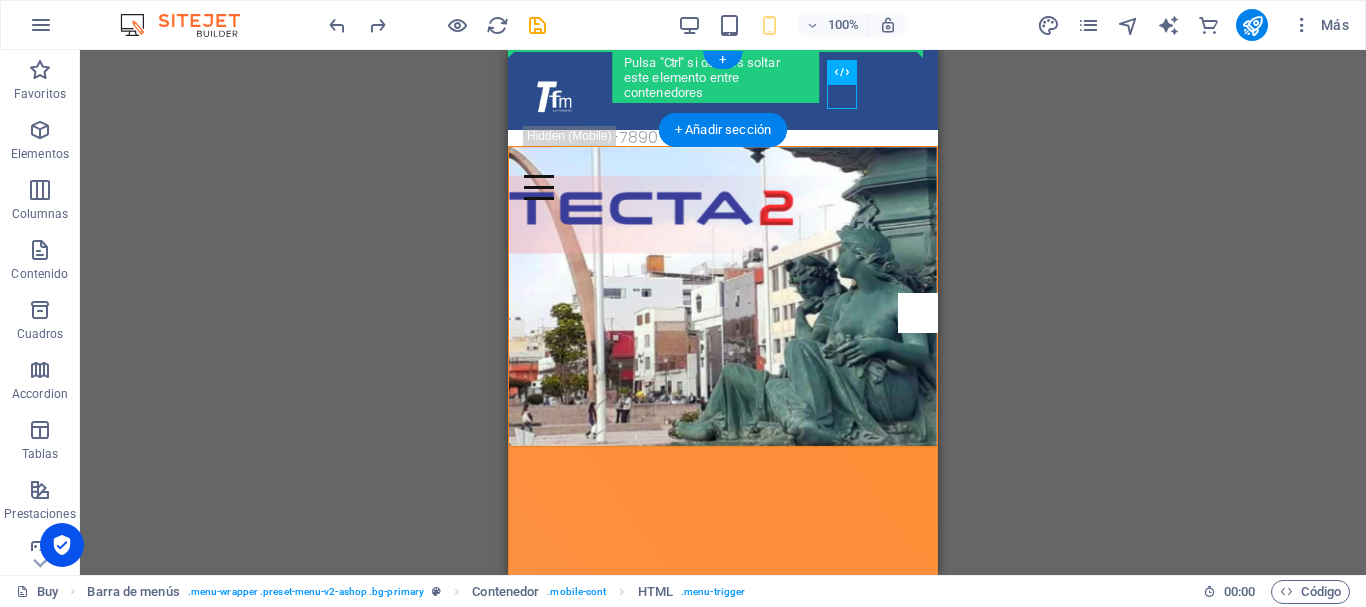 drag, startPoint x: 1309, startPoint y: 119, endPoint x: 545, endPoint y: 78, distance: 765.09937 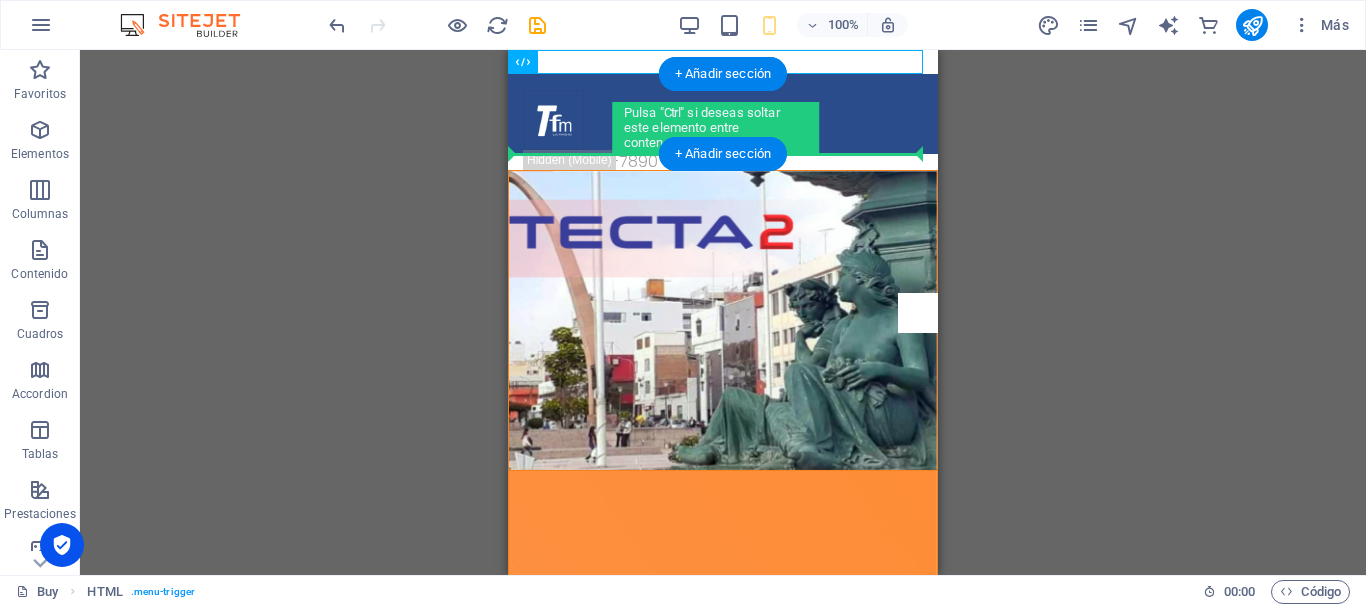 drag, startPoint x: 1045, startPoint y: 109, endPoint x: 1051, endPoint y: 168, distance: 59.3043 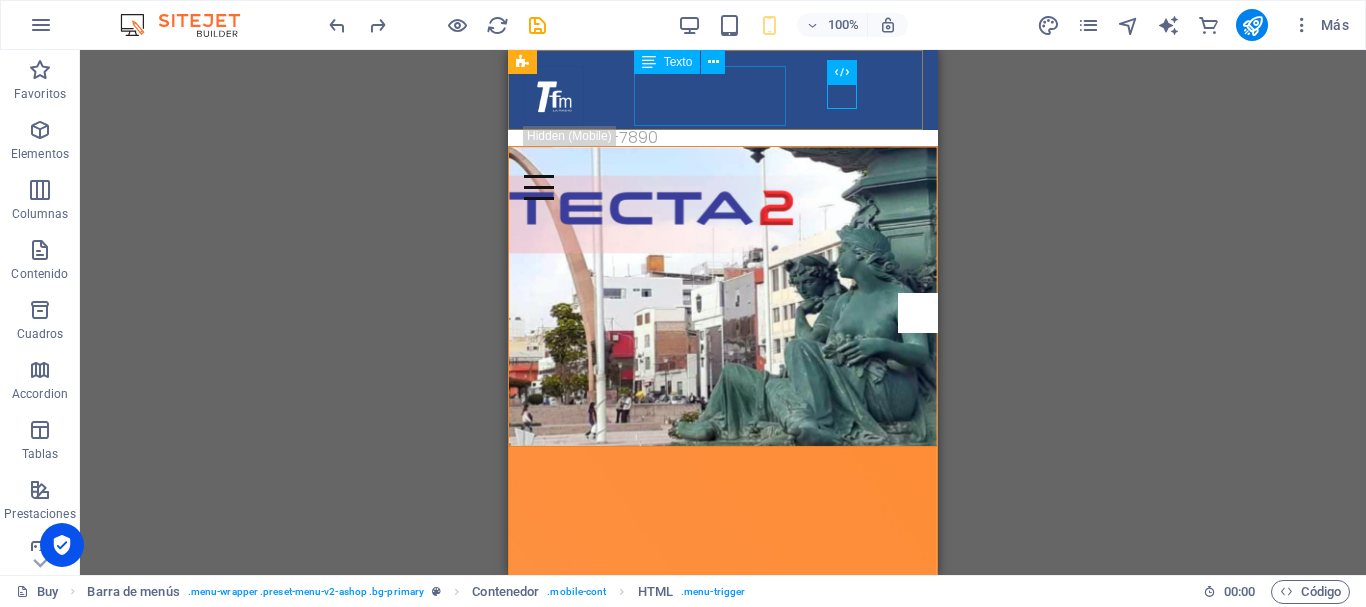 click on "Texto" at bounding box center [678, 62] 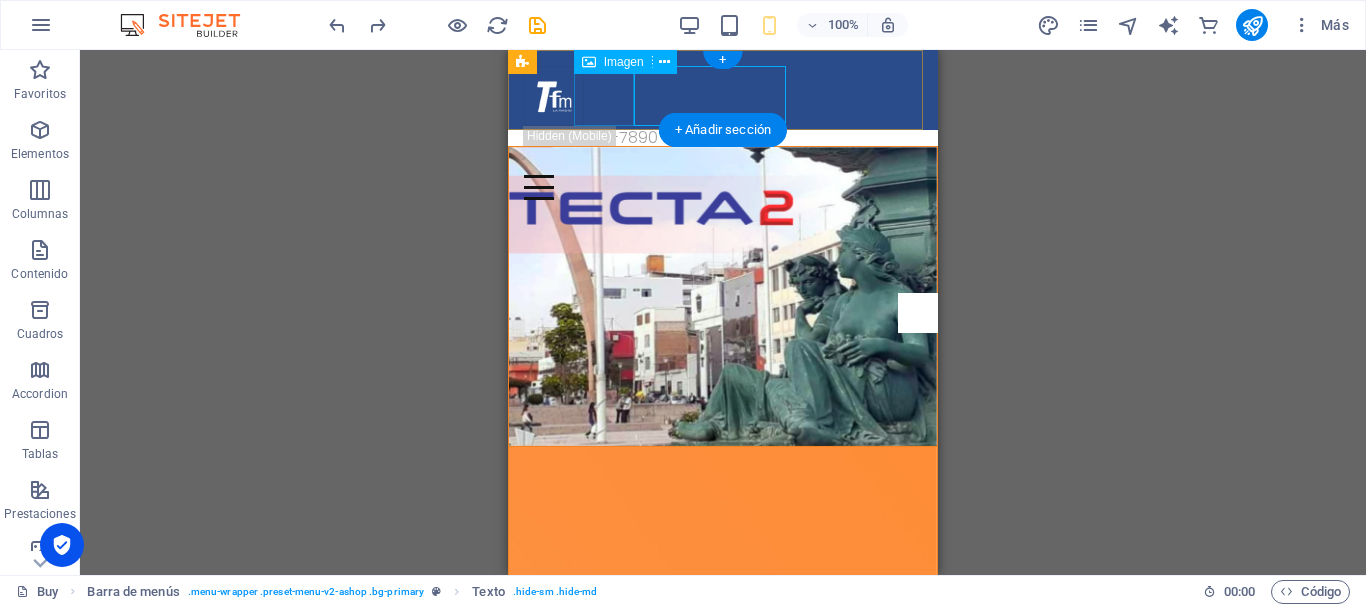 click at bounding box center [723, 96] 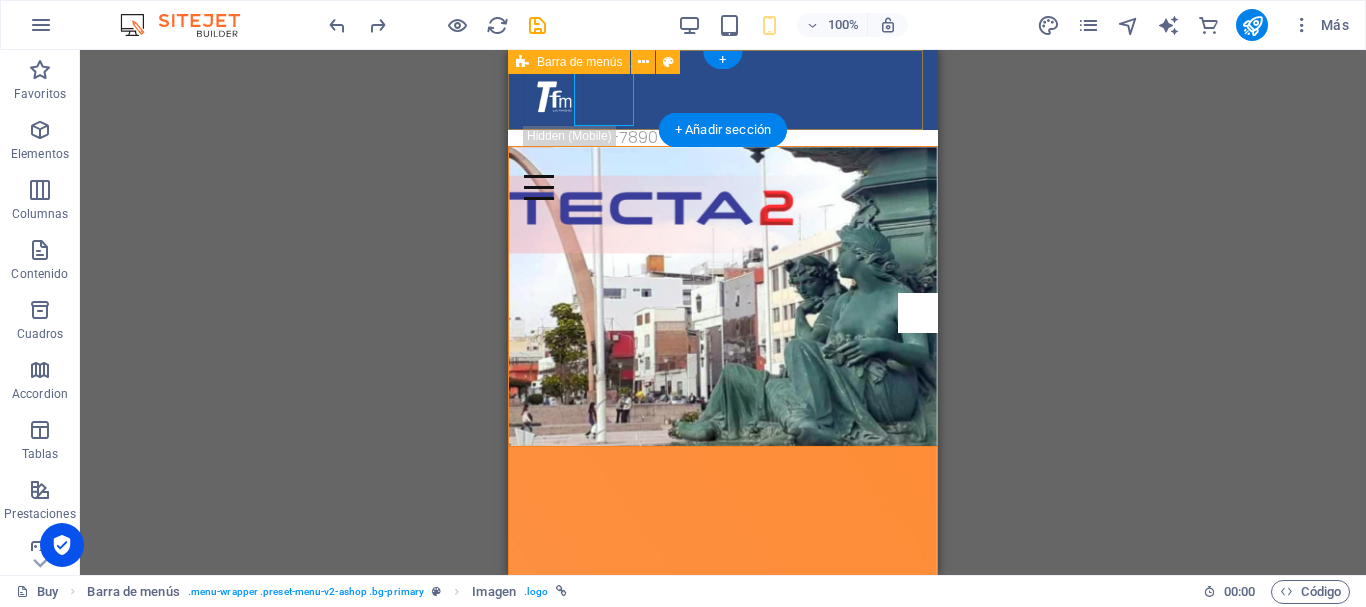 click on "Buy About Blog FAQ Contact   + [PHONE_NUMBER]" at bounding box center (723, 90) 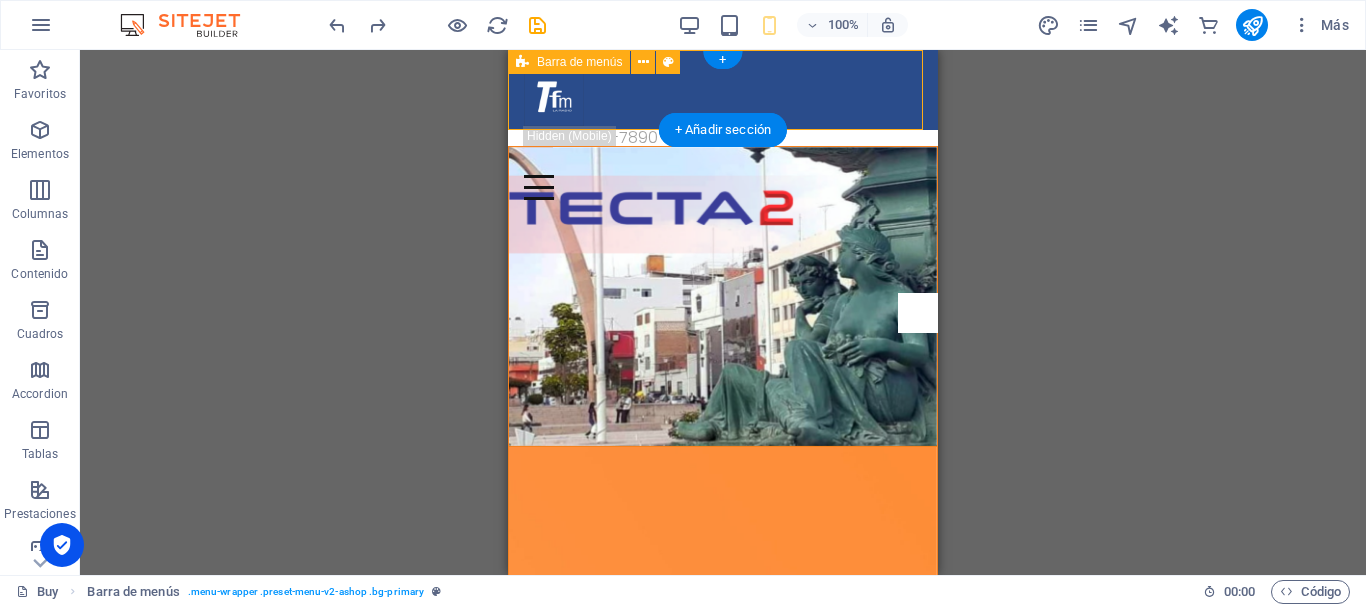click on "Buy About Blog FAQ Contact   + [PHONE_NUMBER]" at bounding box center [723, 90] 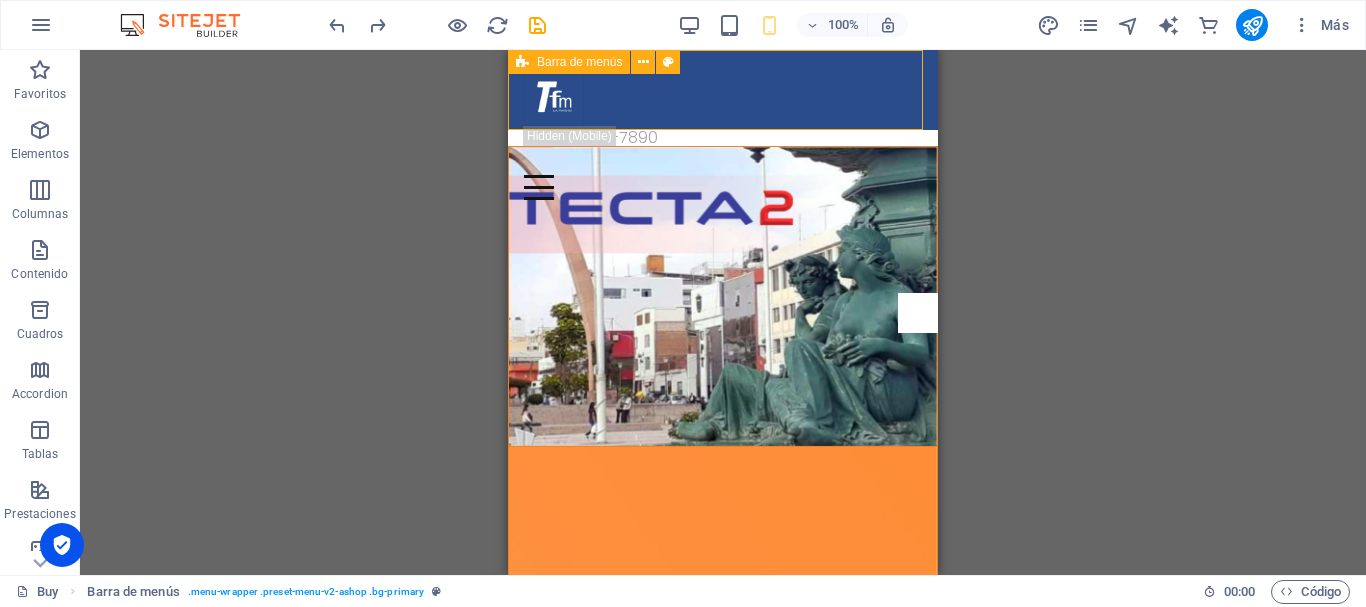 click on "Barra de menús" at bounding box center [579, 62] 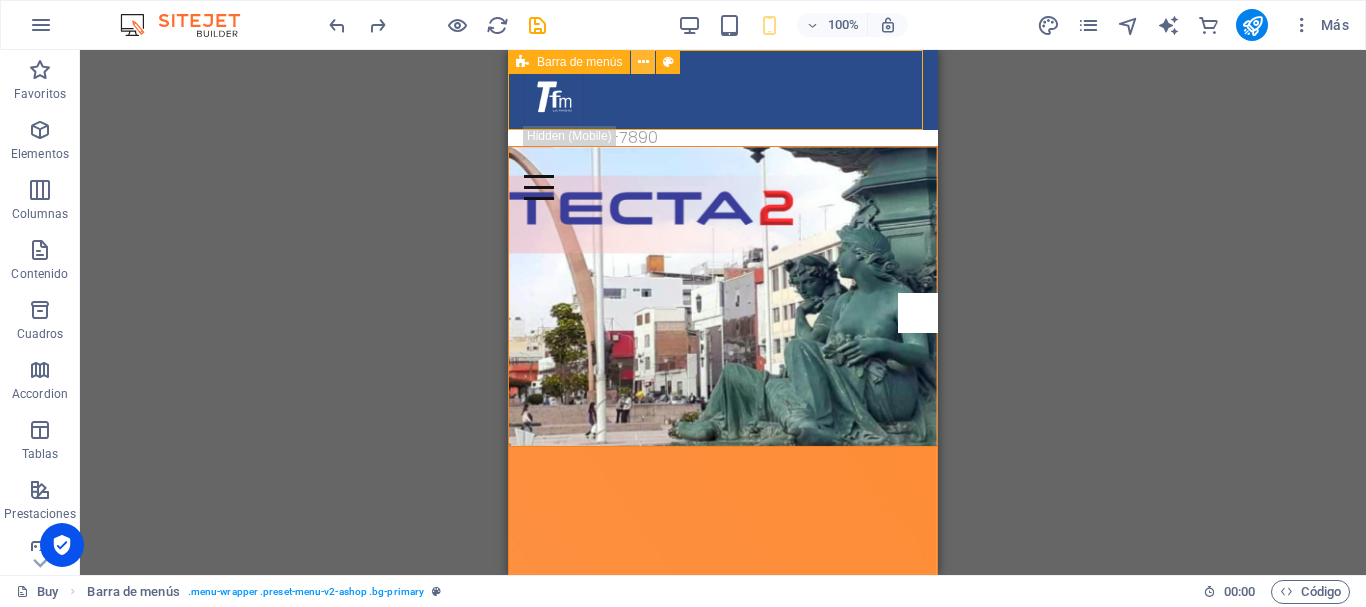 click at bounding box center (643, 62) 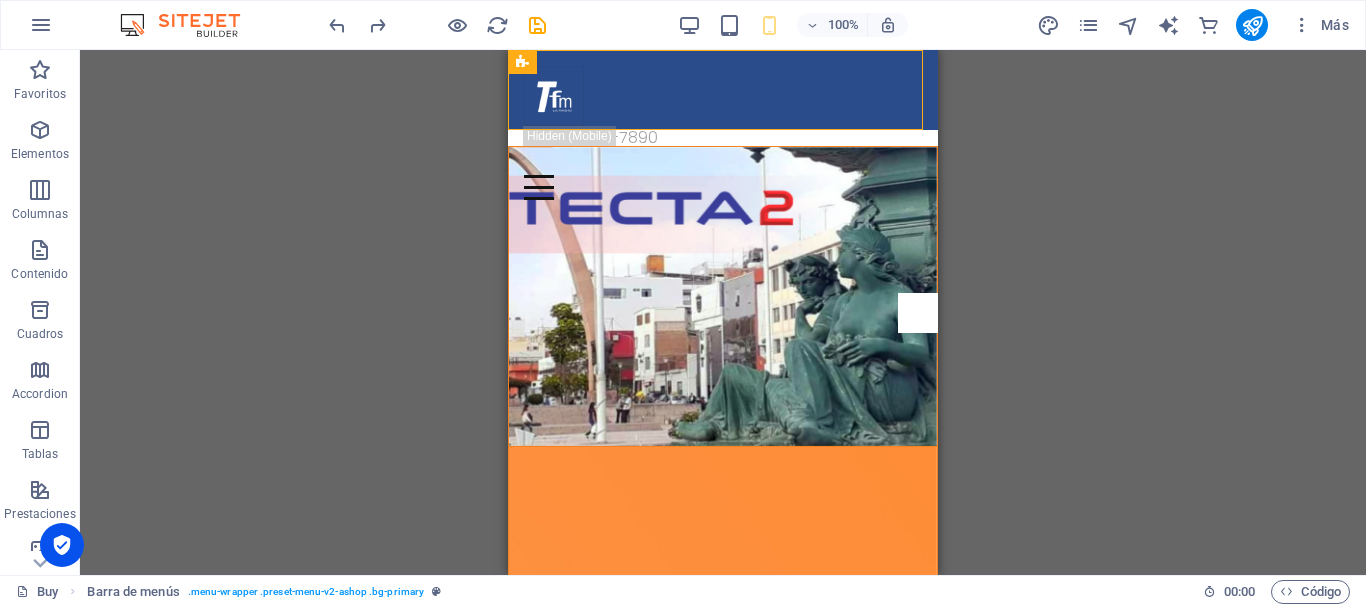 click on "H2   Predeterminado   Contenedor   Predeterminado   Predeterminado   Contenedor   Barra de menús   Menú   Barra de menús   Menú   Texto   Logo   Imagen   Contenedor   Marcador   Contenedor   Contenedor   Contenedor   Predeterminado   H2   Marcador   Predeterminado   Contenedor   H3   H3   HTML   Contenedor   Icono" at bounding box center [723, 312] 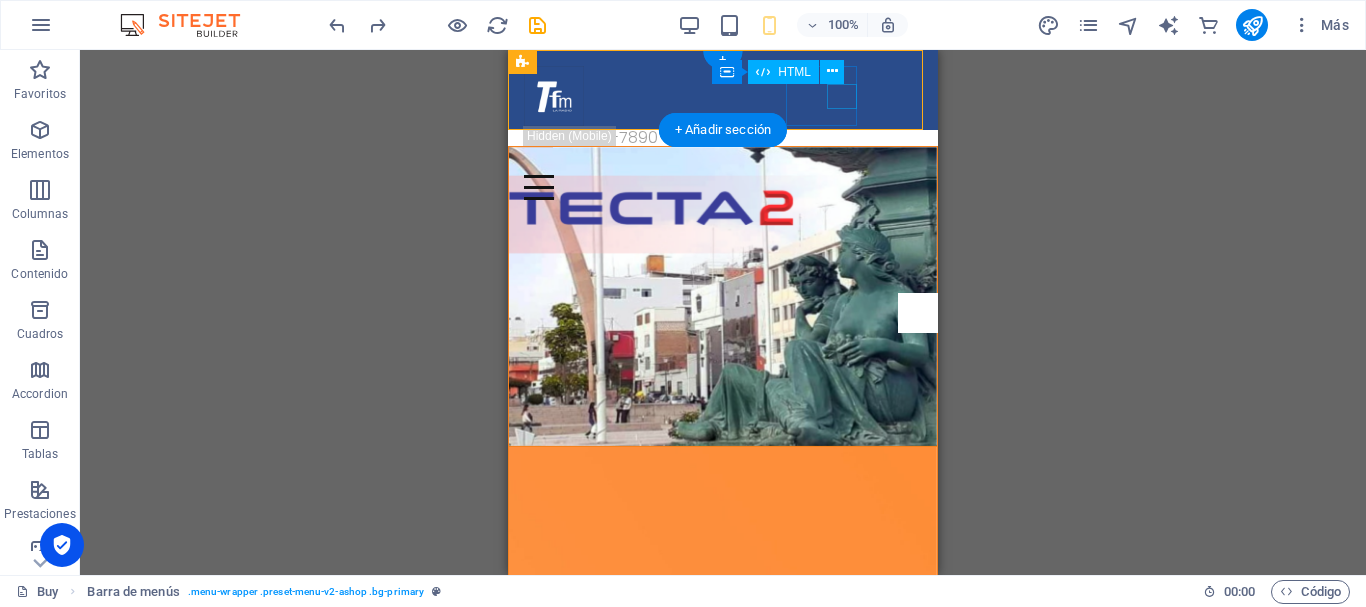 click at bounding box center [723, 187] 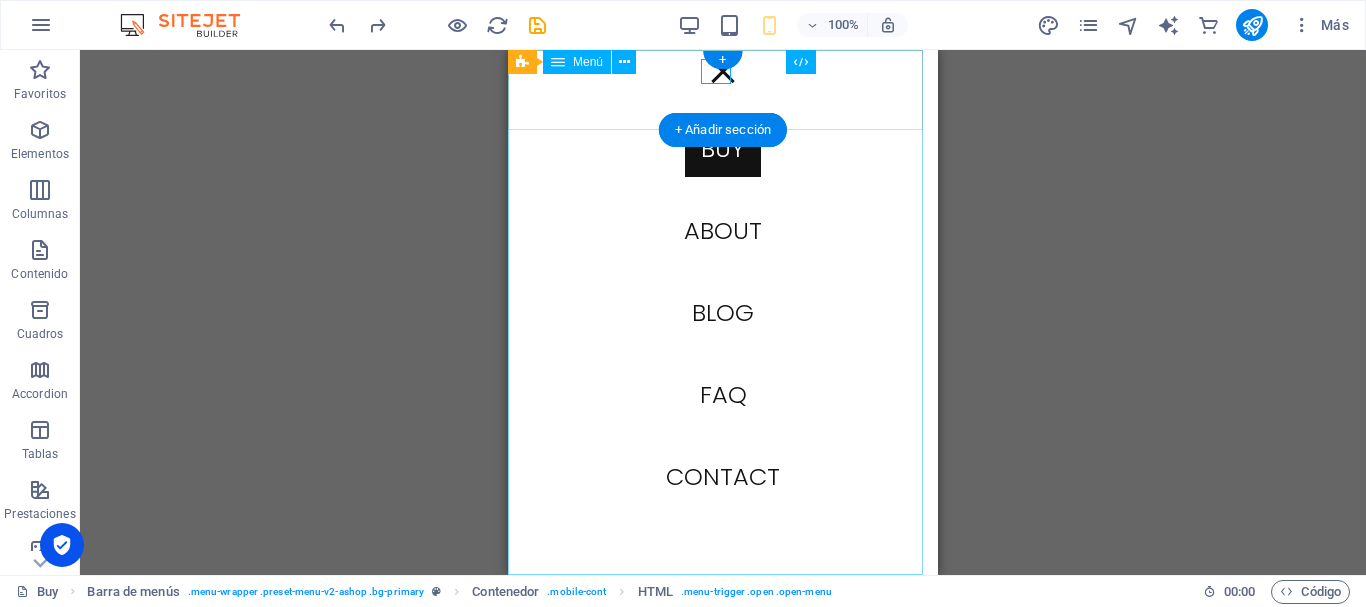 click on "Buy About Blog FAQ Contact" at bounding box center [723, 312] 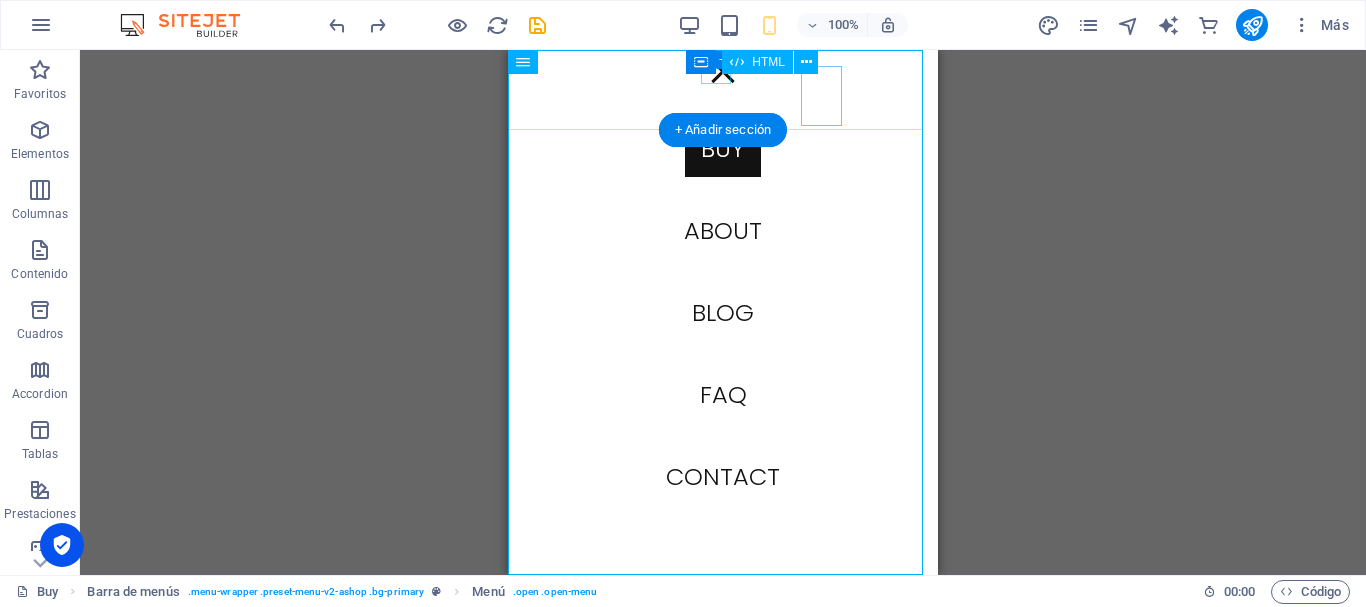 click at bounding box center (723, 71) 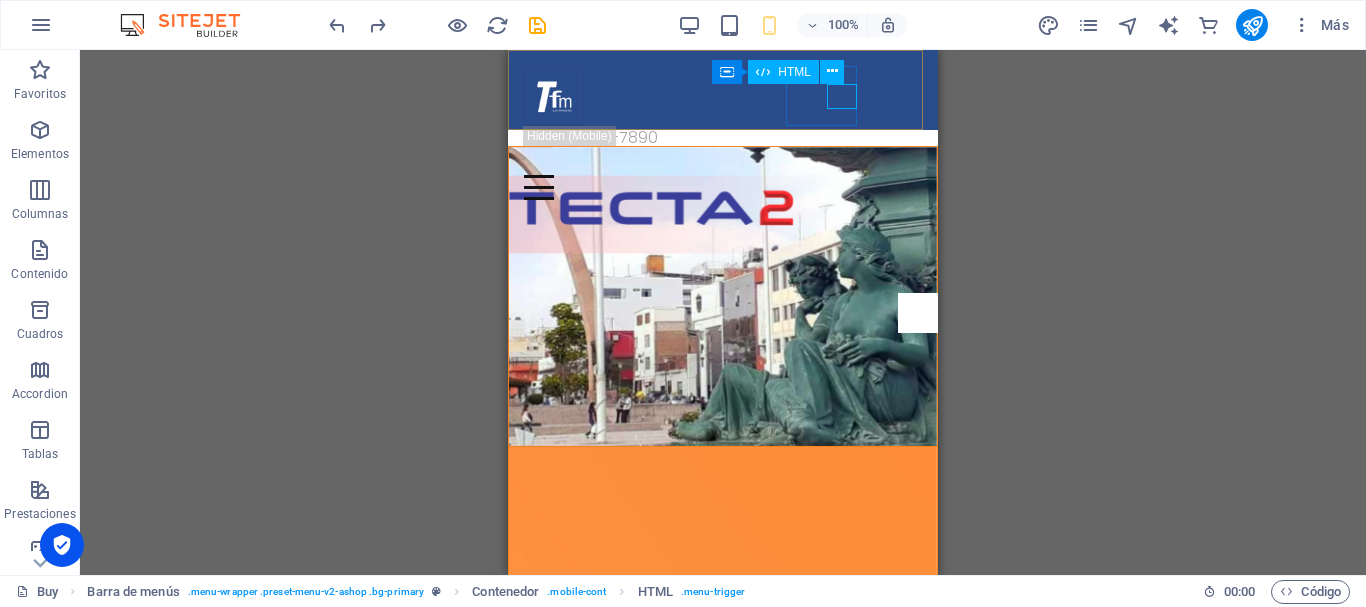 click on "HTML" at bounding box center (794, 72) 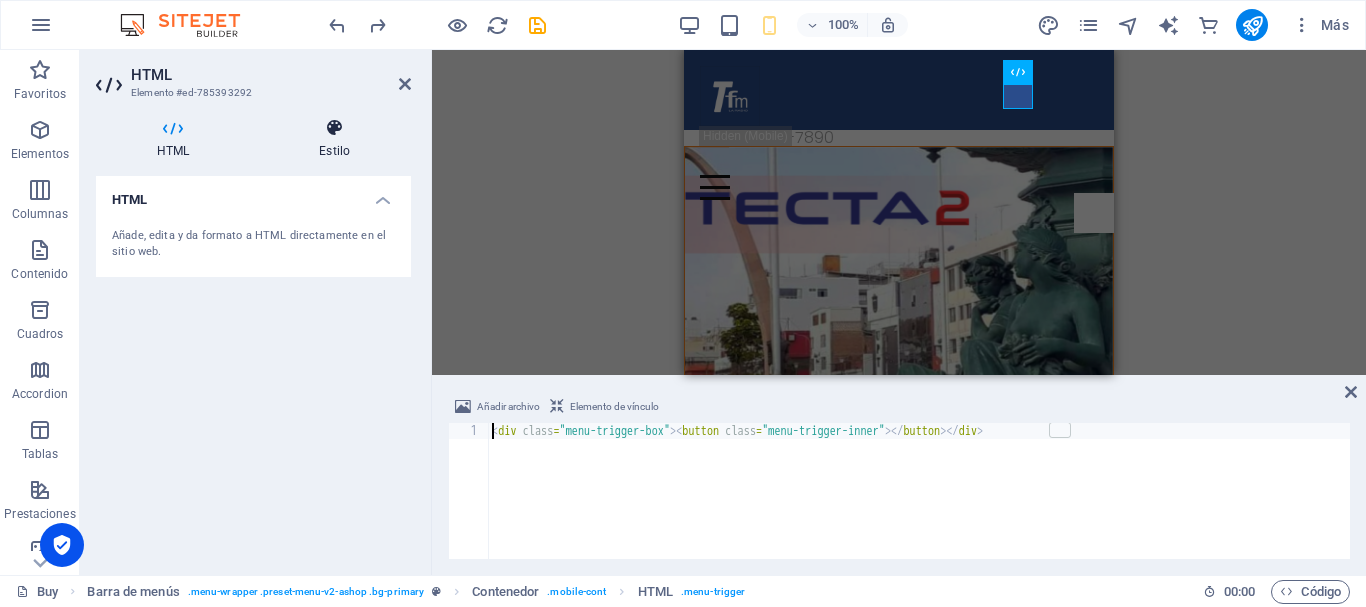 click on "Estilo" at bounding box center (334, 139) 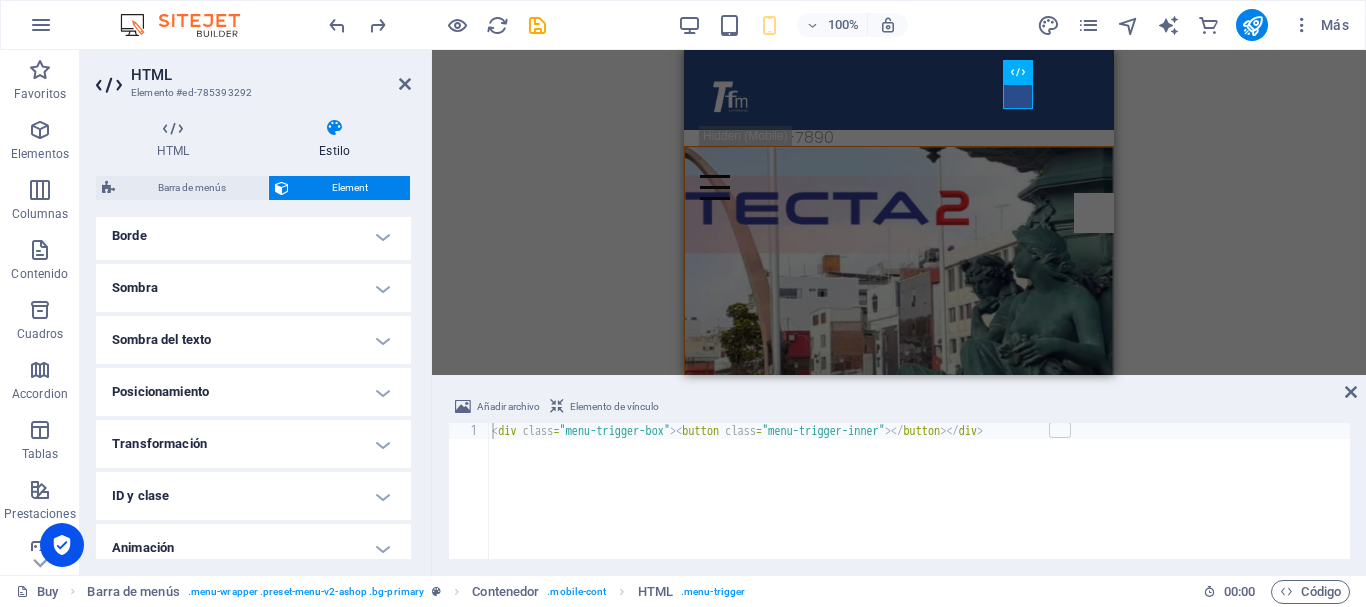scroll, scrollTop: 500, scrollLeft: 0, axis: vertical 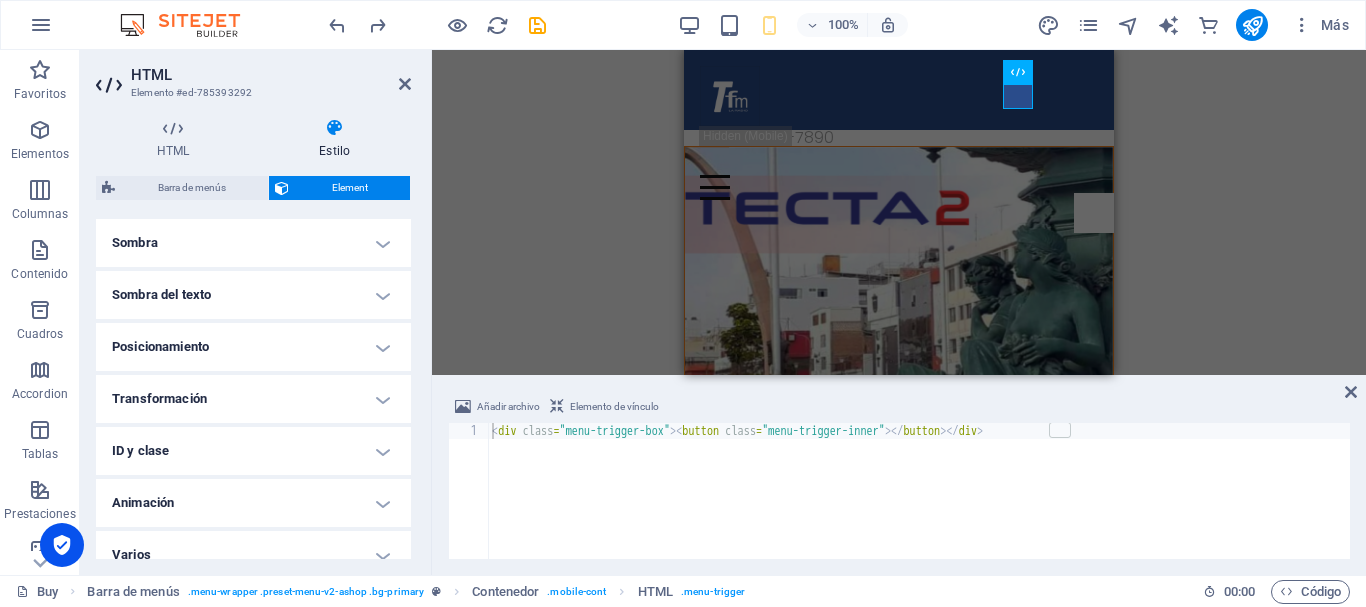 click on "Posicionamiento" at bounding box center (253, 347) 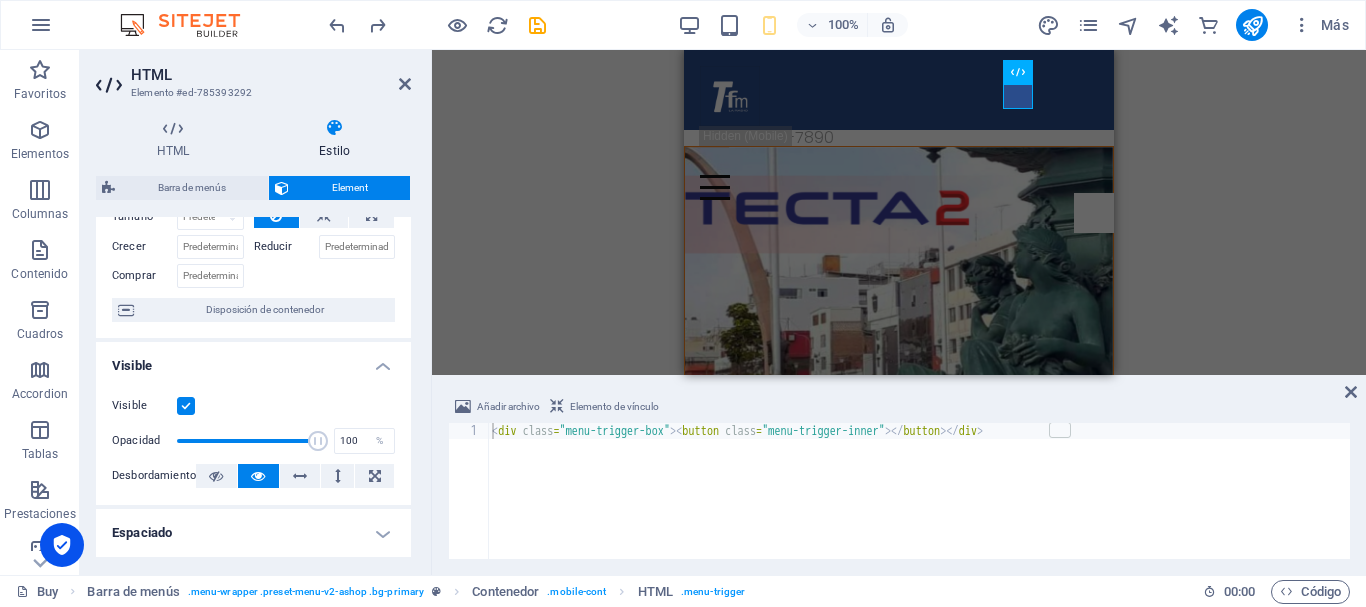 scroll, scrollTop: 0, scrollLeft: 0, axis: both 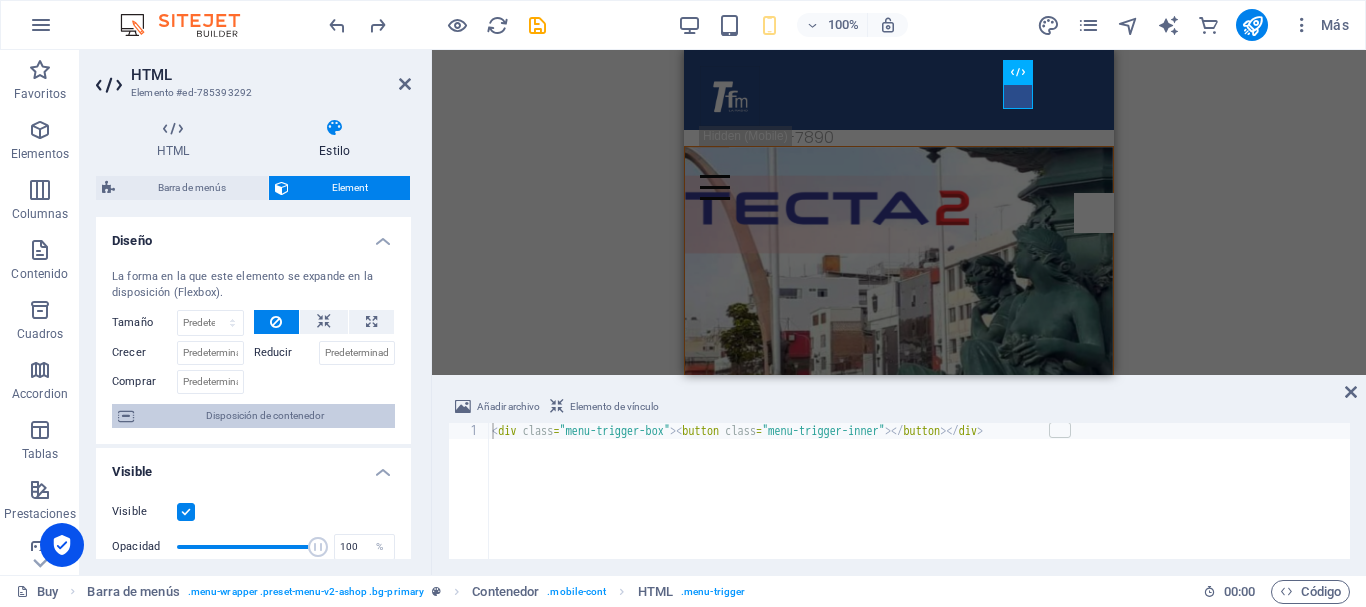 click on "Disposición de contenedor" at bounding box center (264, 416) 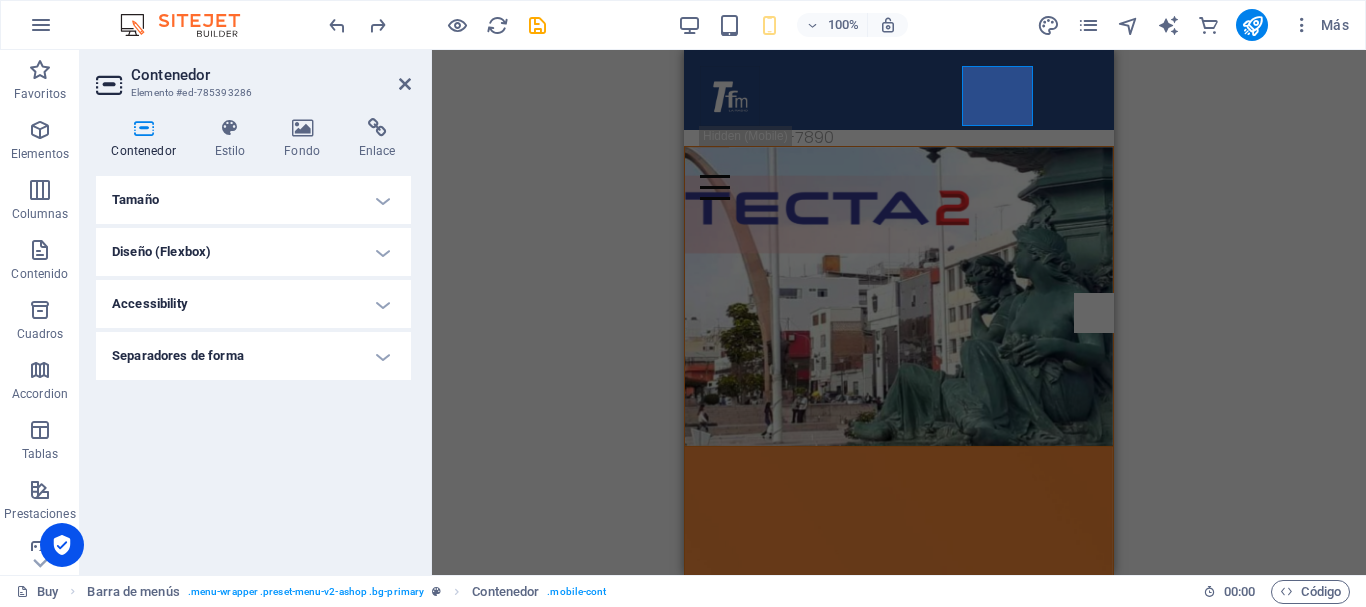 click on "Contenedor" at bounding box center [147, 139] 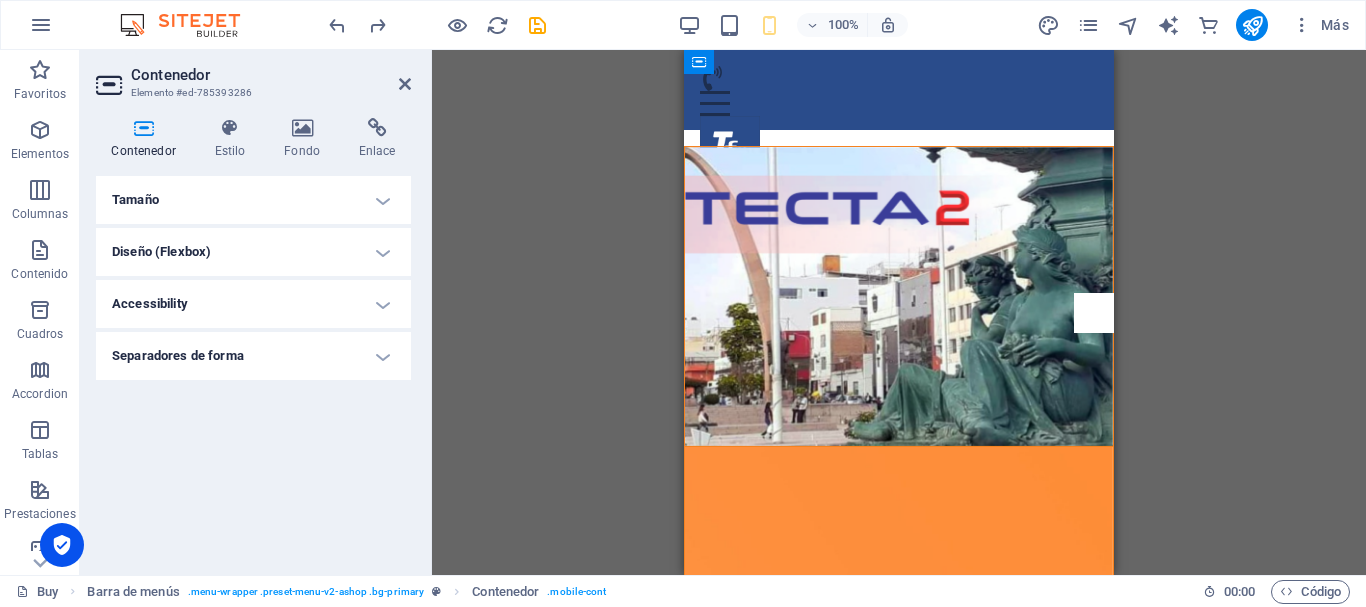 drag, startPoint x: 996, startPoint y: 79, endPoint x: 763, endPoint y: 96, distance: 233.61935 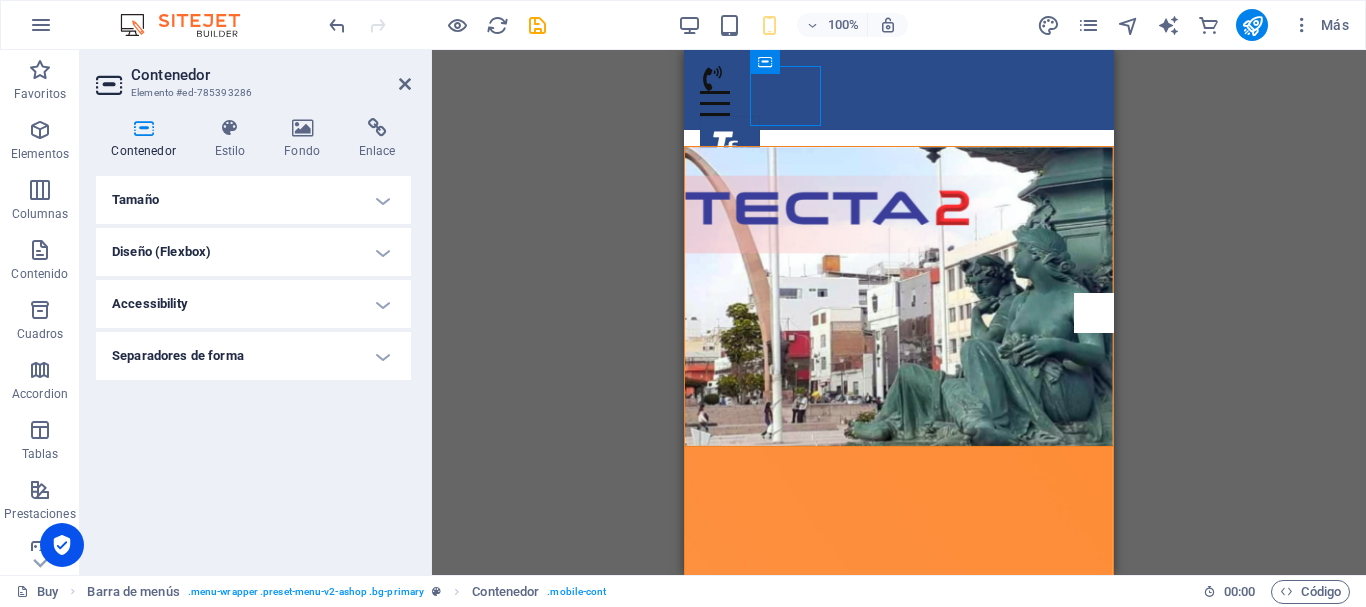 click on "Tamaño" at bounding box center [253, 200] 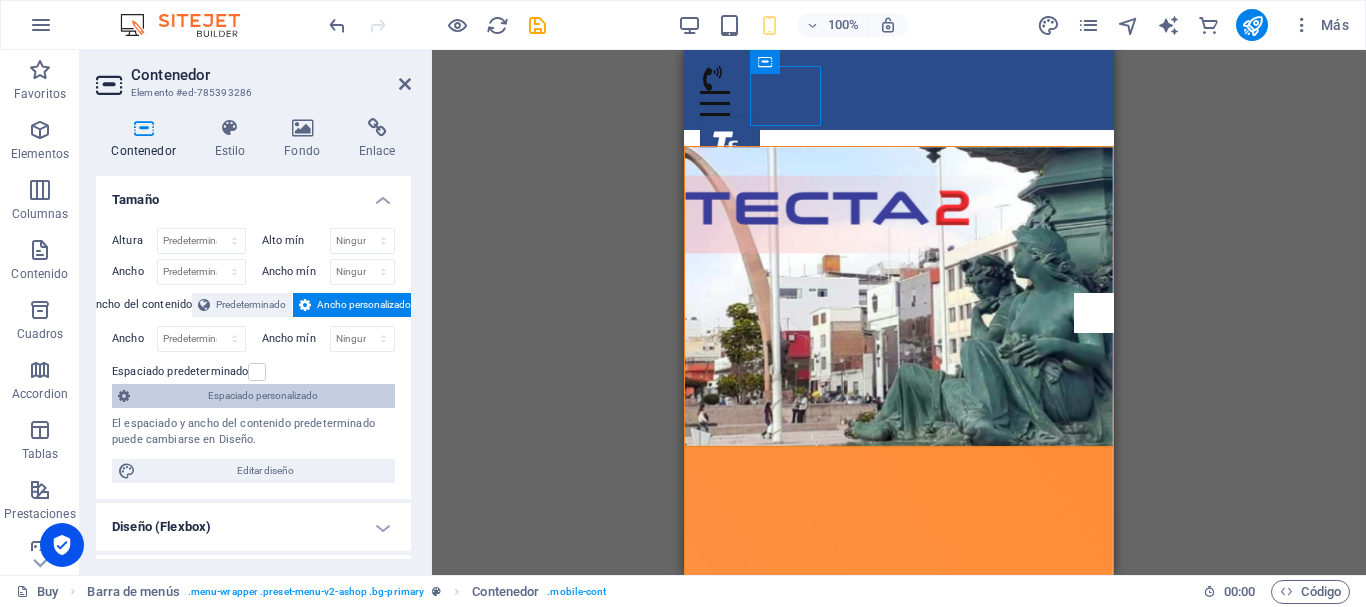 click on "Espaciado personalizado" at bounding box center [262, 396] 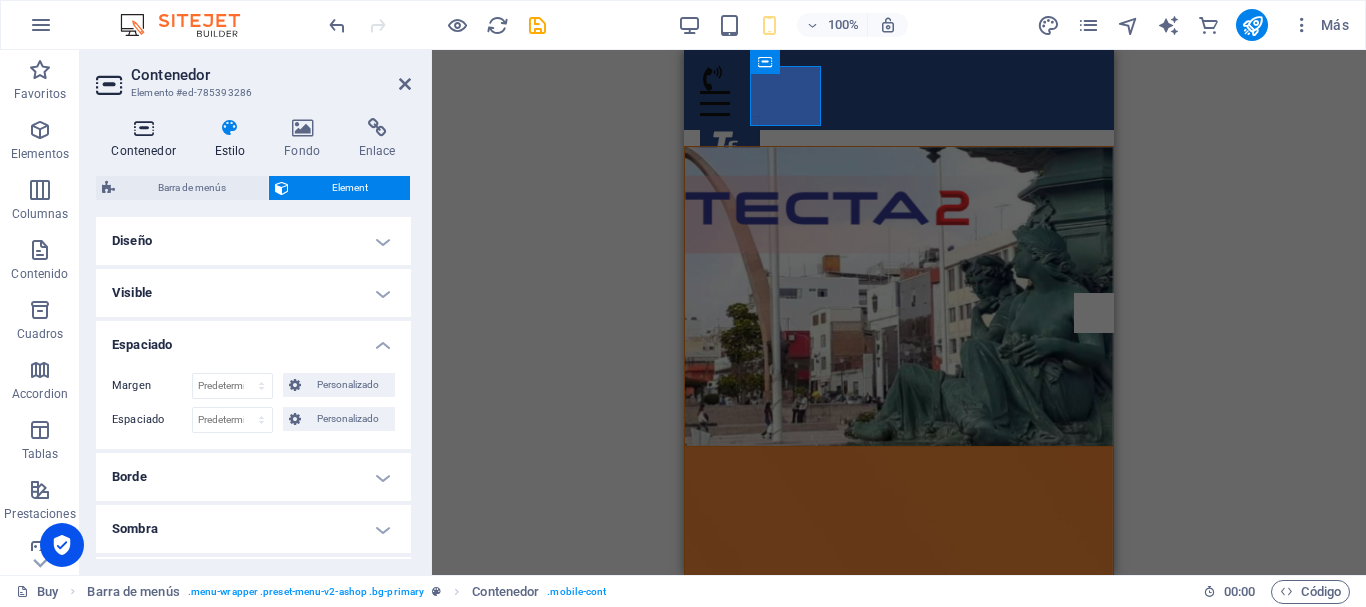 click on "Contenedor" at bounding box center (147, 139) 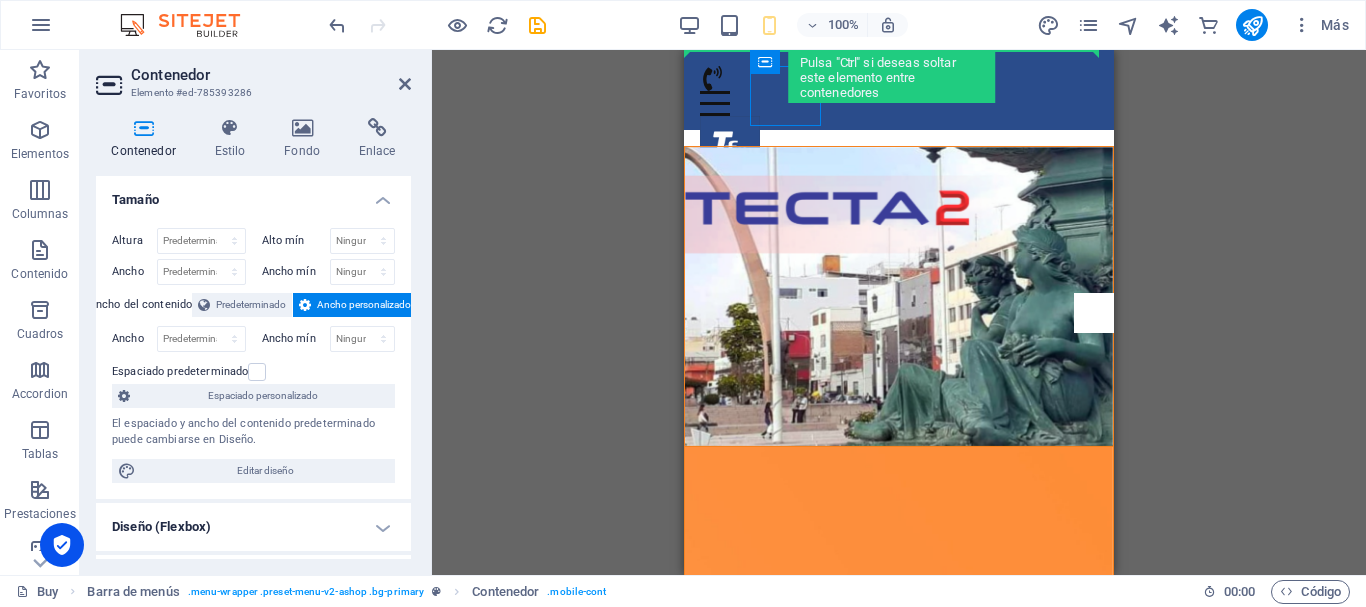 drag, startPoint x: 1454, startPoint y: 113, endPoint x: 708, endPoint y: 60, distance: 747.8803 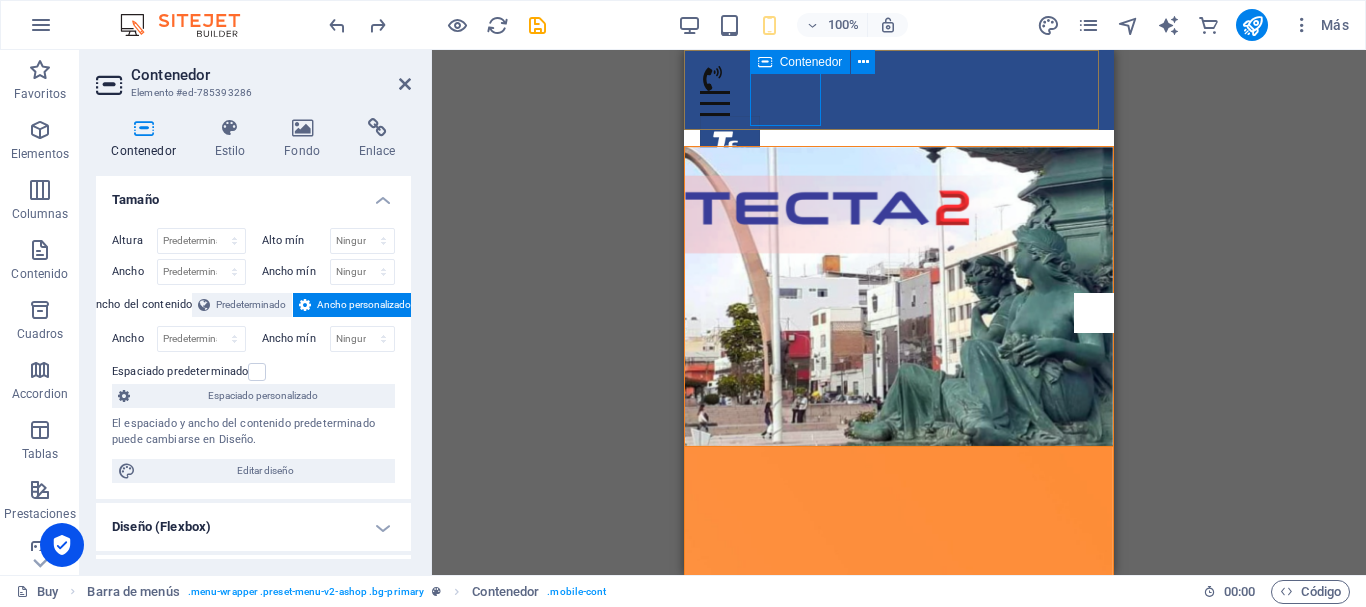 click on "Contenedor" at bounding box center (811, 62) 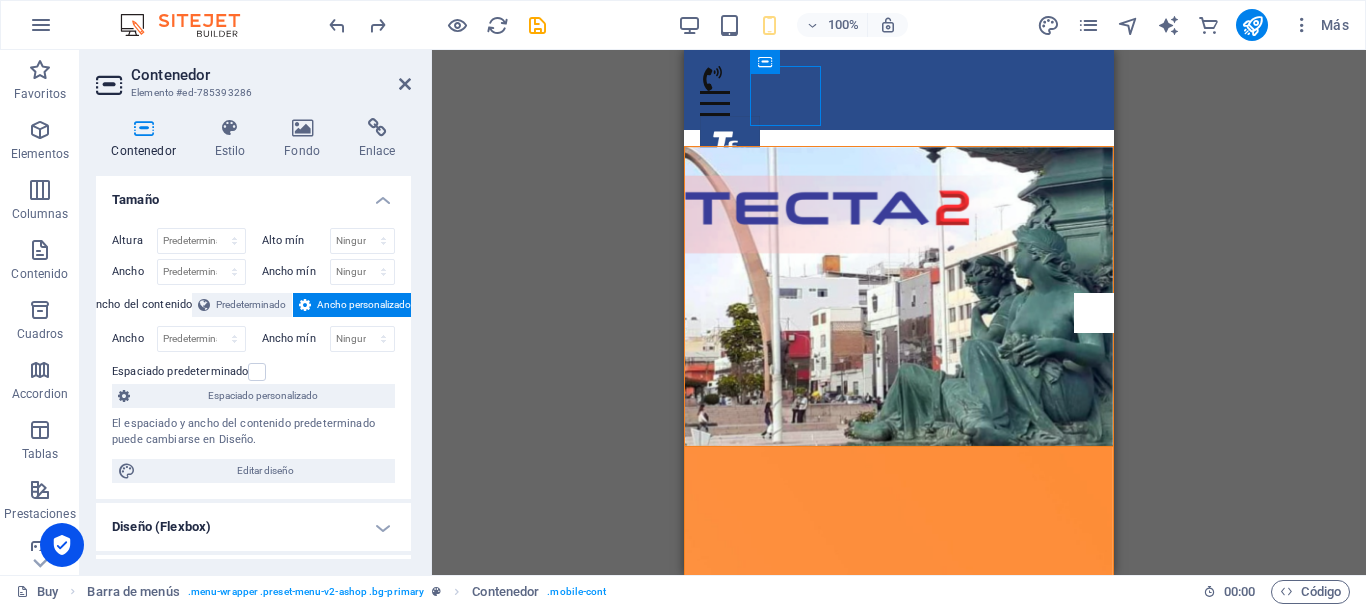 drag, startPoint x: 1506, startPoint y: 114, endPoint x: 809, endPoint y: 74, distance: 698.14685 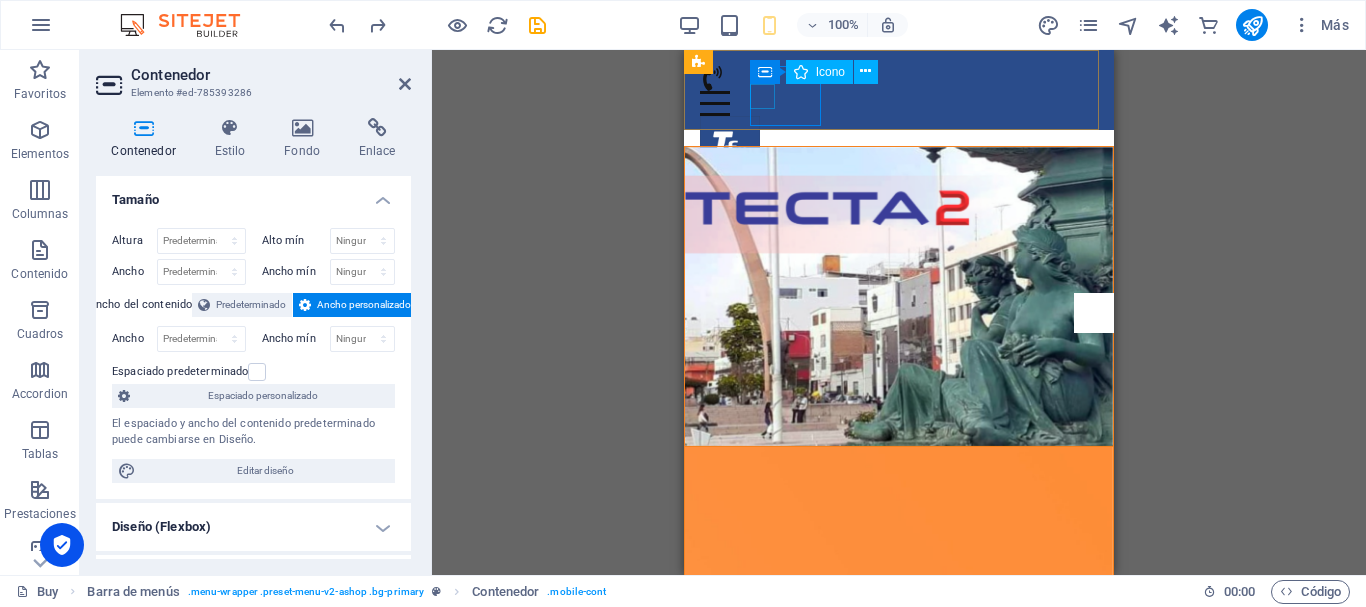click at bounding box center [891, 78] 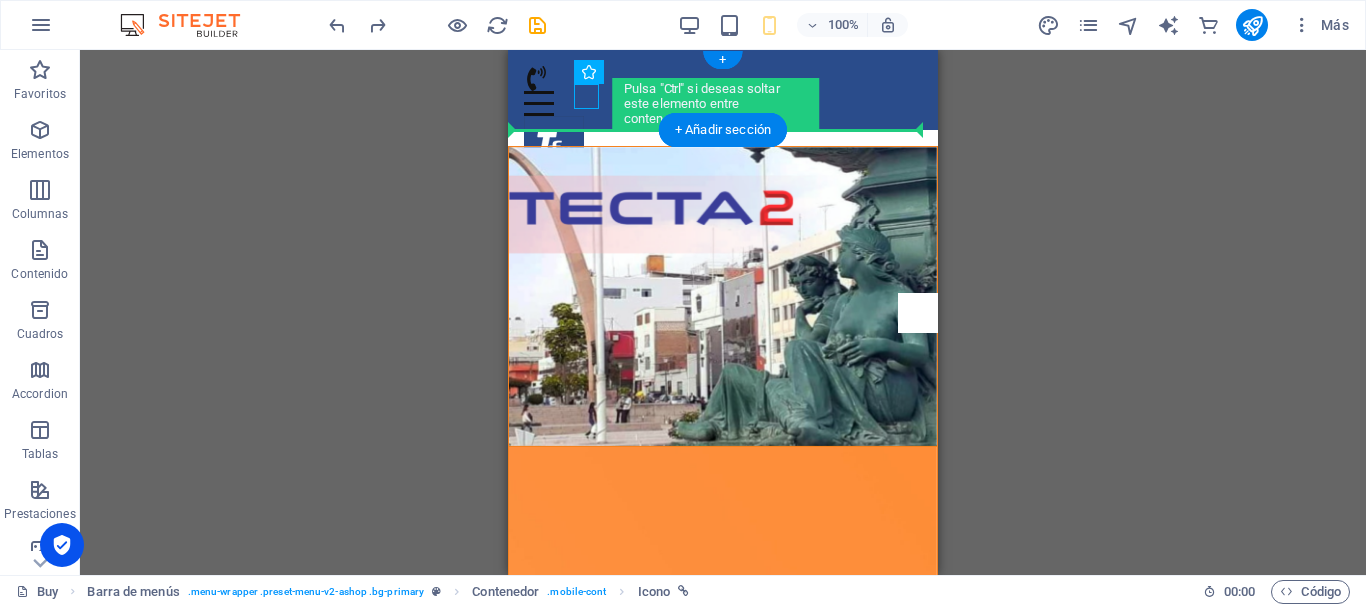 drag, startPoint x: 586, startPoint y: 98, endPoint x: 868, endPoint y: 98, distance: 282 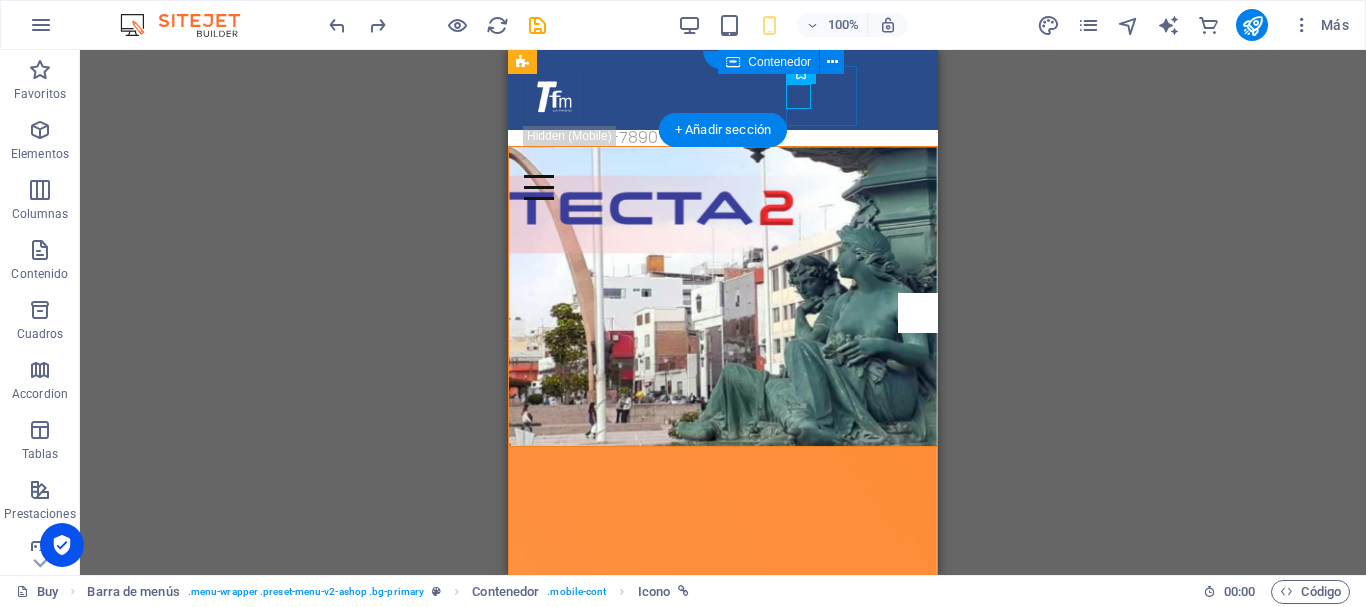 click at bounding box center (723, 175) 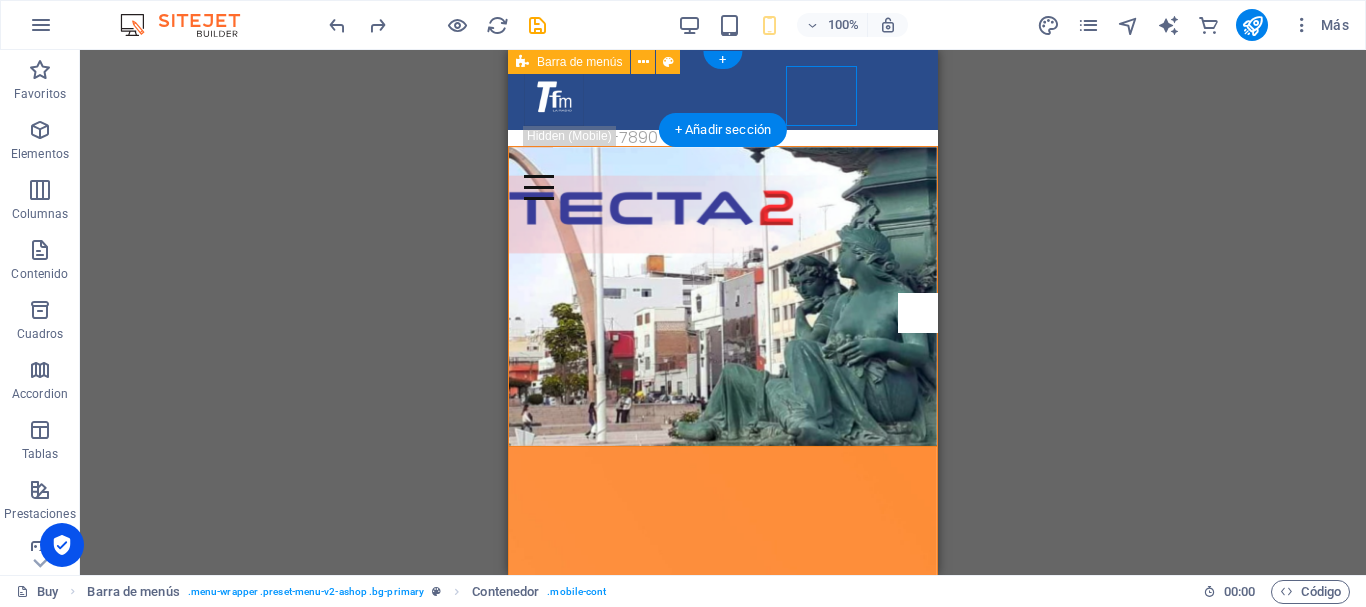 click on "Buy About Blog FAQ Contact   + [PHONE_NUMBER]" at bounding box center (723, 90) 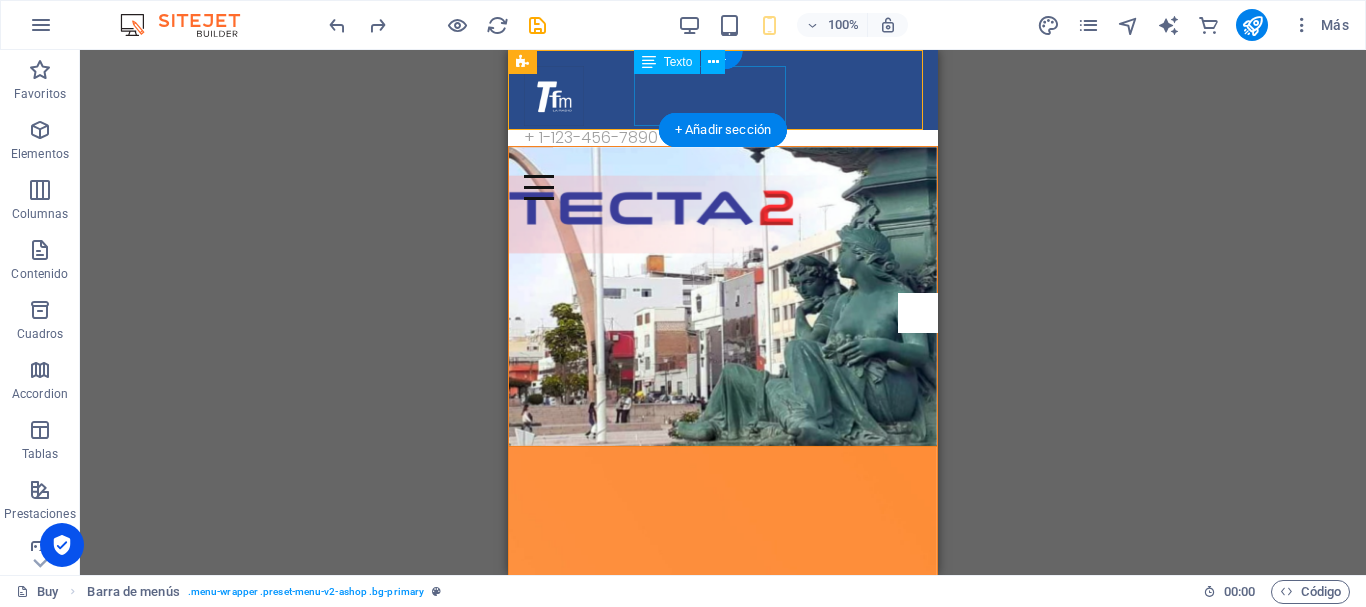 click on "+ 1-123-456-7890" at bounding box center [723, 138] 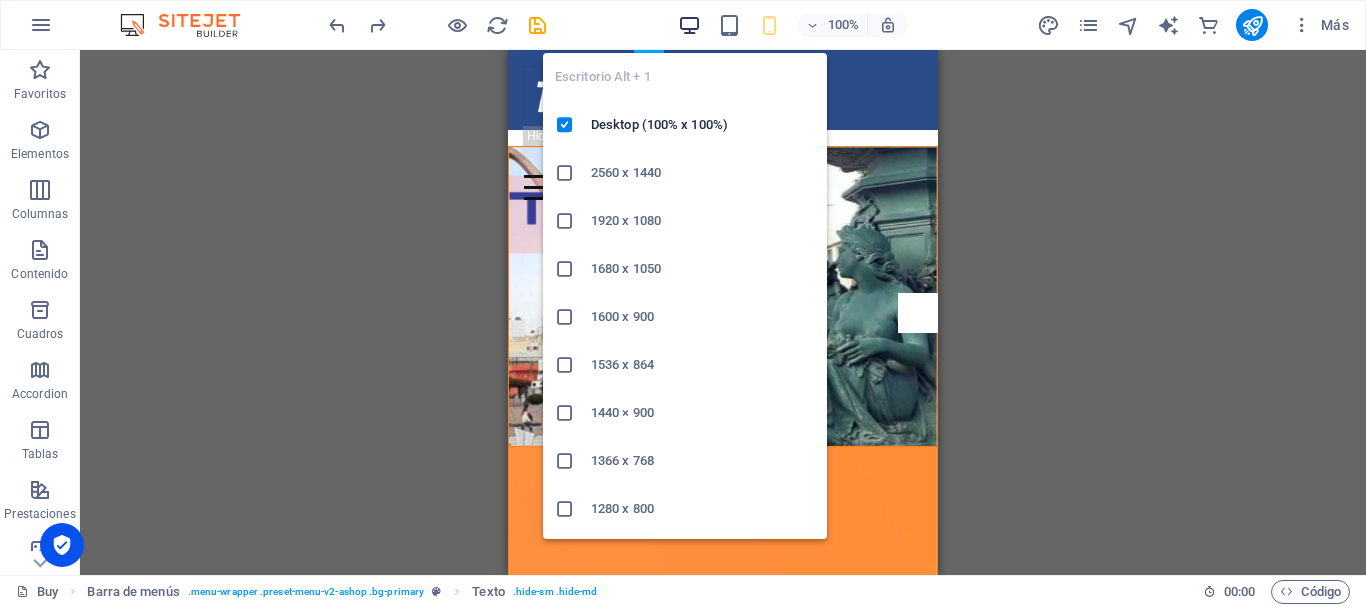 click at bounding box center [689, 25] 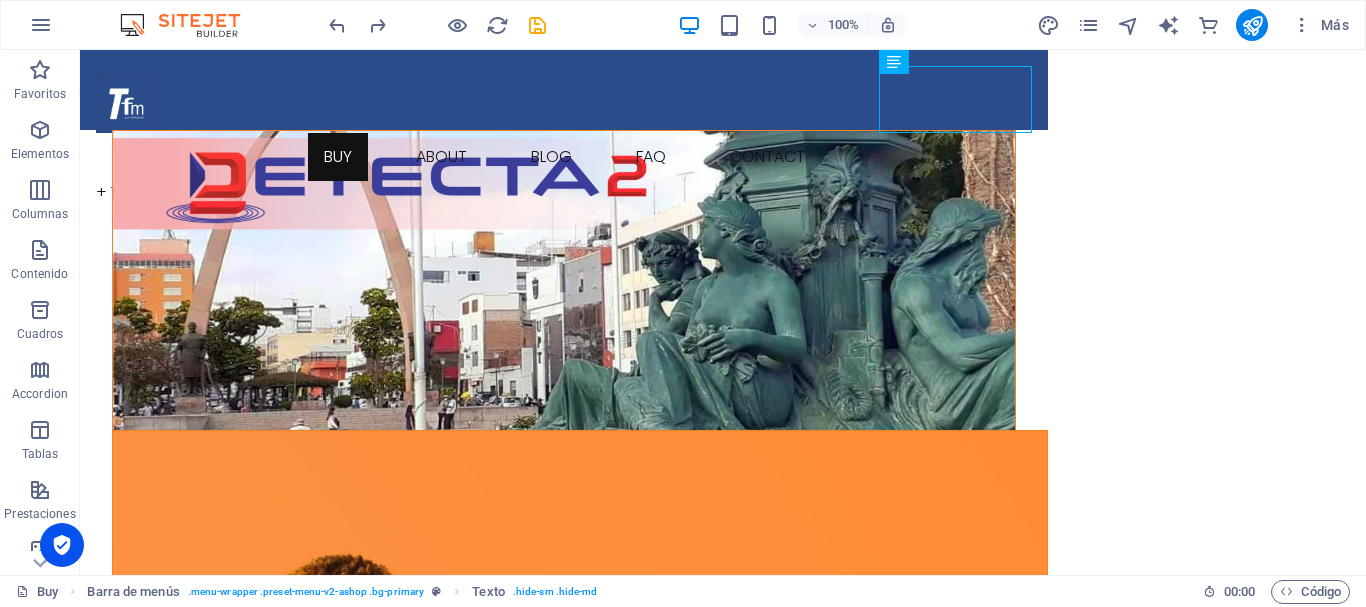 click on "Buy About Blog FAQ Contact   + [PHONE_NUMBER] Nuevo en Ashop ¡La colección de primavera ya está disponible! Suelta el contenido aquí o  Añadir elementos  Pegar portapapeles
Suelta el contenido aquí o  Añadir elementos  Pegar portapapeles Hola primavera Nuevos conjuntos para ti
Venta de temporada Hasta - 50% de descuento Suelta el contenido aquí o  Añadir elementos  Pegar portapapeles
Bienvenido a Ashop Nueva apariencia ¡Consigue el look perfecto! Nueva tendencia Más estilos para ti Moda Moda y estilo de vida Envío gratis Envío gratuito en todos los pedidos. Soporte 24/7 Soporte 24 horas al día Devoluciones en 30 [PERSON_NAME] 30 [PERSON_NAME] de devoluciones gratuitas Alta calidad Productos de la mejor calidad Las mejores marcas Hoja informativa Entregar   He leído y comprendido la política de privacidad. ¿Ilegible? Regenerar Lorem ipsum dolor sit amet consequat adipisicing elit, sed do eiusmod tempor incididunt ut labore et dolore.  [GEOGRAPHIC_DATA]" at bounding box center (723, 4407) 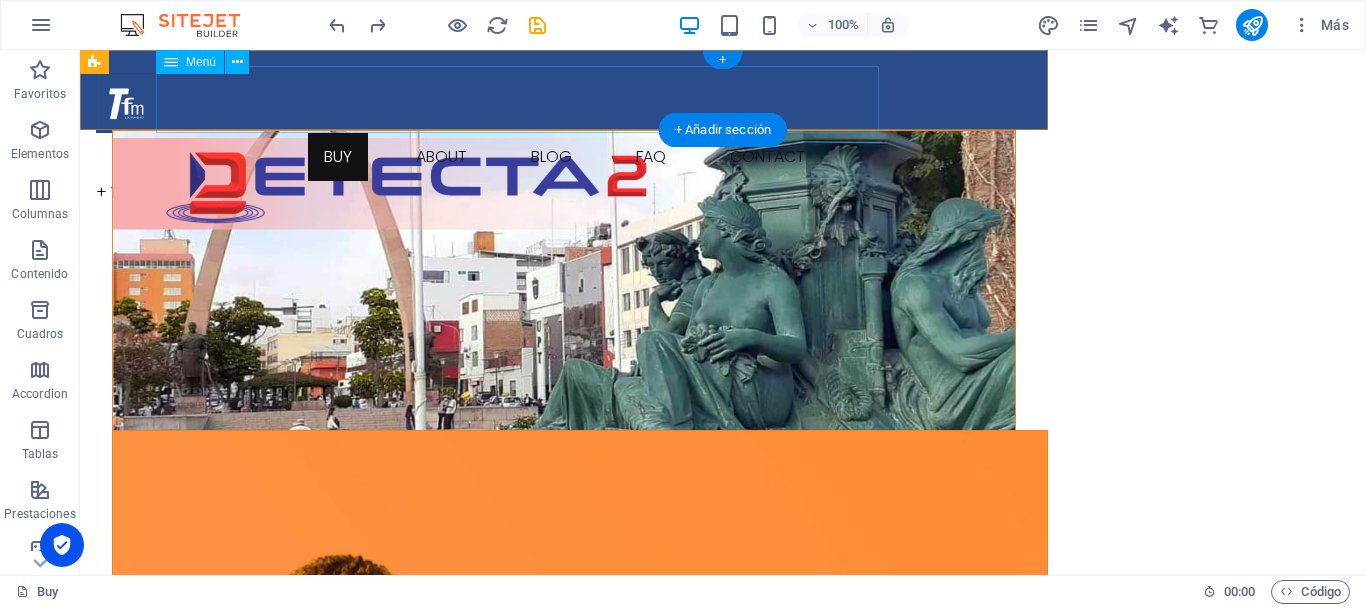 click on "Buy About Blog FAQ Contact" at bounding box center [564, 157] 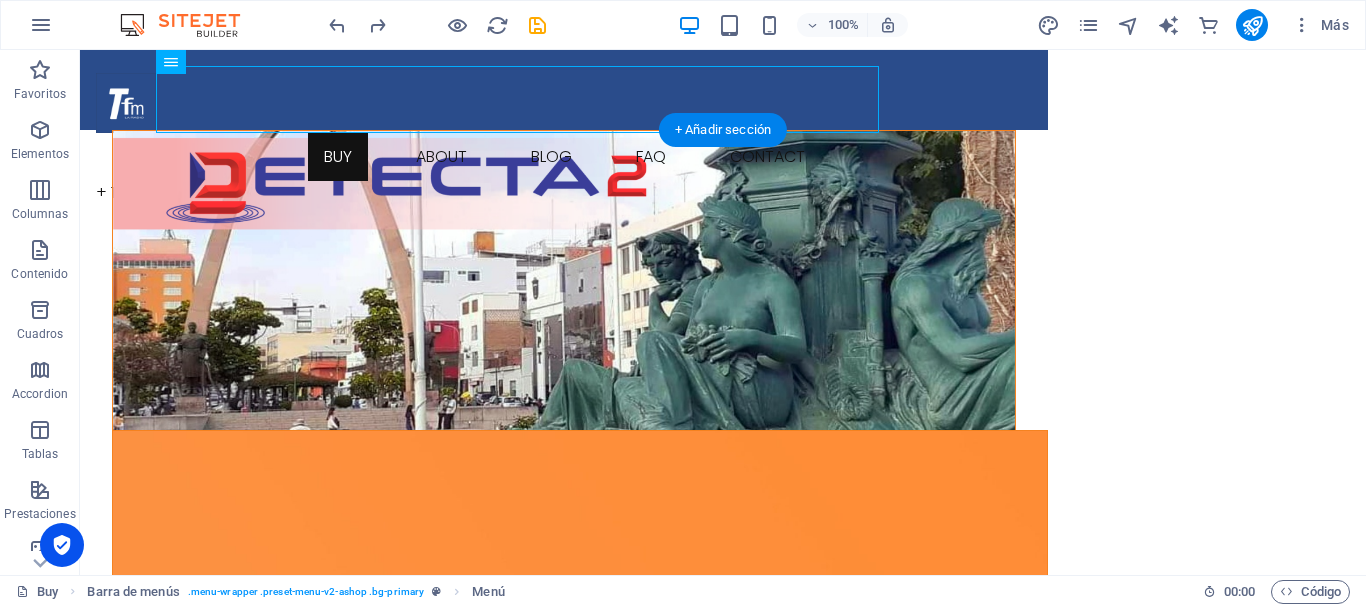 scroll, scrollTop: 100, scrollLeft: 0, axis: vertical 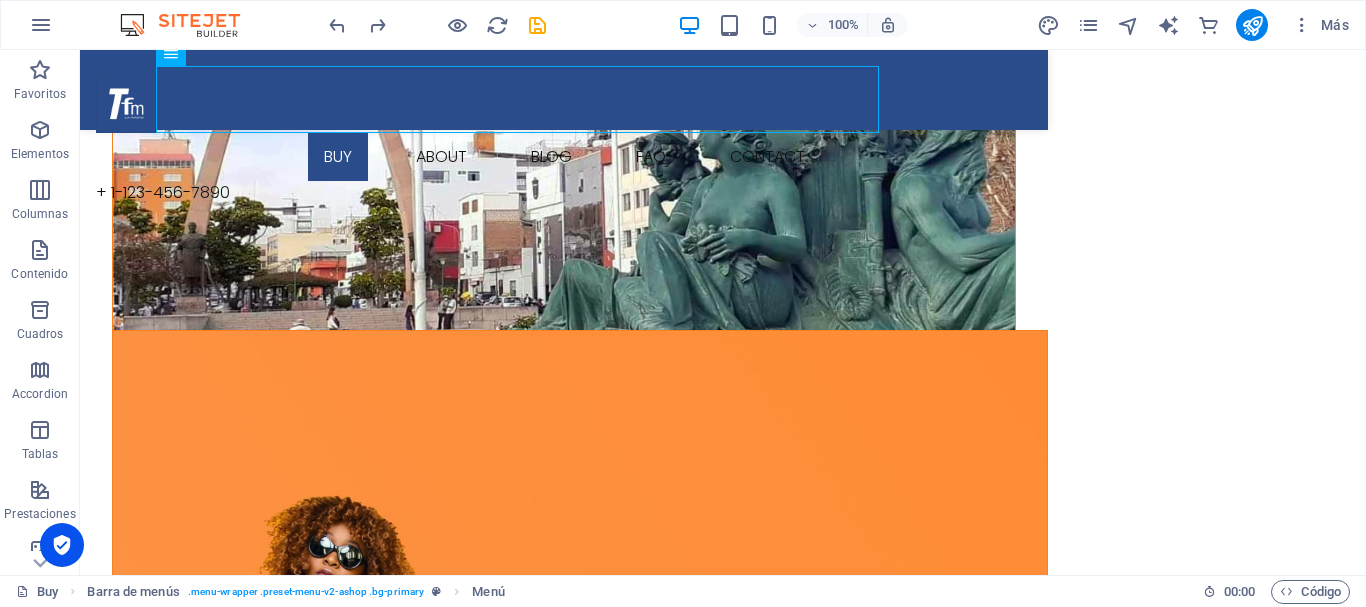 click at bounding box center (564, 181) 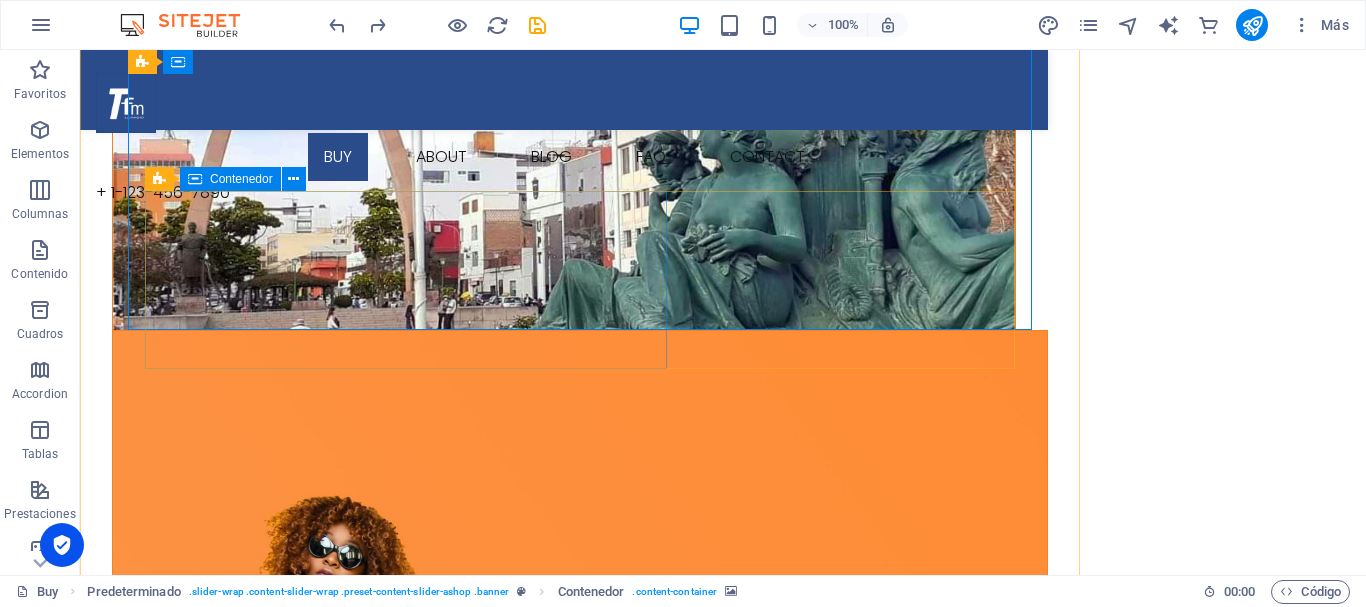 click on "Nuevo en Ashop ¡La colección de primavera ya está disponible!" at bounding box center [564, 539] 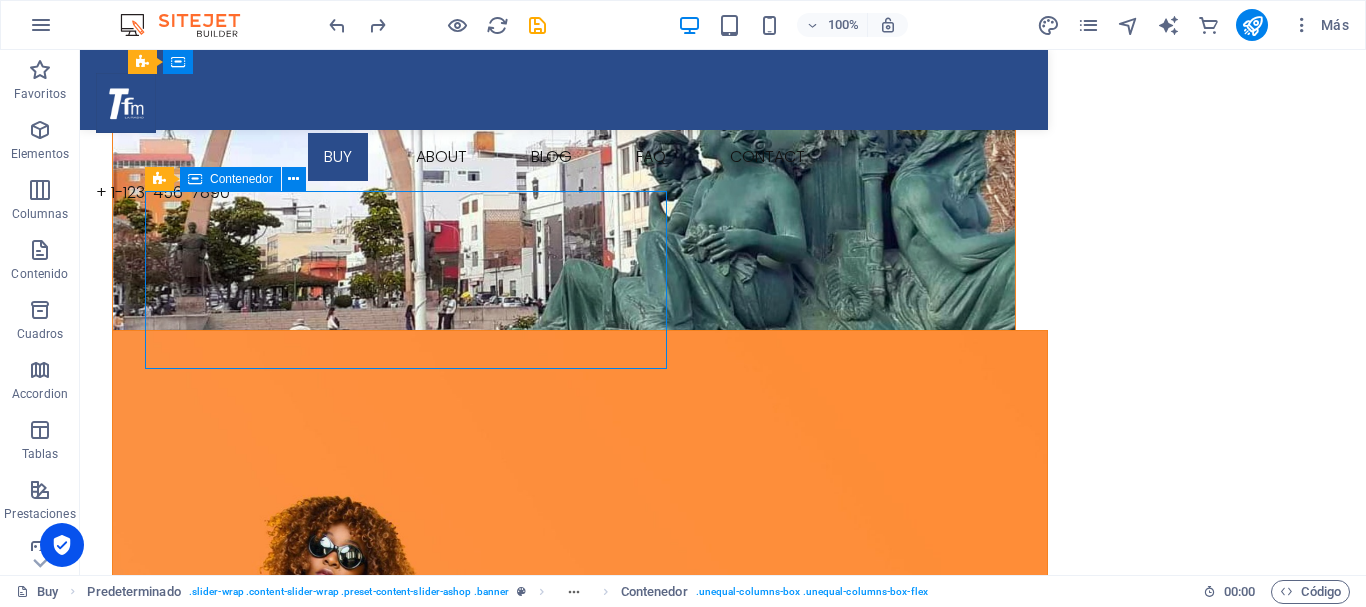 click on "Nuevo en Ashop ¡La colección de primavera ya está disponible!" at bounding box center (564, 539) 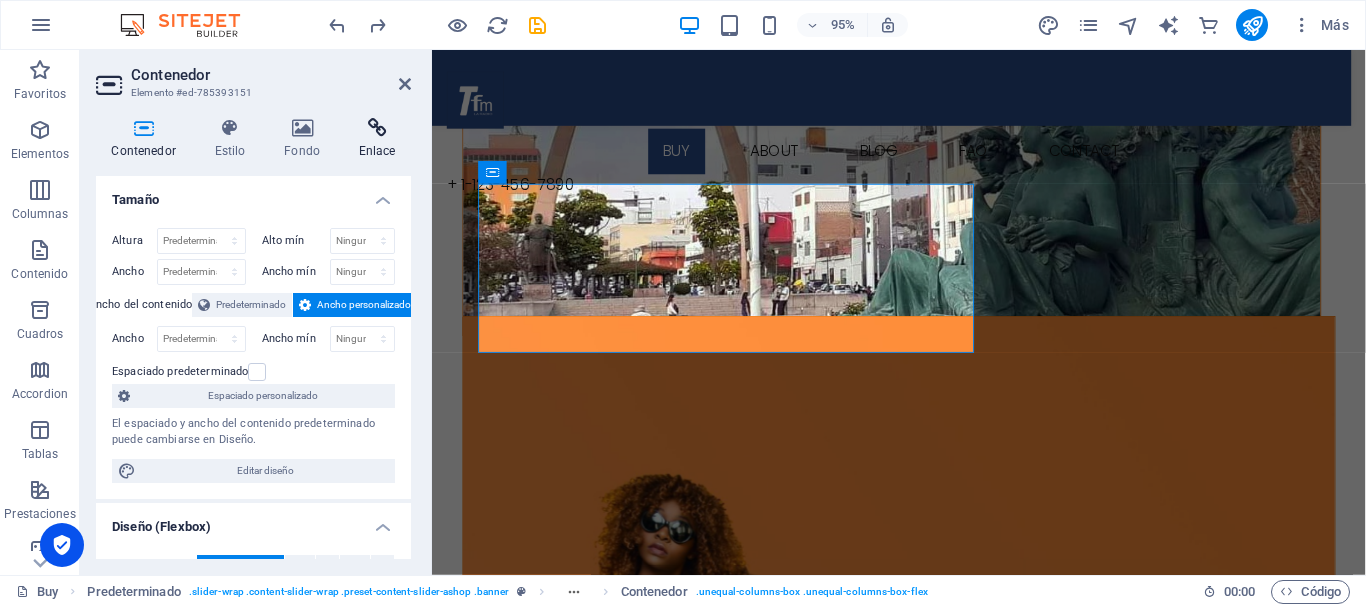 click at bounding box center (377, 128) 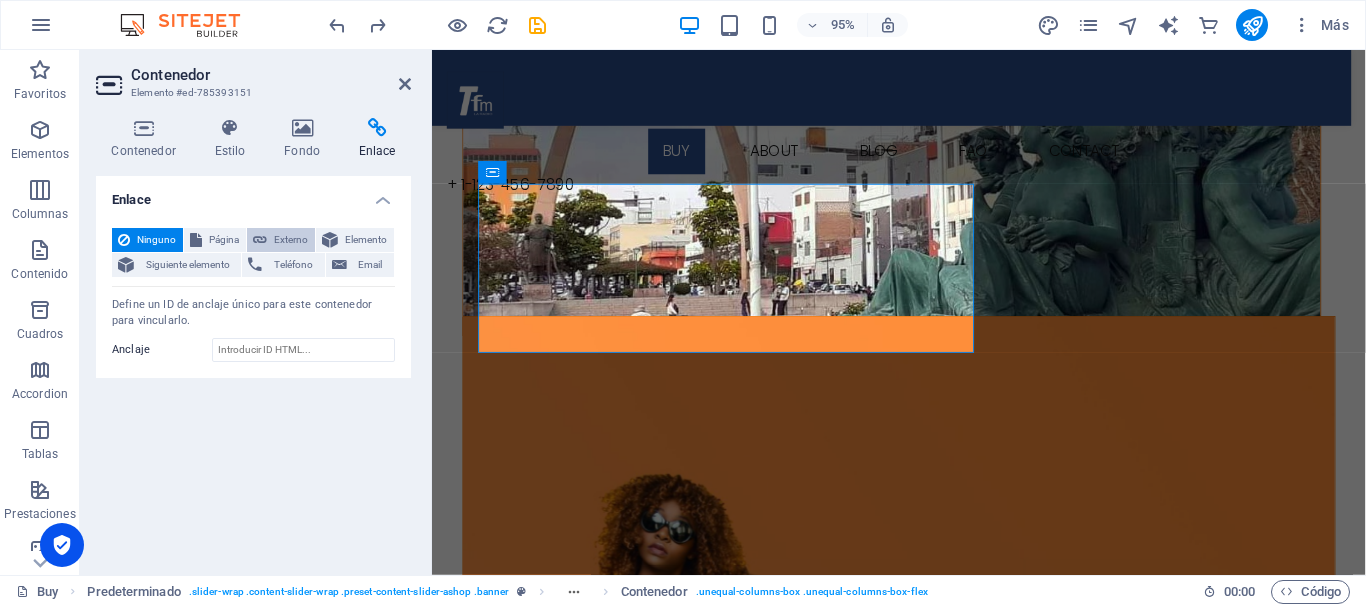 click on "Externo" at bounding box center (291, 240) 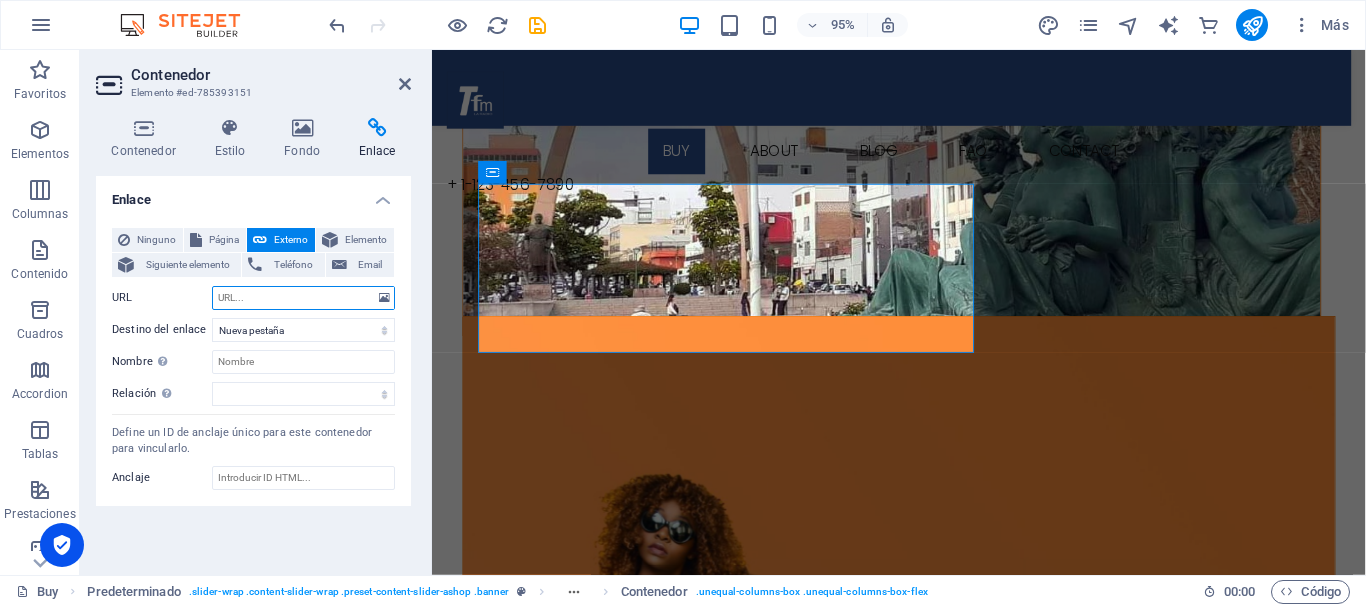 paste on "<iframe src="[URL][DOMAIN_NAME]" height="110" width="100%" scrolling="no" style="border:none;"></iframe>" 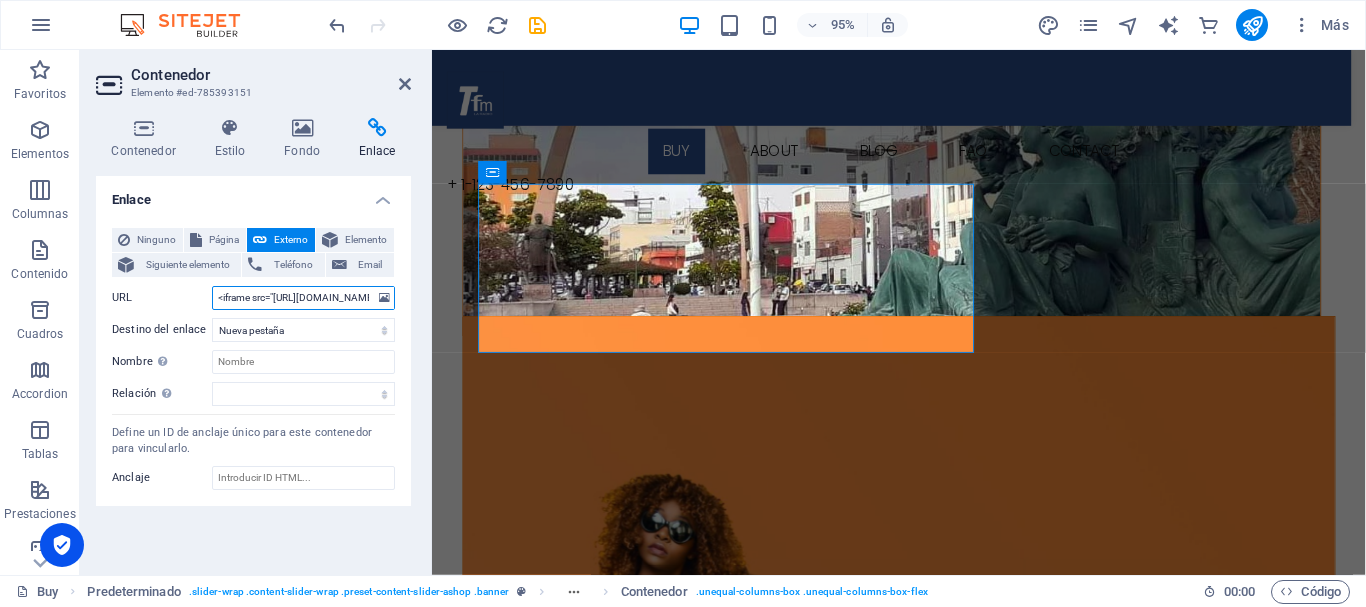 scroll, scrollTop: 0, scrollLeft: 514, axis: horizontal 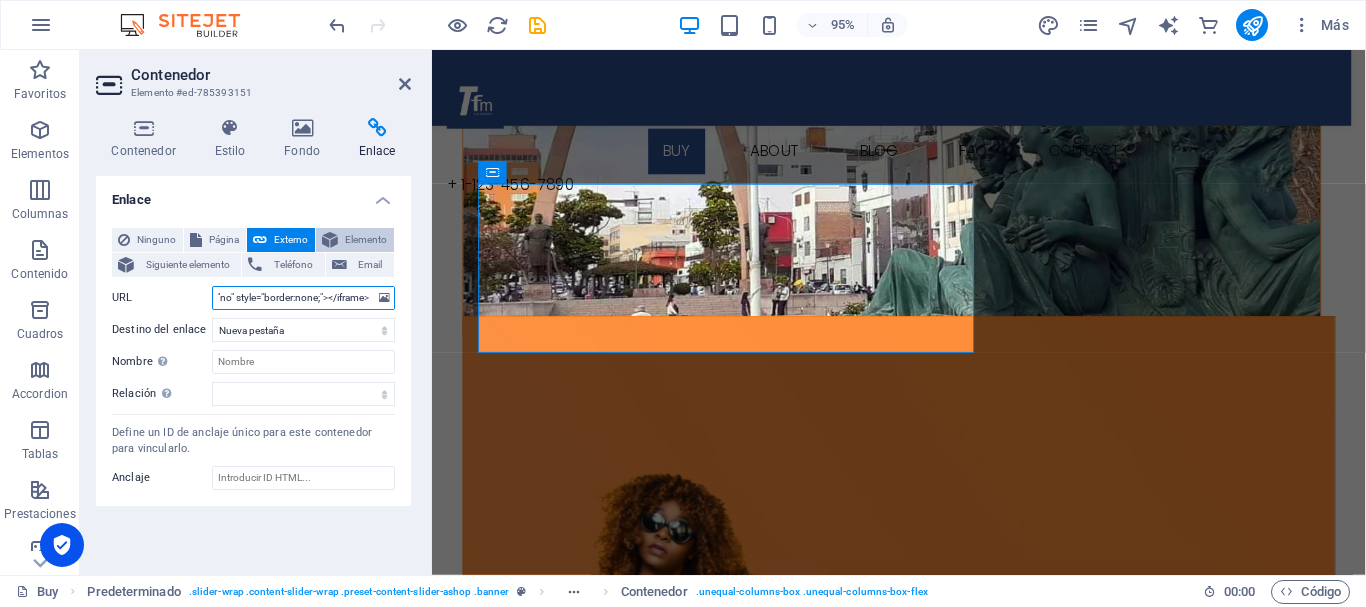 type on "<iframe src="[URL][DOMAIN_NAME]" height="110" width="100%" scrolling="no" style="border:none;"></iframe>" 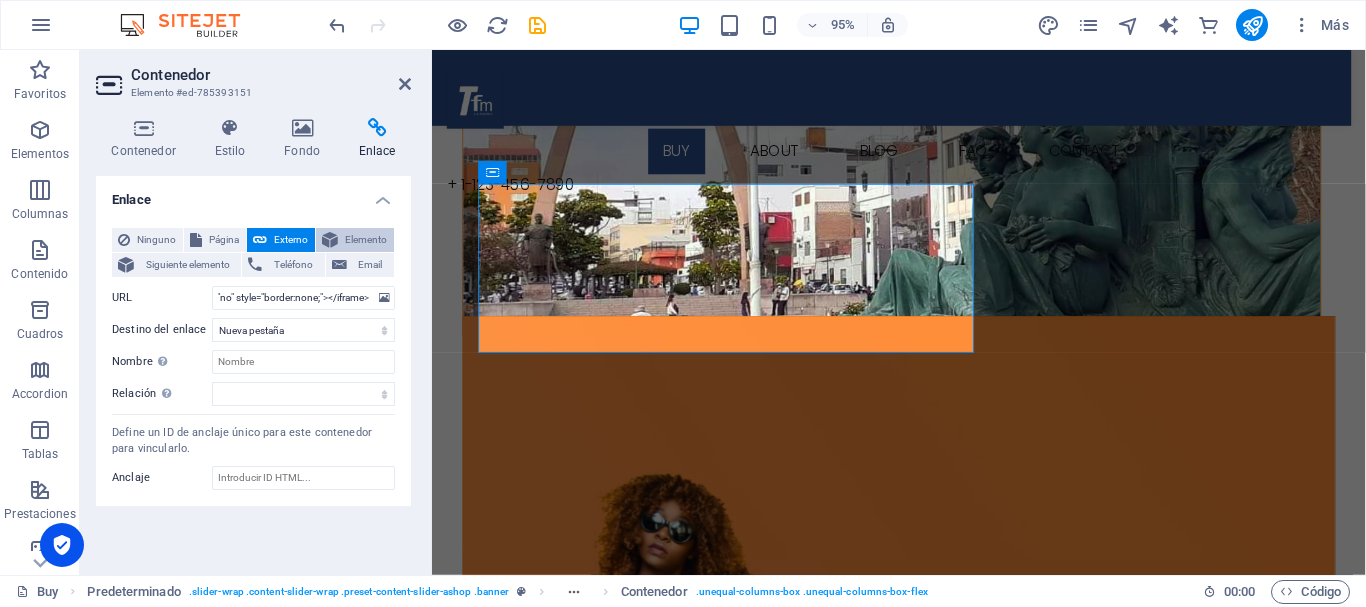 scroll, scrollTop: 0, scrollLeft: 0, axis: both 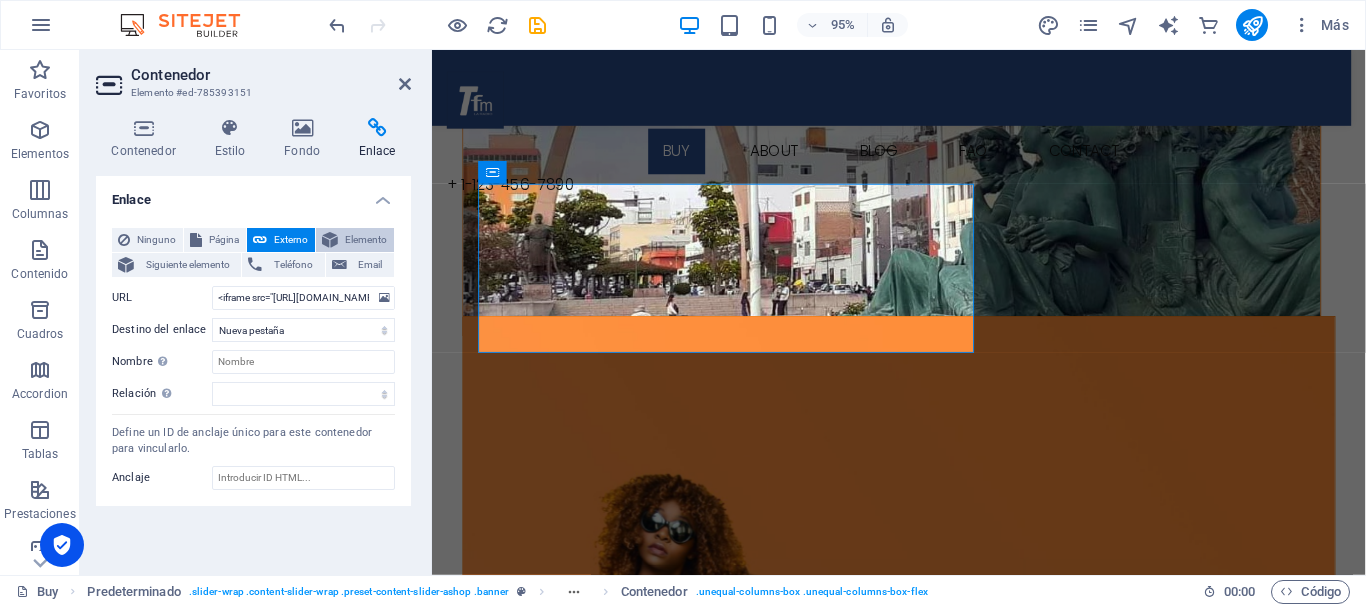 click on "Elemento" at bounding box center (366, 240) 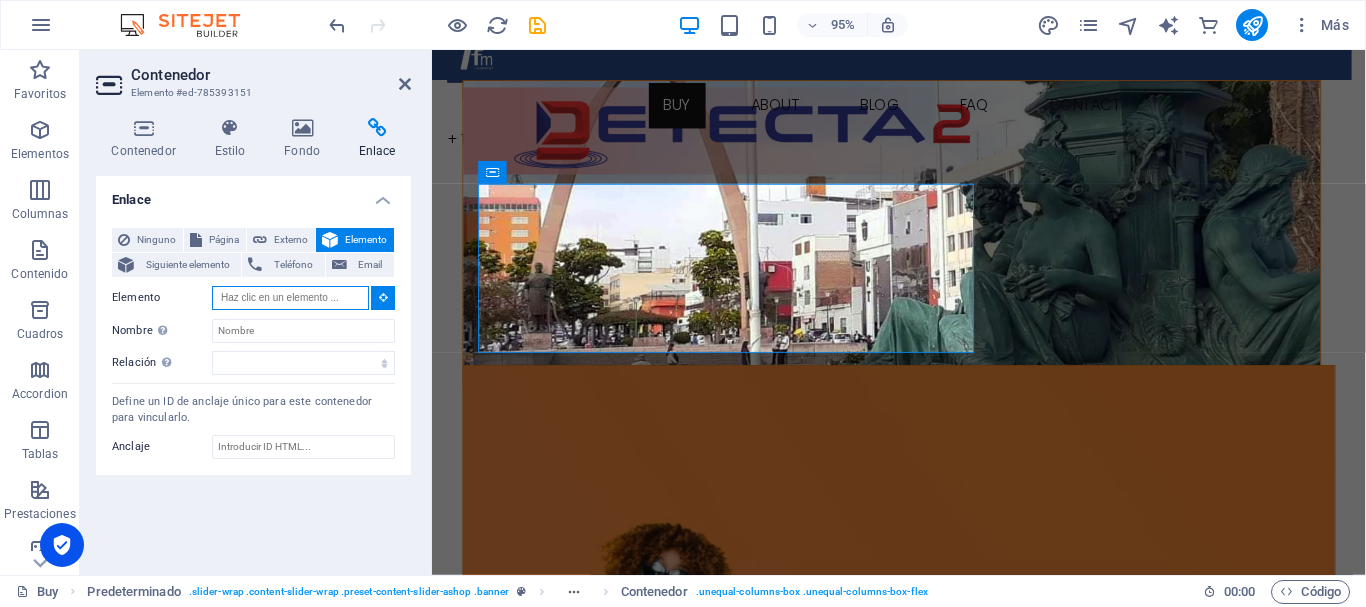 scroll, scrollTop: 100, scrollLeft: 0, axis: vertical 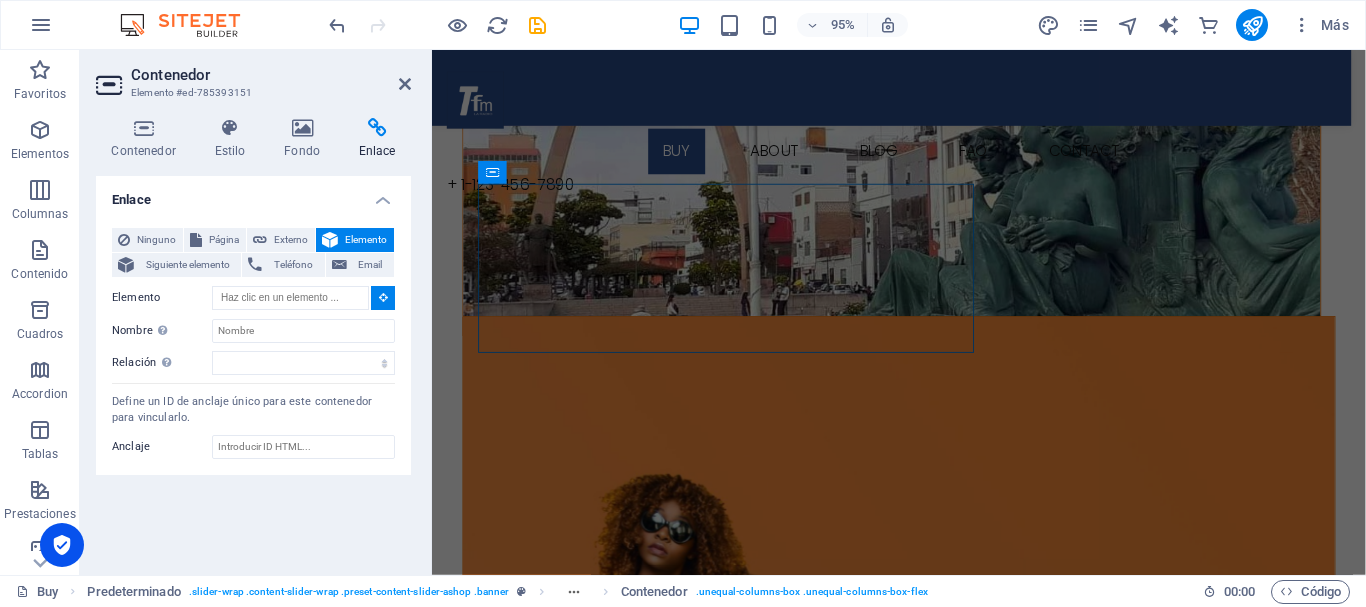 click at bounding box center (377, 128) 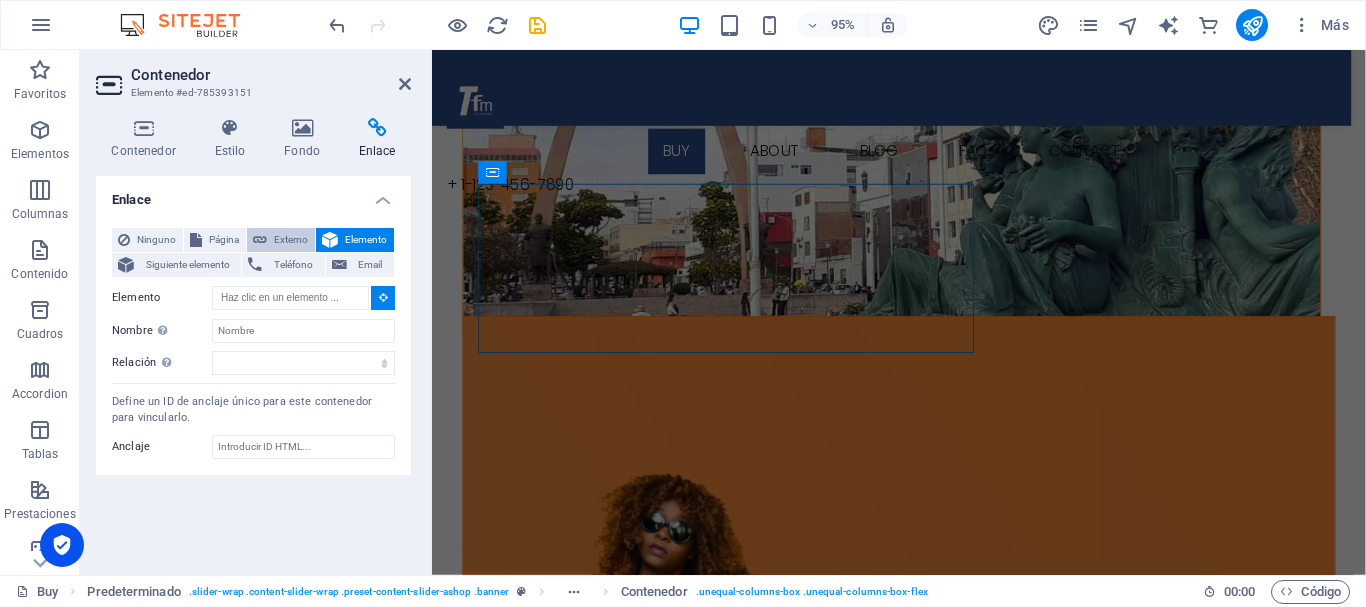 click on "Externo" at bounding box center (291, 240) 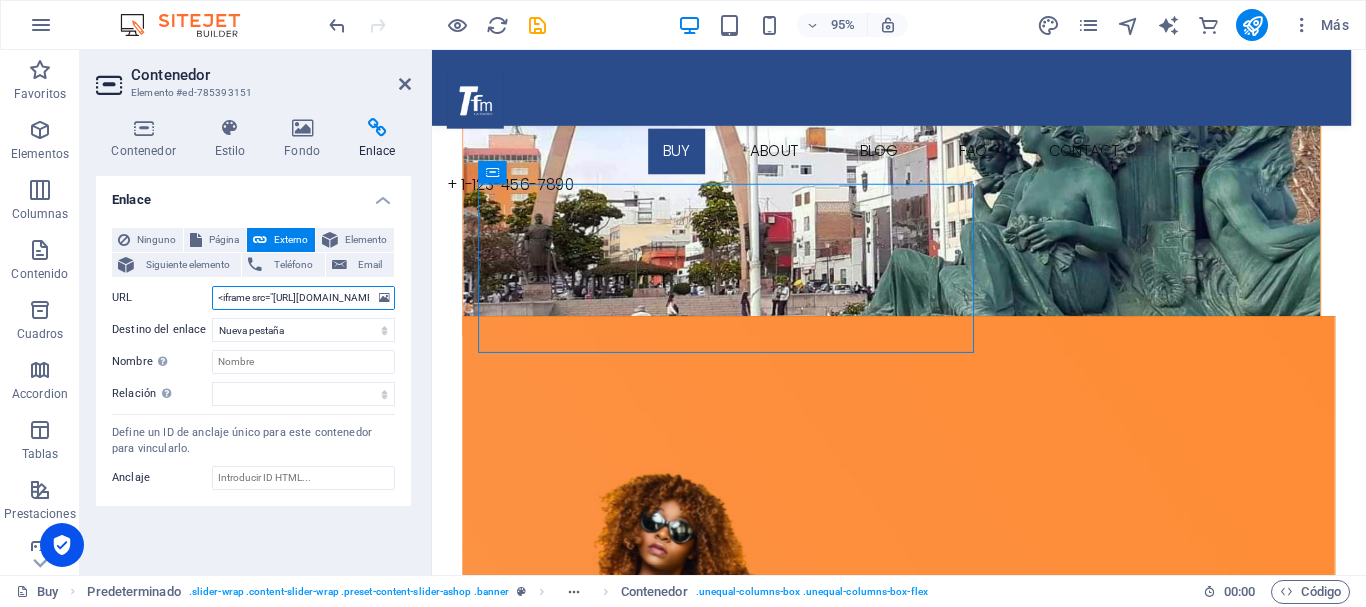 scroll, scrollTop: 0, scrollLeft: 515, axis: horizontal 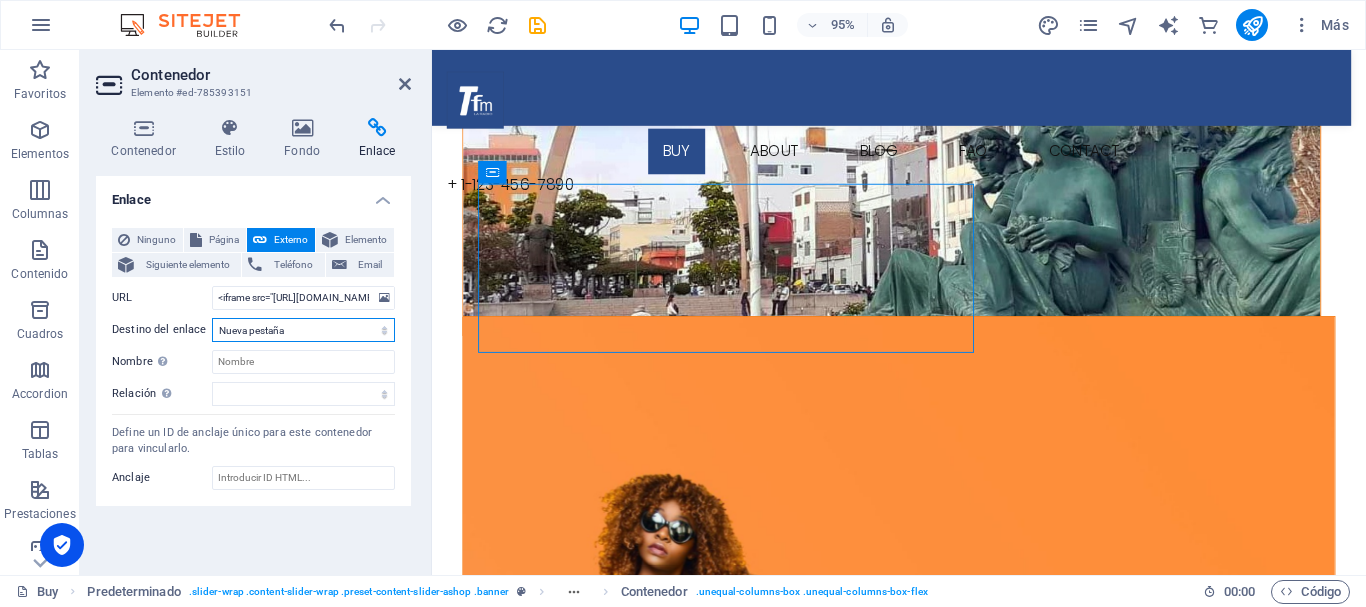 click on "Nueva pestaña Misma pestaña Superposición" at bounding box center (303, 330) 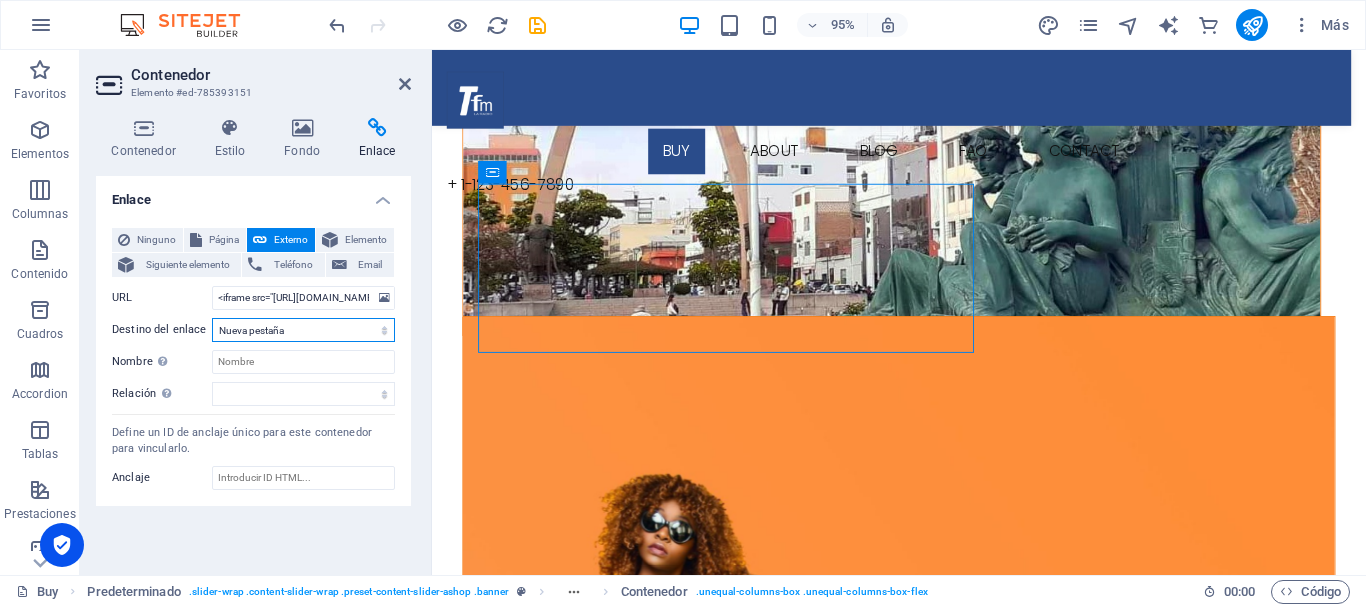 select on "overlay" 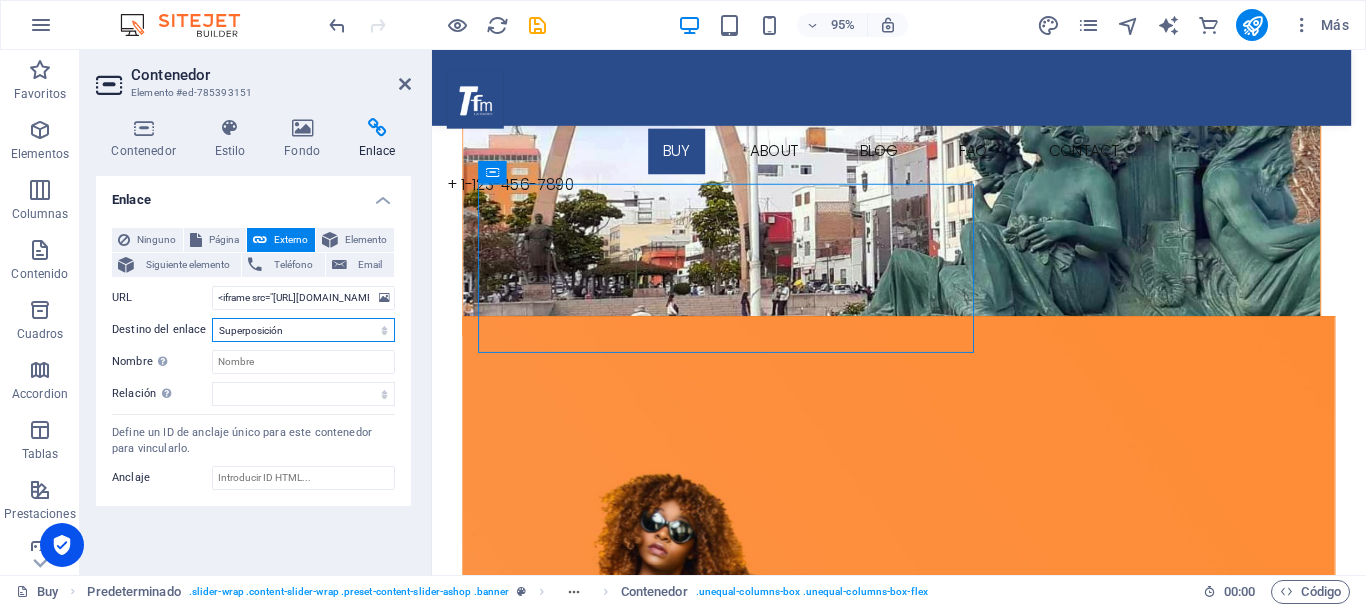 click on "Nueva pestaña Misma pestaña Superposición" at bounding box center (303, 330) 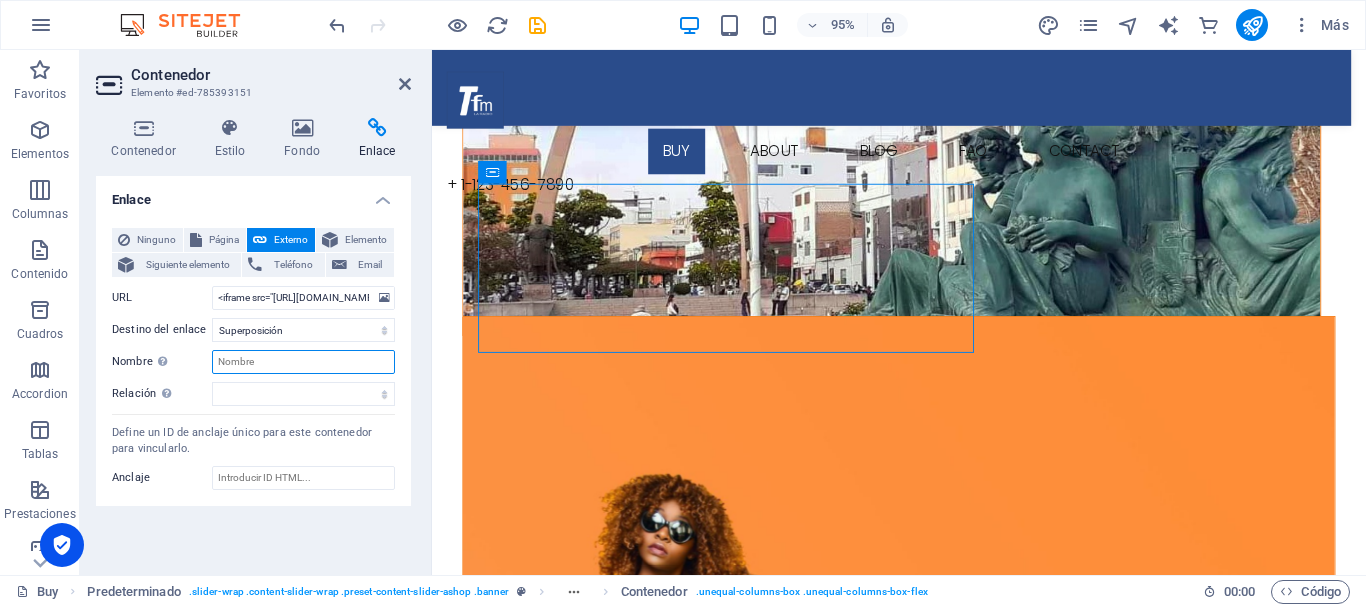 click on "Nombre Una descripción adicional del enlace no debería ser igual al texto del enlace. El título suele mostrarse como un texto de información cuando se mueve el ratón por encima del elemento. Déjalo en blanco en caso de dudas." at bounding box center [303, 362] 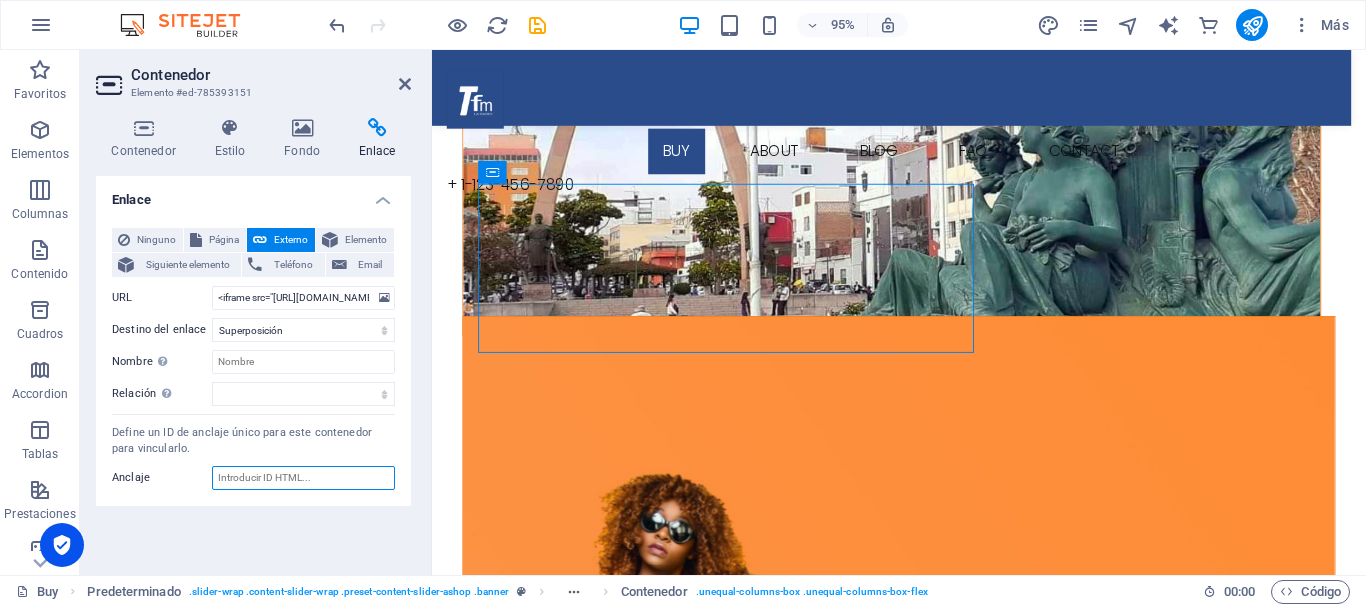 click on "Anclaje" at bounding box center (303, 478) 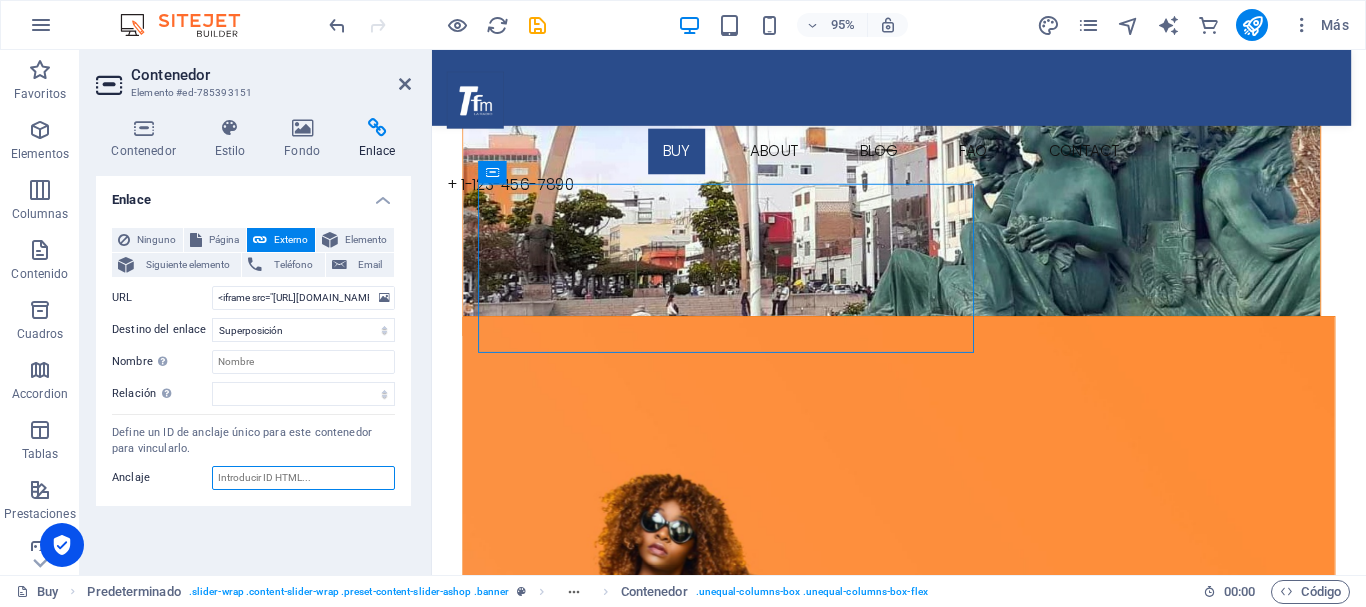 paste on "<iframe src="[URL][DOMAIN_NAME]" height="110" width="100%" scrolling="no" style="border:none;"></iframe>" 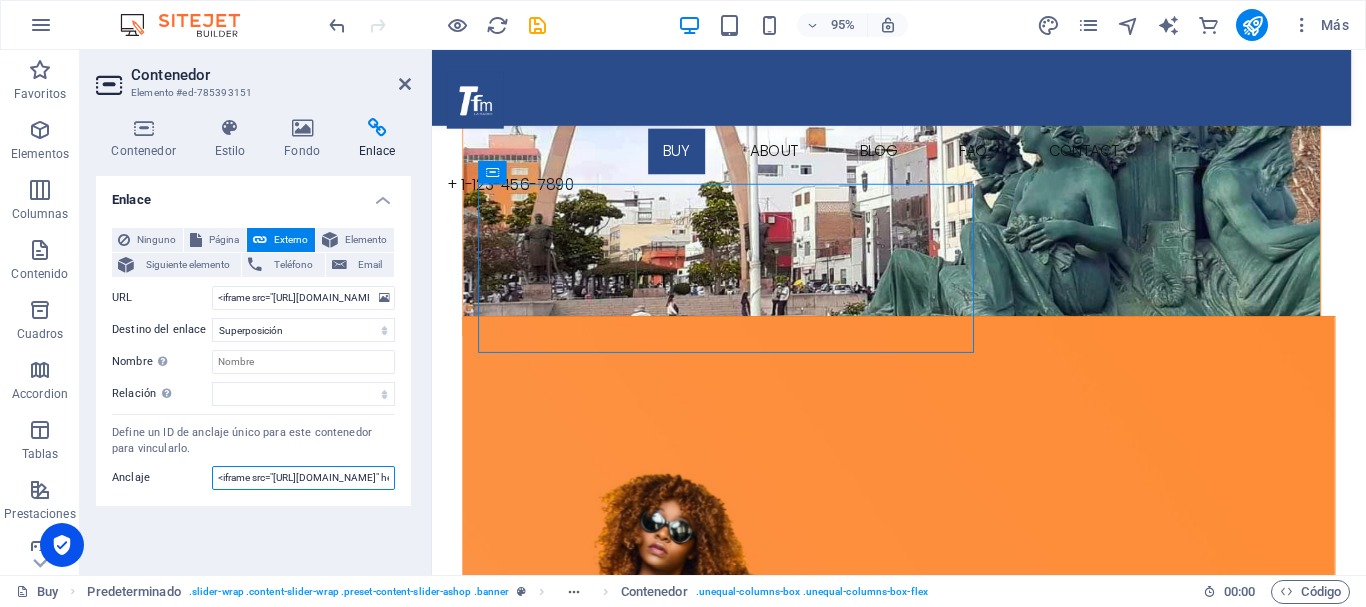 scroll, scrollTop: 0, scrollLeft: 494, axis: horizontal 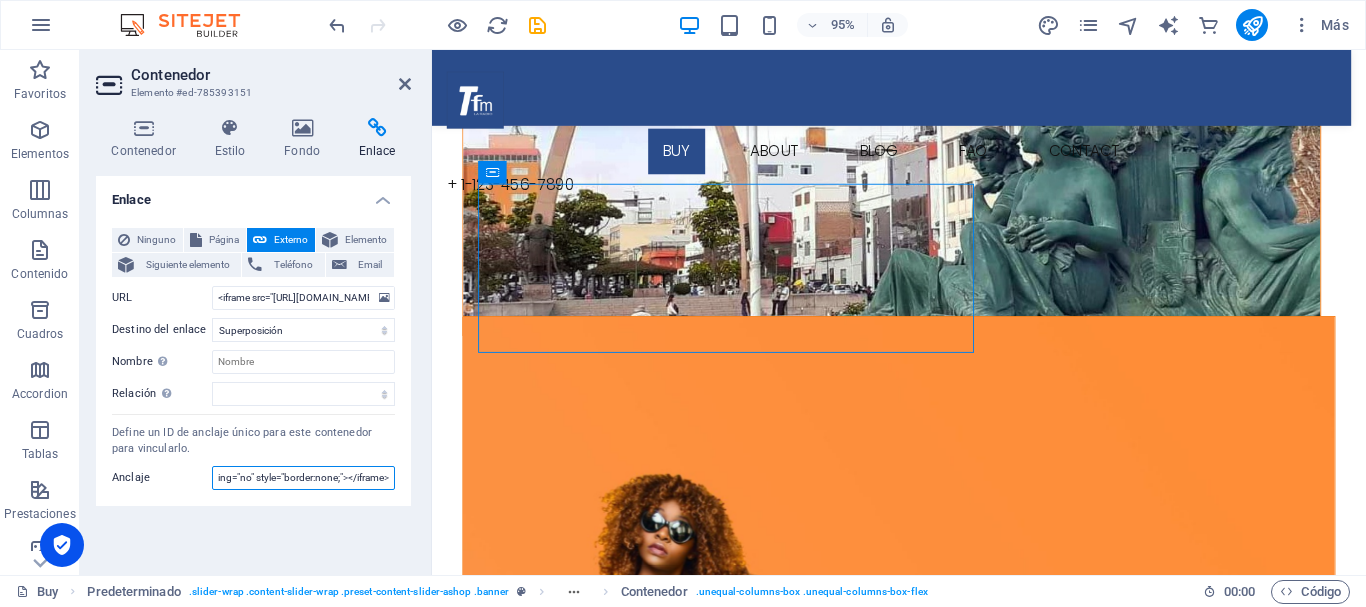 type on "<iframe src="[URL][DOMAIN_NAME]" height="110" width="100%" scrolling="no" style="border:none;"></iframe>" 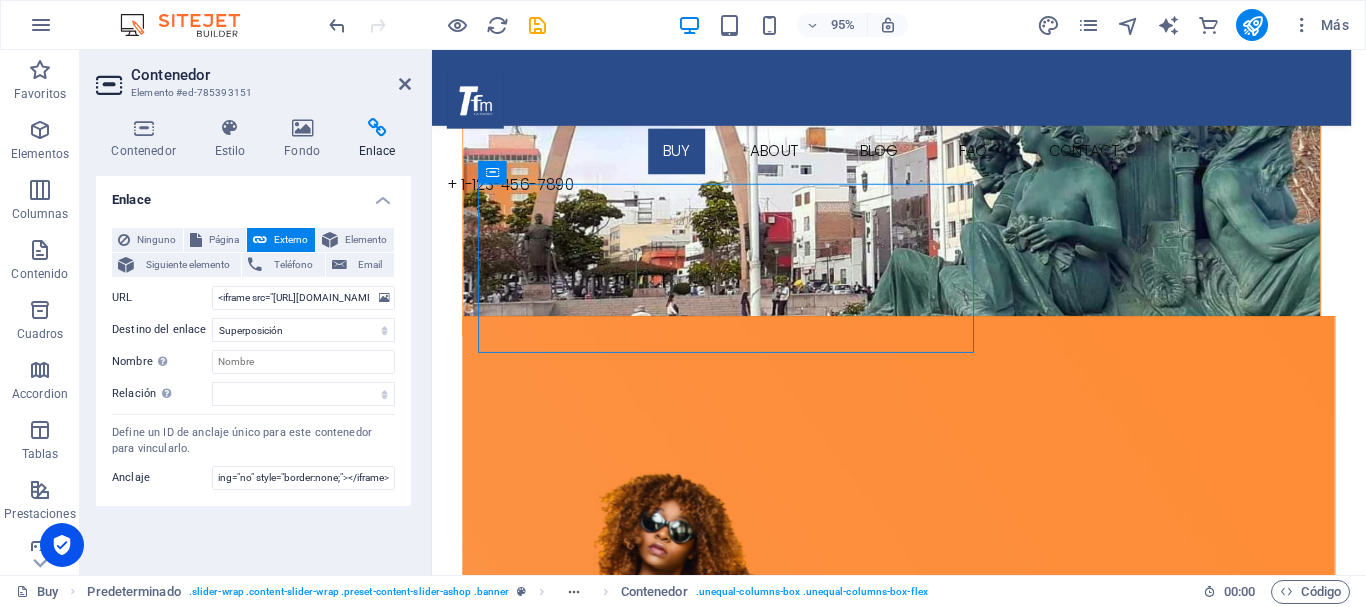 scroll, scrollTop: 0, scrollLeft: 0, axis: both 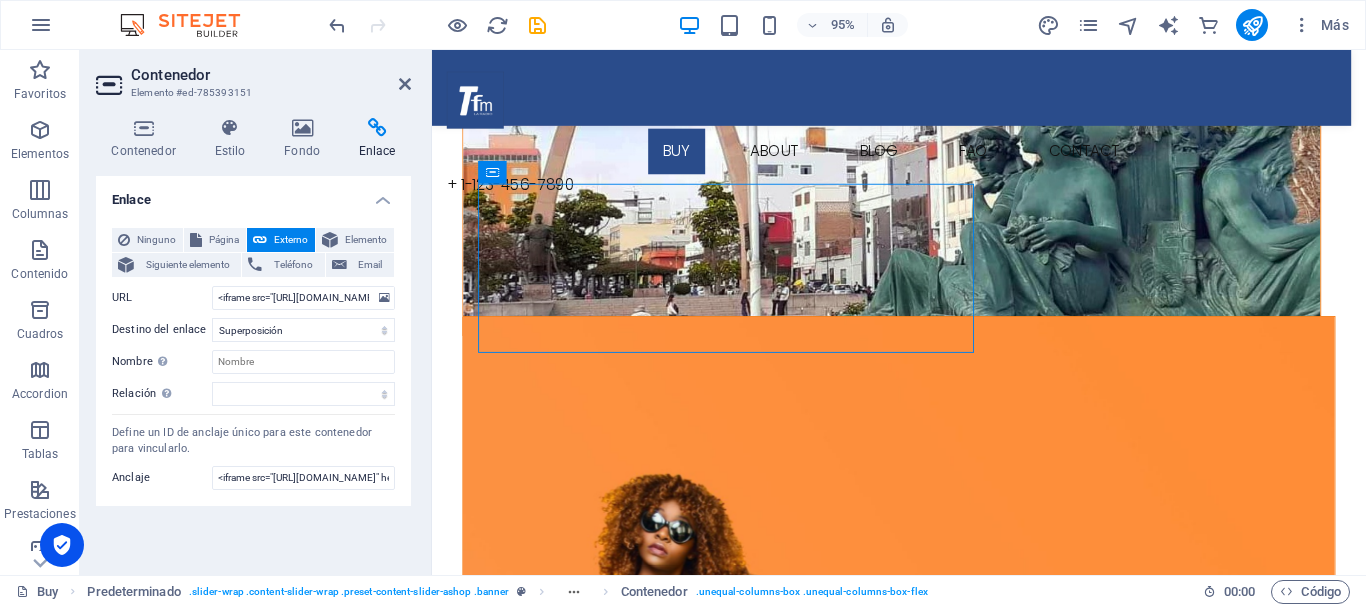click on "Contenedor Estilo Fondo Enlace Tamaño Altura Predeterminado px rem % vh vw Alto mín Ninguno px rem % vh vw Ancho Predeterminado px rem % em vh vw Ancho mín Ninguno px rem % vh vw Ancho del contenido Predeterminado Ancho personalizado Ancho Predeterminado px rem % em vh vw Ancho mín Ninguno px rem % vh vw Espaciado predeterminado Espaciado personalizado El espaciado y ancho del contenido predeterminado puede cambiarse en Diseño. Editar diseño Diseño (Flexbox) Alineación Determina flex-direction. Predeterminado Eje principal Determina la forma en la que los elementos deberían comportarse por el eje principal en este contenedor (contenido justificado). Predeterminado Eje lateral Controla la dirección vertical del elemento en el contenedor (alinear elementos). Predeterminado Ajuste Predeterminado Habilitado Deshabilitado Relleno Controla las distancias y la dirección de los elementos en el eje Y en varias líneas (alinear contenido). Predeterminado Accessibility Role Ninguno Alert Olas" at bounding box center (253, 338) 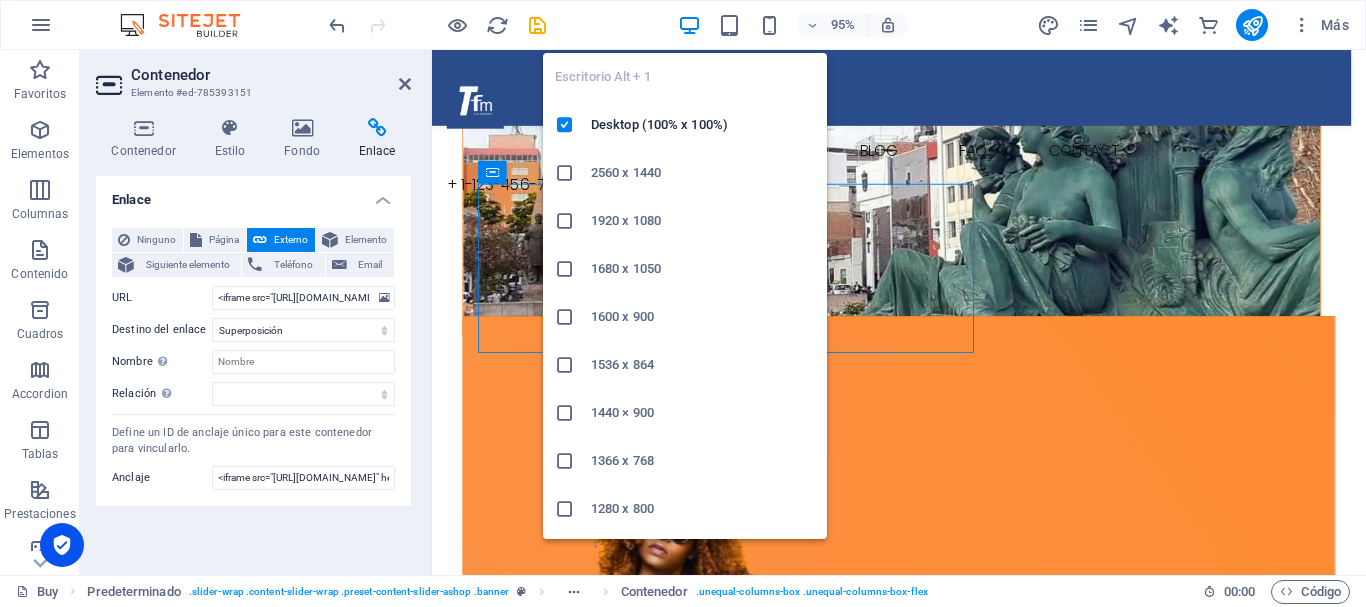 click at bounding box center (689, 25) 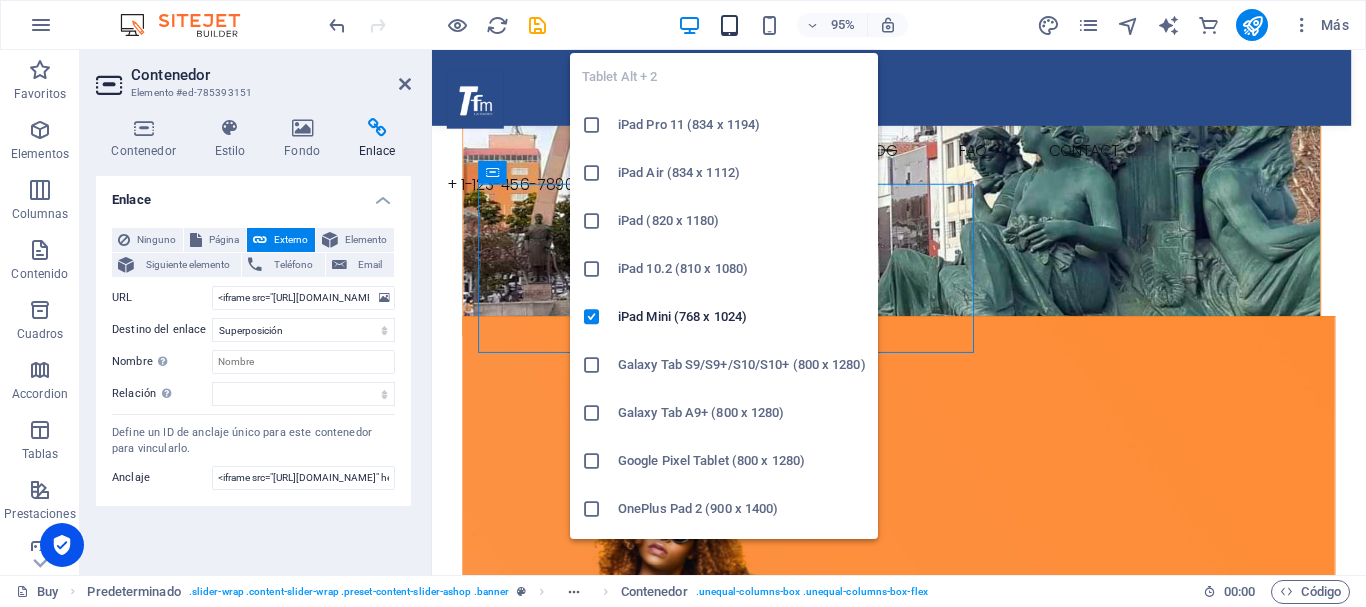 click at bounding box center (729, 25) 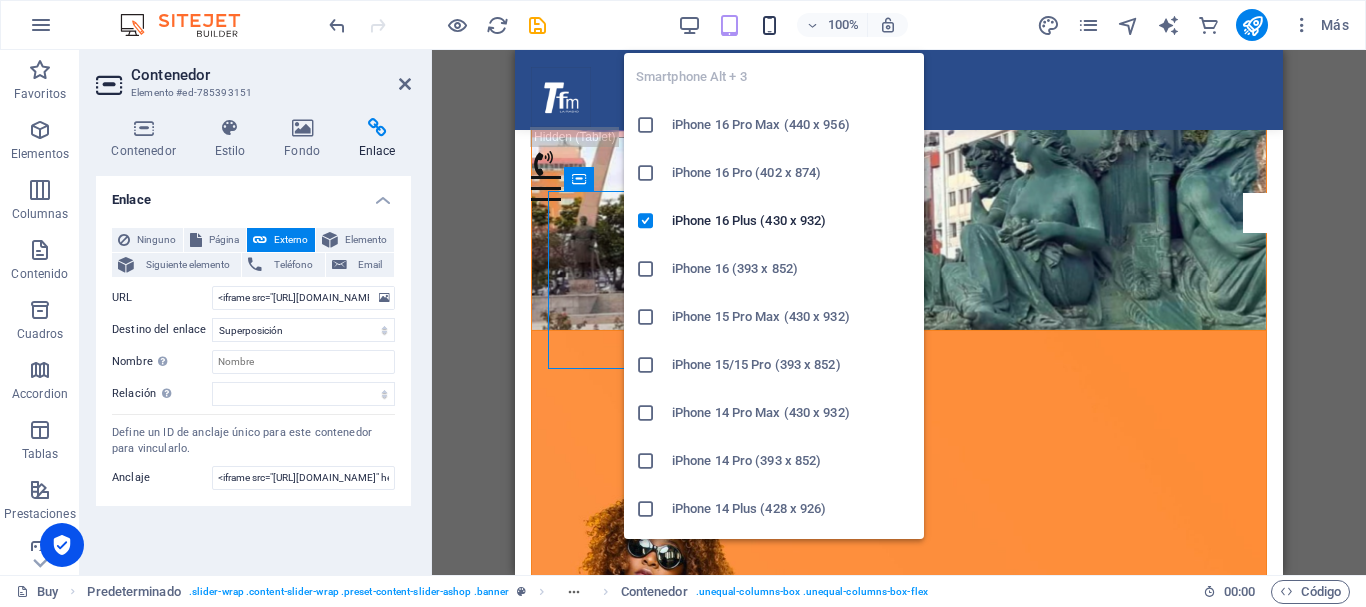 click at bounding box center (769, 25) 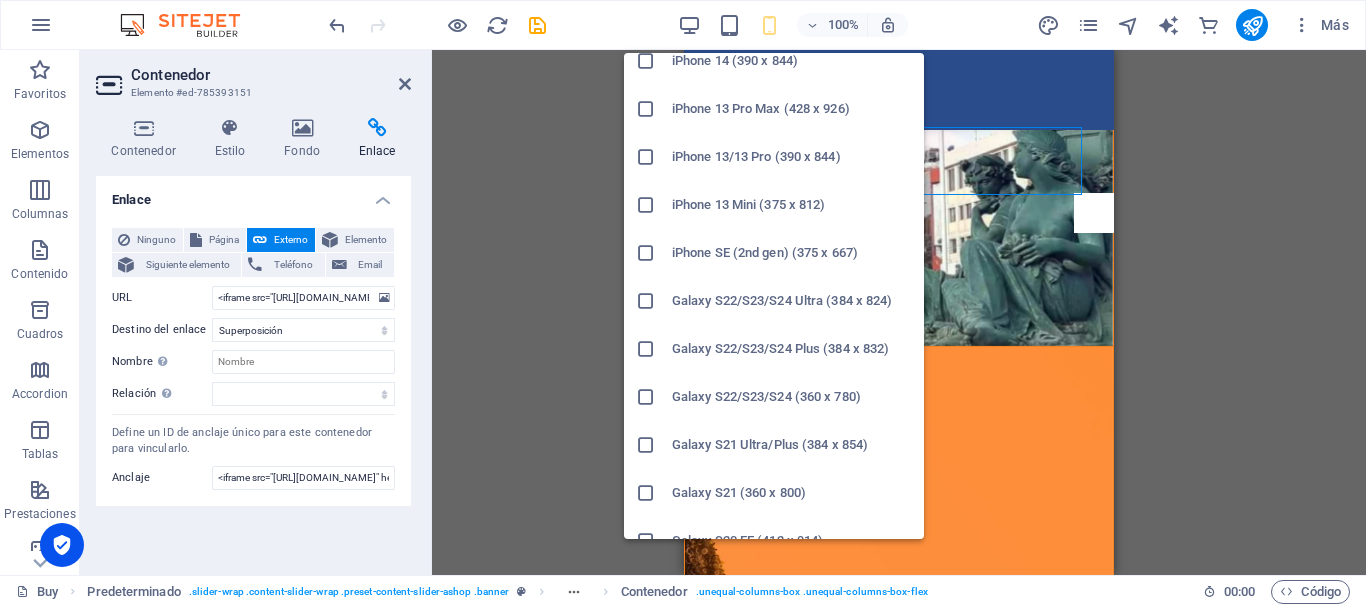 scroll, scrollTop: 500, scrollLeft: 0, axis: vertical 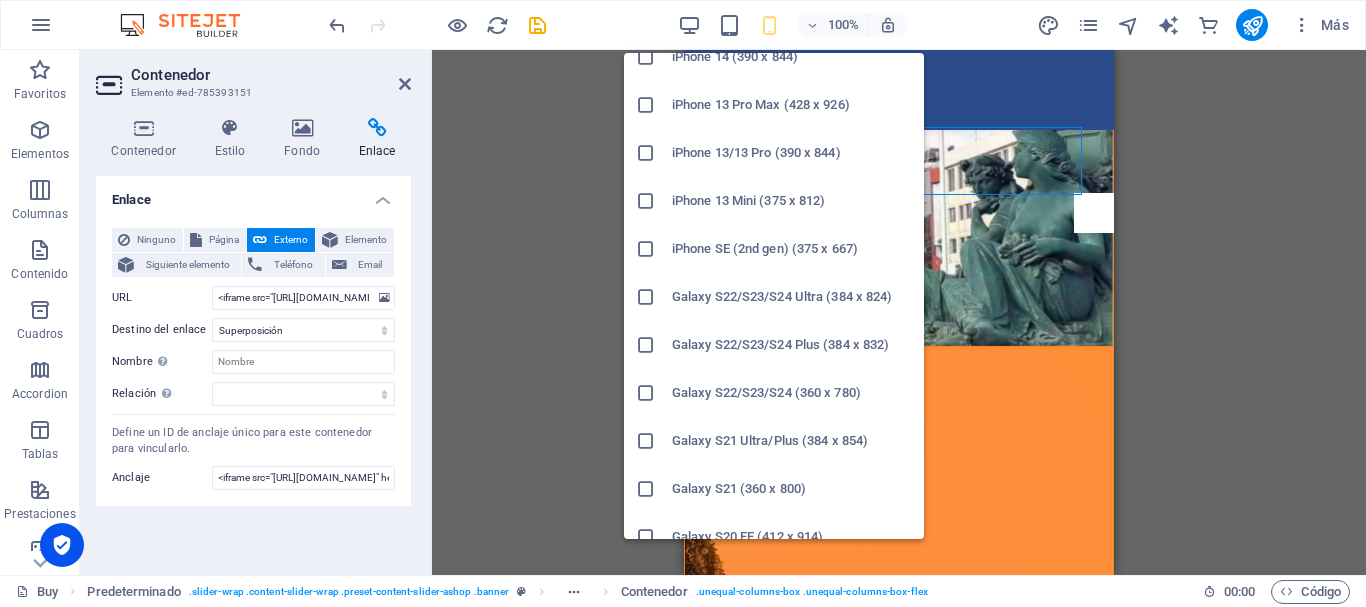 click on "Galaxy S22/S23/S24 Ultra (384 x 824)" at bounding box center (792, 297) 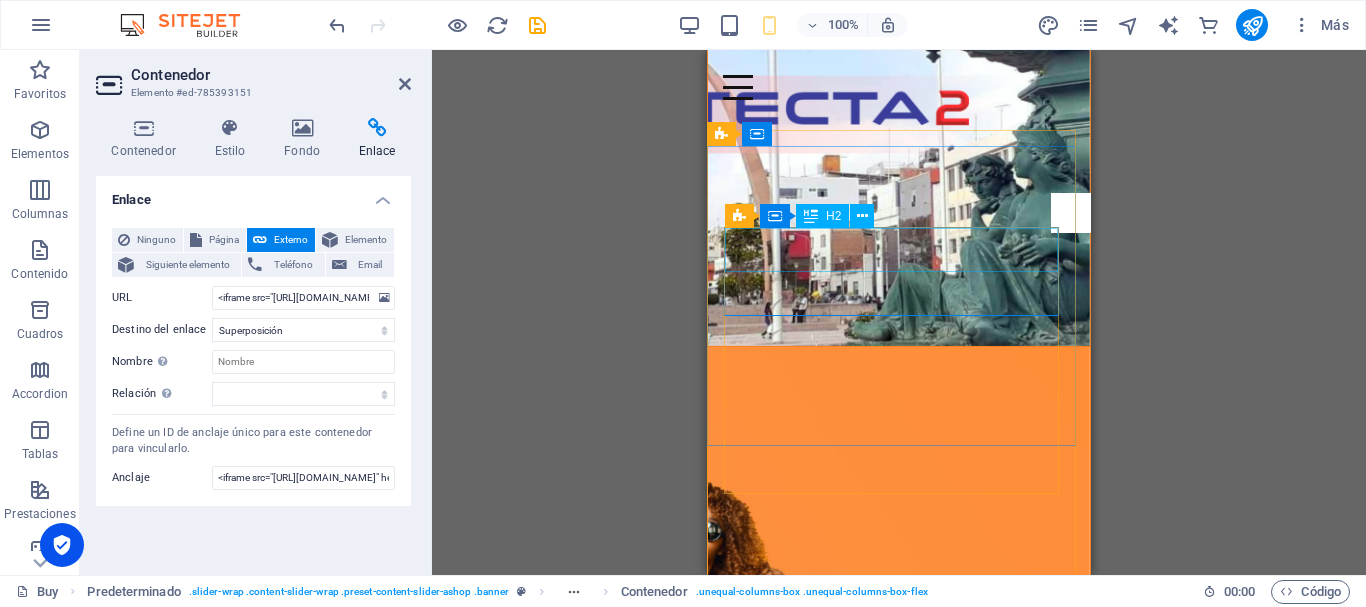 scroll, scrollTop: 0, scrollLeft: 0, axis: both 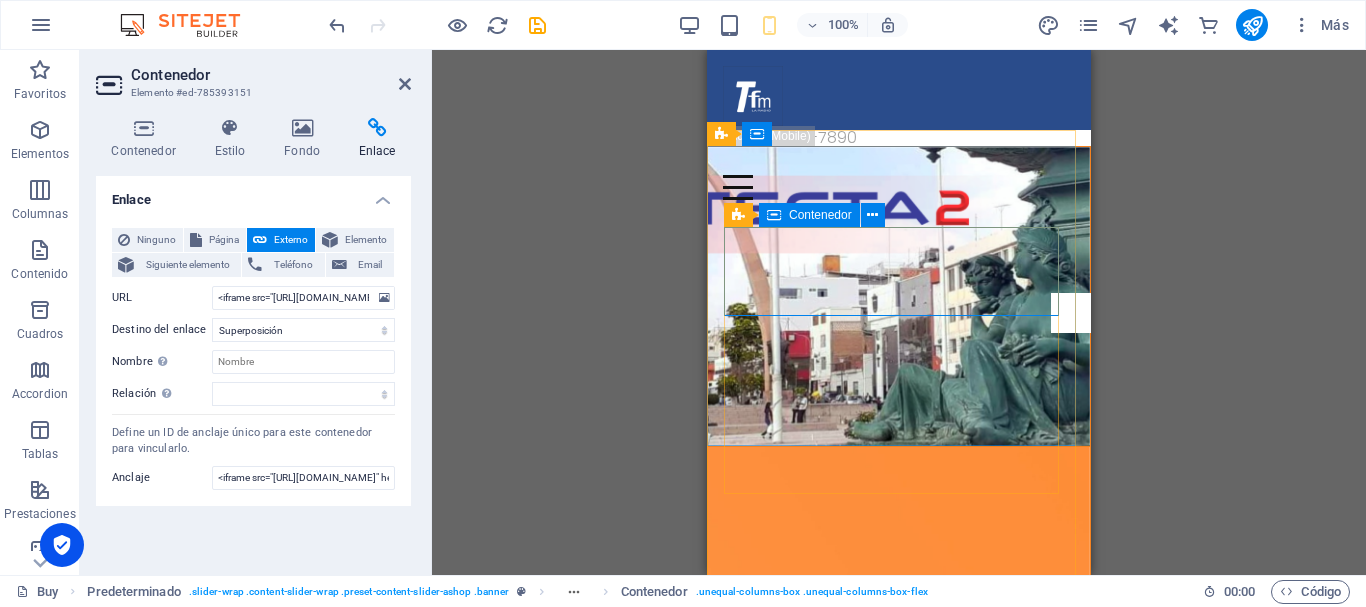 click on "Nuevo en Ashop ¡La colección de primavera ya está disponible!" at bounding box center [899, 561] 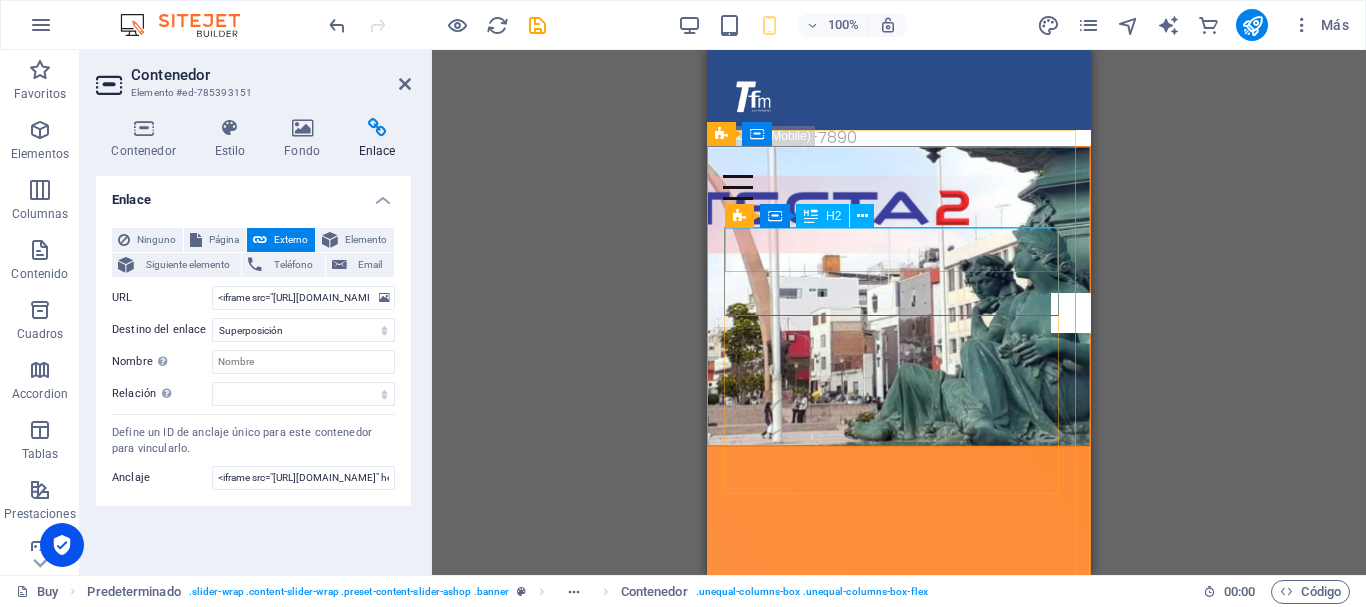click on "Nuevo en Ashop" at bounding box center (899, 550) 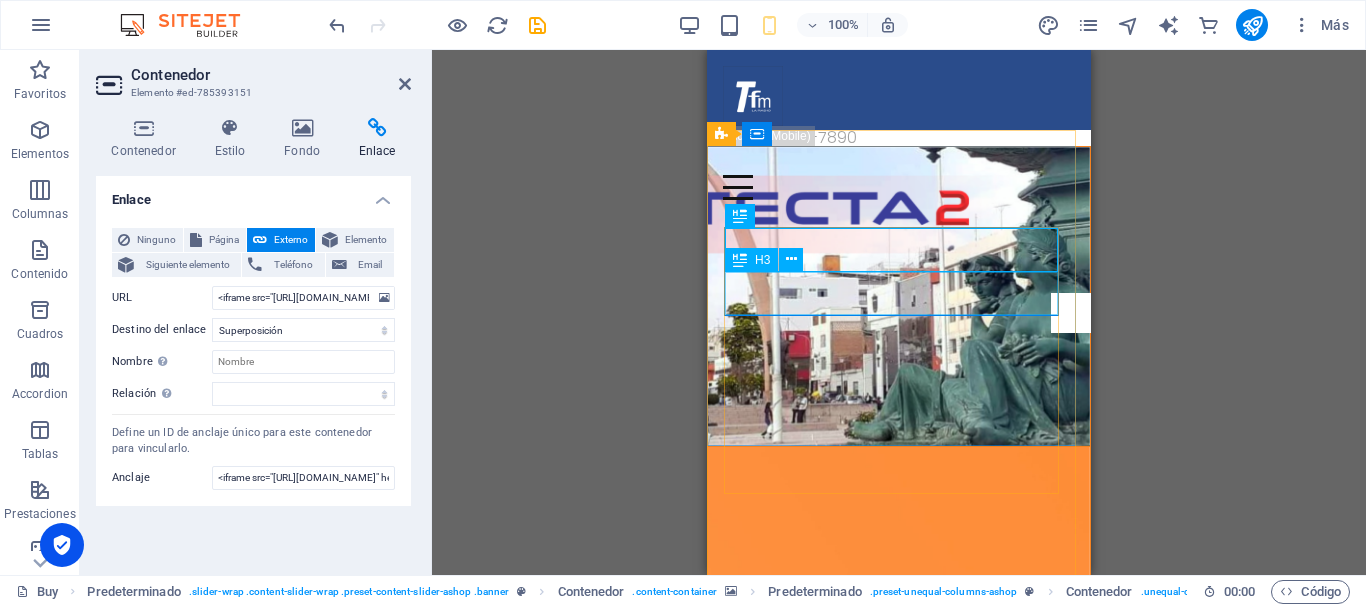 click on "¡La colección de primavera ya está disponible!" at bounding box center (899, 583) 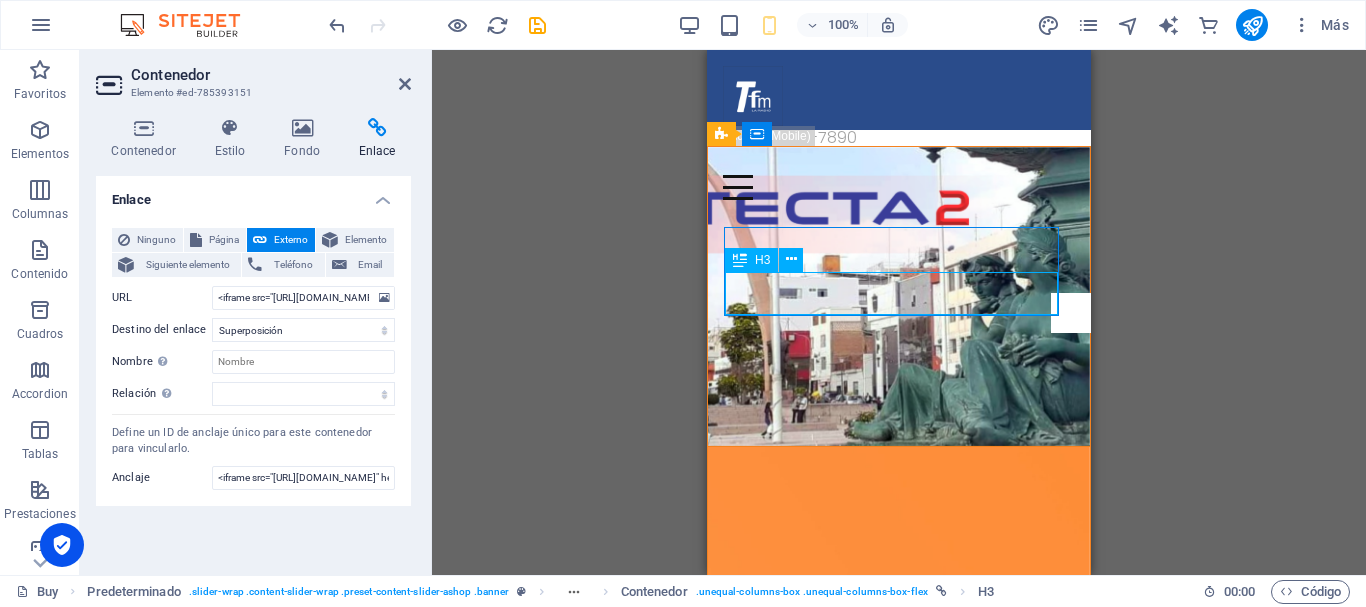 click on "¡La colección de primavera ya está disponible!" at bounding box center [899, 583] 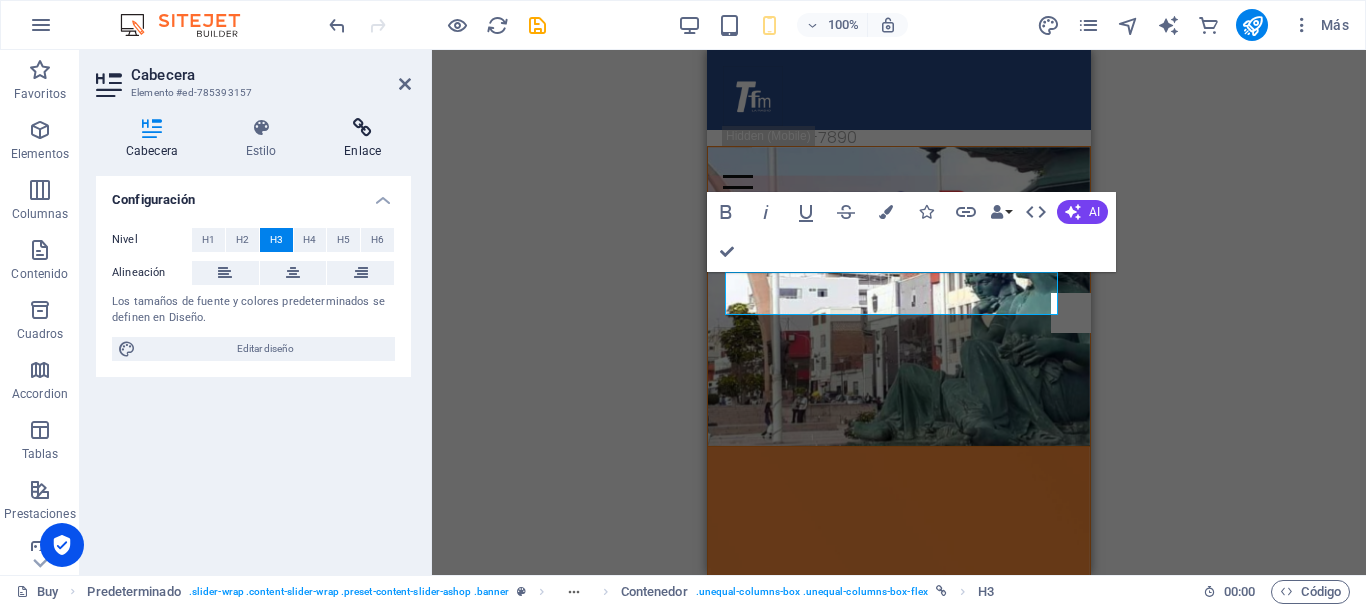 click on "Enlace" at bounding box center (362, 139) 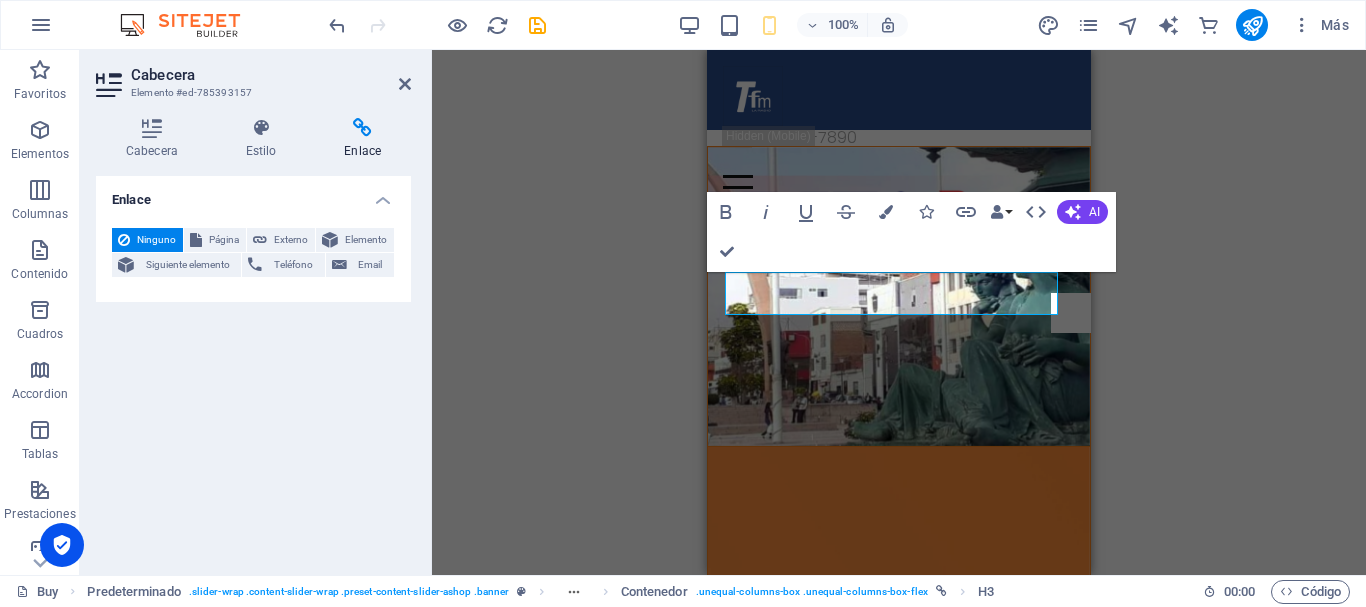 click on "Predeterminado   Contenedor   H2   Predeterminado   Predeterminado   Contenedor   Predeterminado   Predeterminado   Contenedor   Barra de menús   Menú   Barra de menús   Menú   Texto   Logo   Imagen   Contenedor   Marcador   Contenedor   Contenedor   Contenedor   Predeterminado   Contenedor   H2   Marcador   Predeterminado   Contenedor   H3   H3   Contenedor   HTML   Icono   Predeterminado   Contenedor   H2   Contenedor   Predeterminado   Predeterminado   Contenedor   Marcador   Contenedor   Contenedor   Separador   Predeterminado   Imagen   Predeterminado   H3 Bold Italic Underline Strikethrough Colors Icons Link Data Bindings Empresa Nombre Apellidos Calle Código postal Ciudad Email Teléfono Móvil Fax Campo personalizado 1 Campo personalizado 2 Campo personalizado 3 Campo personalizado 4 Campo personalizado 5 Campo personalizado 6 HTML AI Mejorar Hacer más corto Hacer más largo Corregir ortografía y gramática Traducir a Español Generar texto Confirm (Ctrl+⏎)" at bounding box center (899, 312) 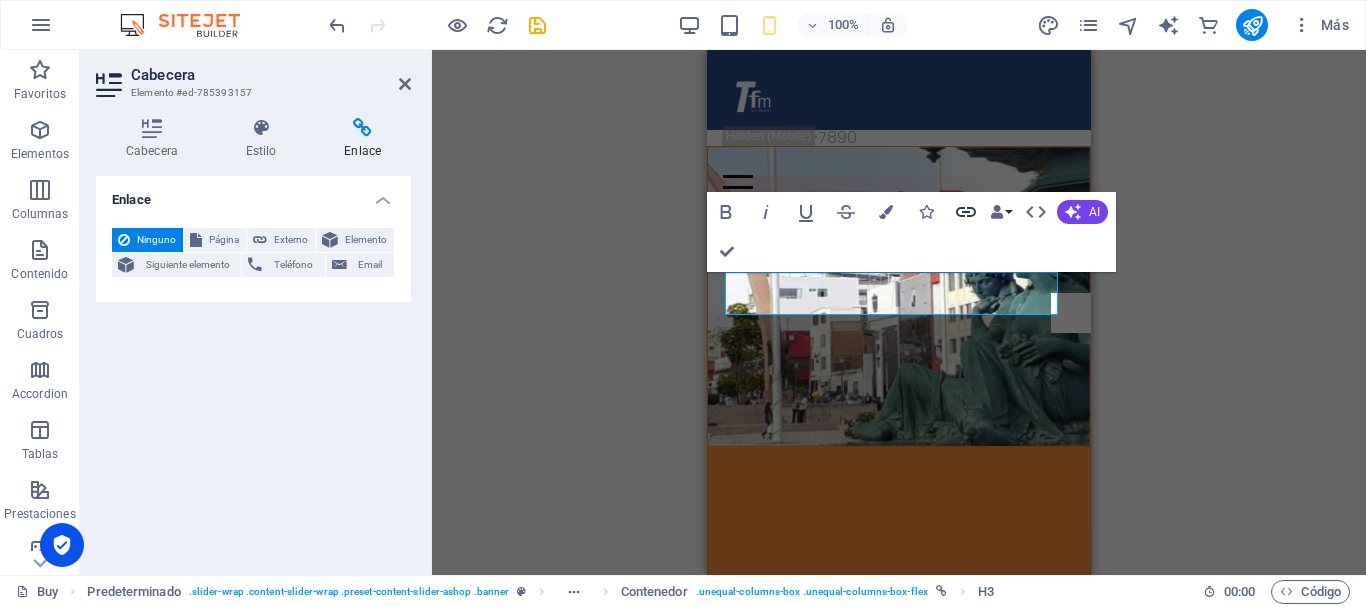 click 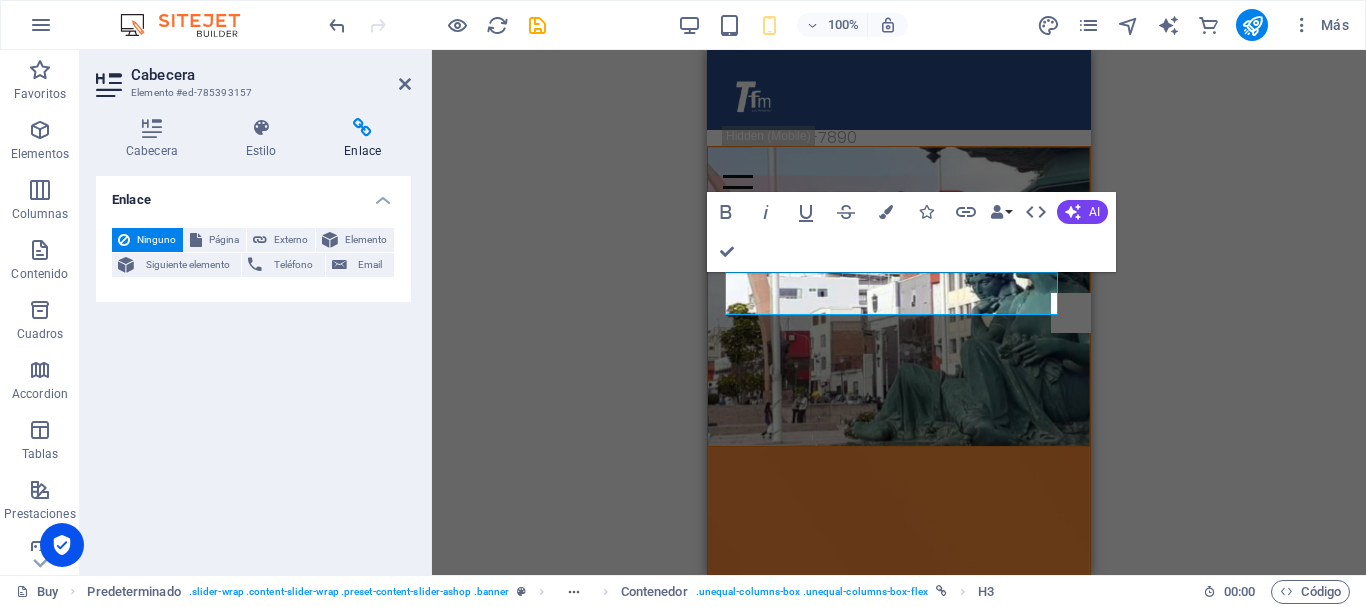click on "Bold Italic Underline Strikethrough Colors Icons Link Data Bindings Empresa Nombre Apellidos Calle Código postal Ciudad Email Teléfono Móvil Fax Campo personalizado 1 Campo personalizado 2 Campo personalizado 3 Campo personalizado 4 Campo personalizado 5 Campo personalizado 6 HTML AI Mejorar Hacer más corto Hacer más largo Corregir ortografía y gramática Traducir a Español Generar texto Confirm (Ctrl+⏎)" at bounding box center (911, 232) 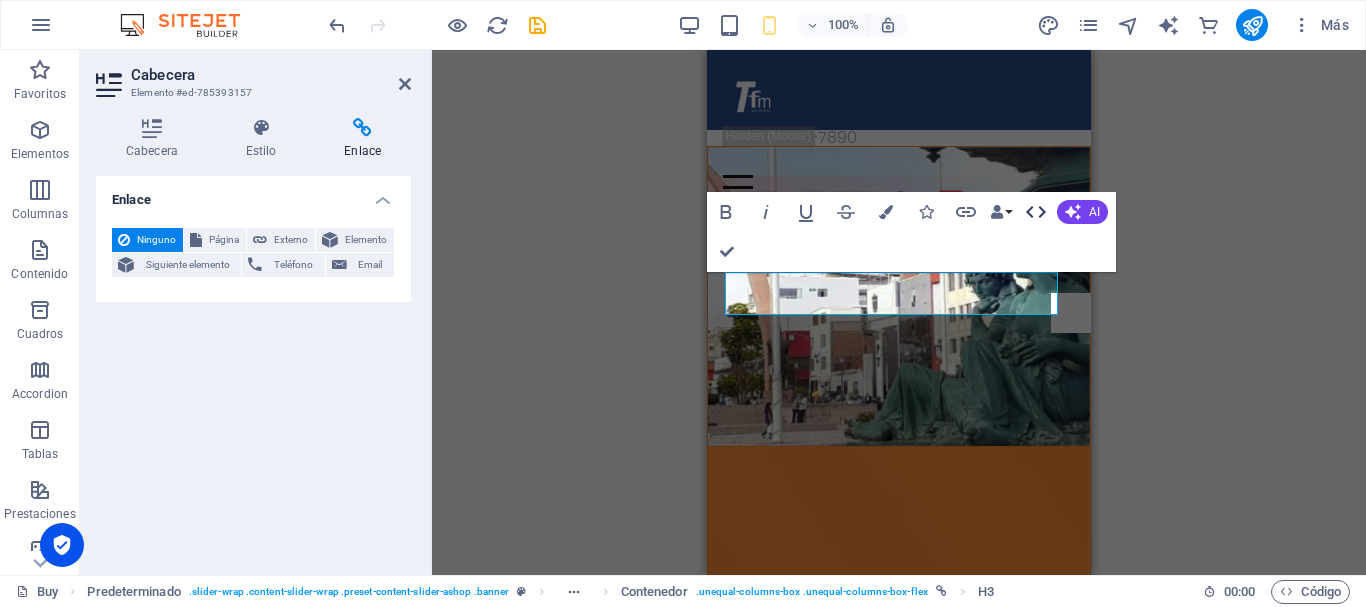 click 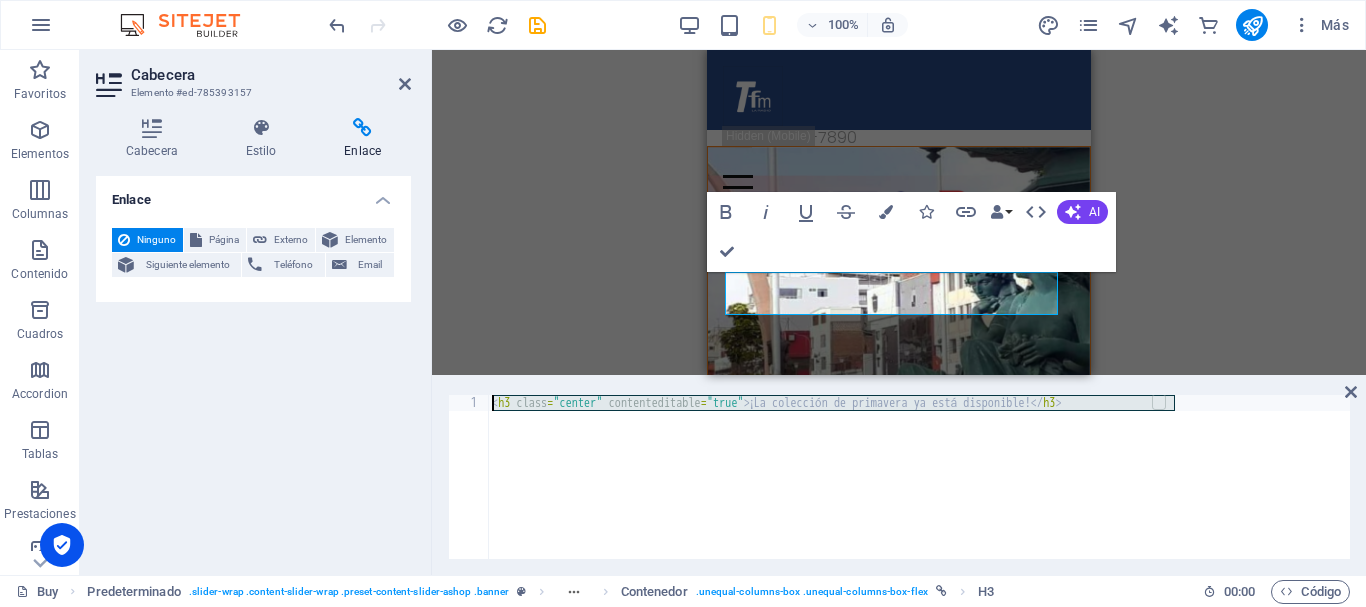 drag, startPoint x: 1268, startPoint y: 412, endPoint x: 554, endPoint y: 470, distance: 716.35187 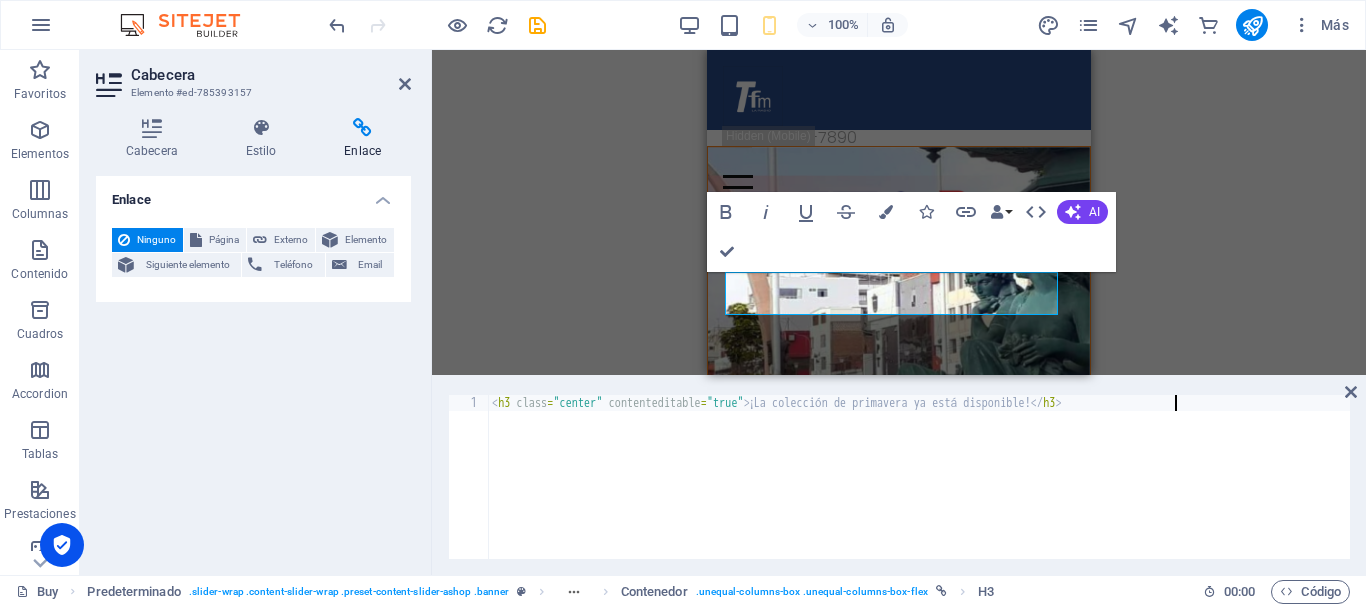 paste on "<iframe src="[URL][DOMAIN_NAME]" height="110" width="100%" scrolling="no" style="border:none;"></iframe>" 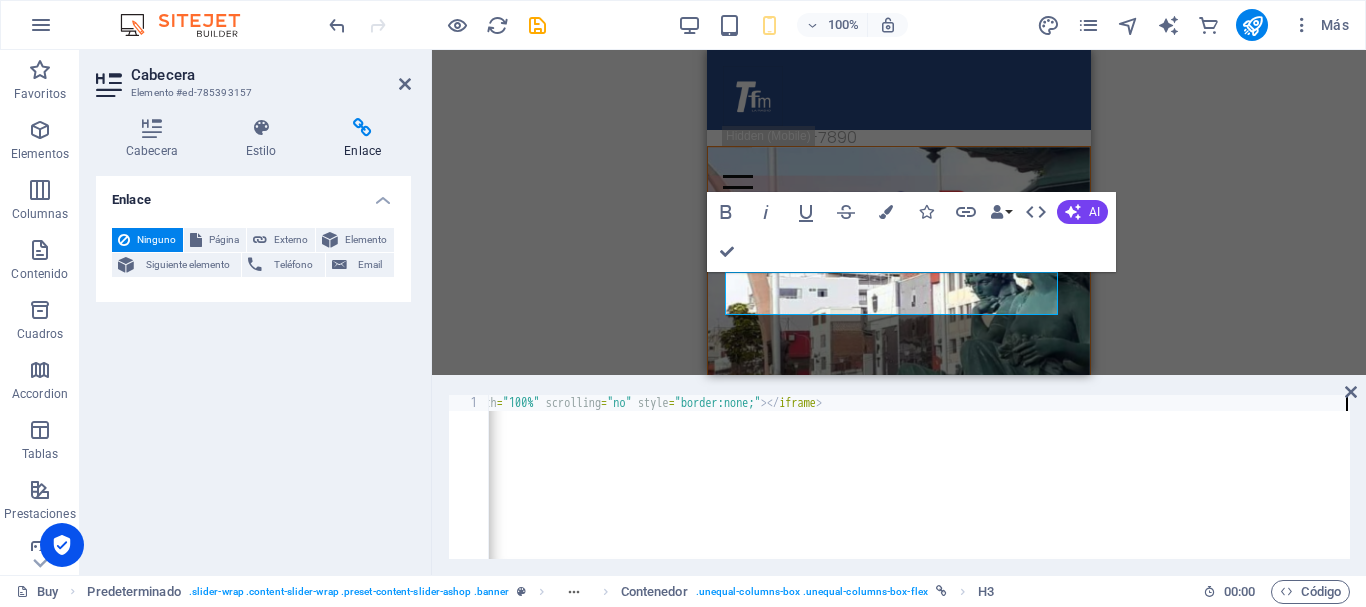 scroll, scrollTop: 0, scrollLeft: 878, axis: horizontal 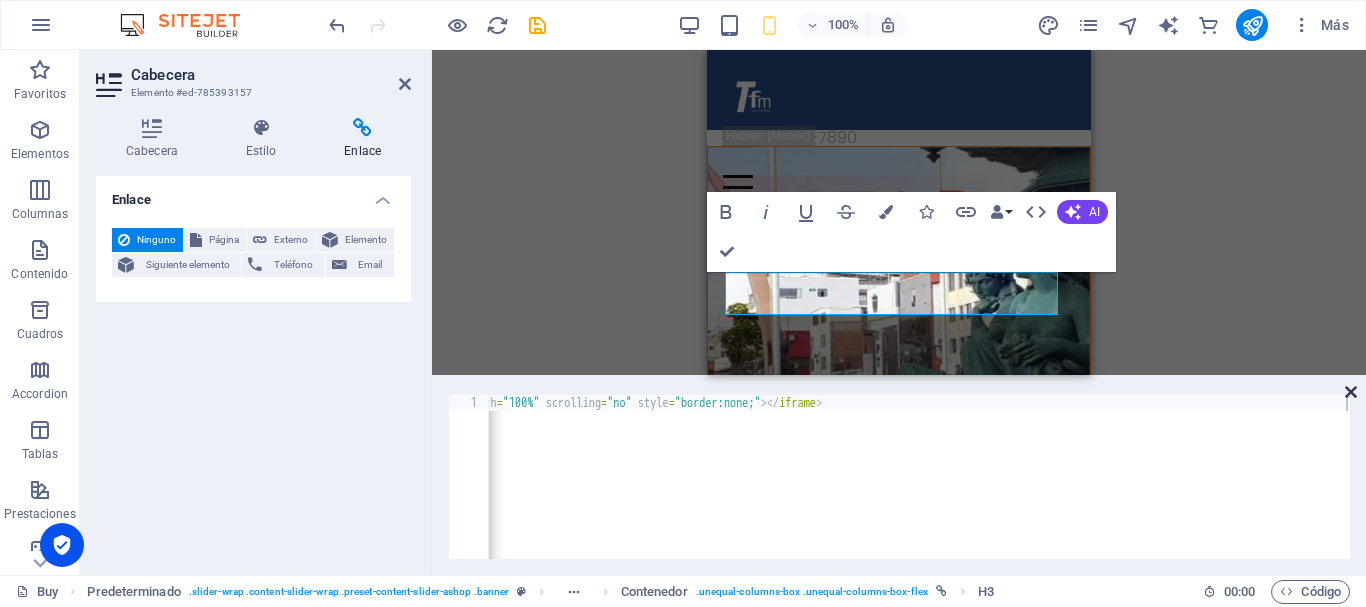 click at bounding box center [1351, 392] 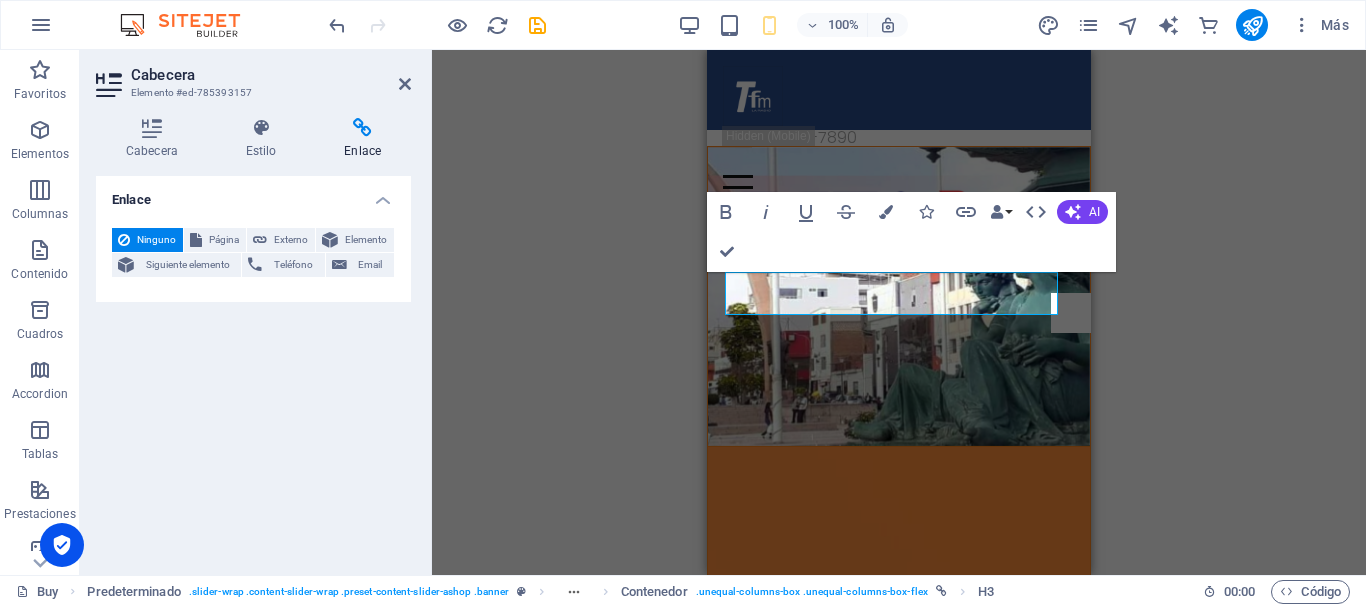 click on "Predeterminado   Contenedor   H2   Predeterminado   Predeterminado   Contenedor   Predeterminado   Predeterminado   Contenedor   Barra de menús   Menú   Barra de menús   Menú   Texto   Logo   Imagen   Contenedor   Marcador   Contenedor   Contenedor   Contenedor   Predeterminado   Contenedor   H2   Marcador   Predeterminado   Contenedor   H3   H3   Contenedor   HTML   Icono   Predeterminado   Contenedor   H2   Contenedor   Predeterminado   Predeterminado   Contenedor   Marcador   Contenedor   Contenedor   Separador   Predeterminado   Imagen   Predeterminado   H3 Bold Italic Underline Strikethrough Colors Icons Link Data Bindings Empresa Nombre Apellidos Calle Código postal Ciudad Email Teléfono Móvil Fax Campo personalizado 1 Campo personalizado 2 Campo personalizado 3 Campo personalizado 4 Campo personalizado 5 Campo personalizado 6 HTML AI Mejorar Hacer más corto Hacer más largo Corregir ortografía y gramática Traducir a Español Generar texto Confirm (Ctrl+⏎)" at bounding box center (899, 312) 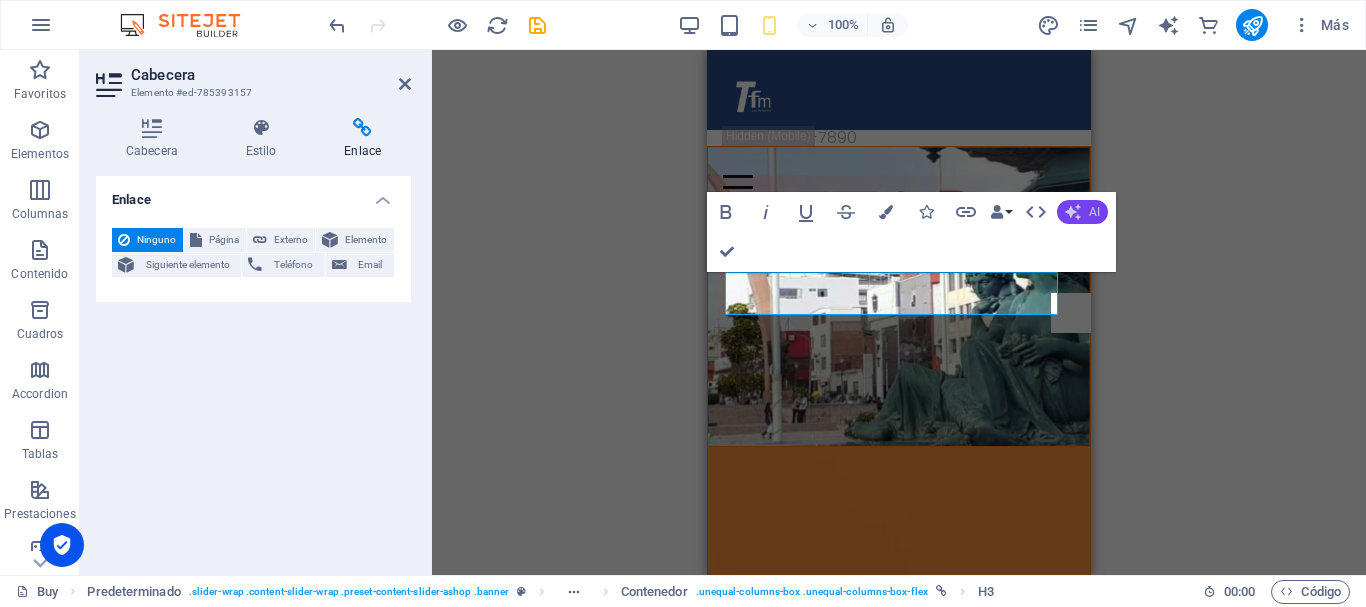 click on "AI" at bounding box center (1082, 212) 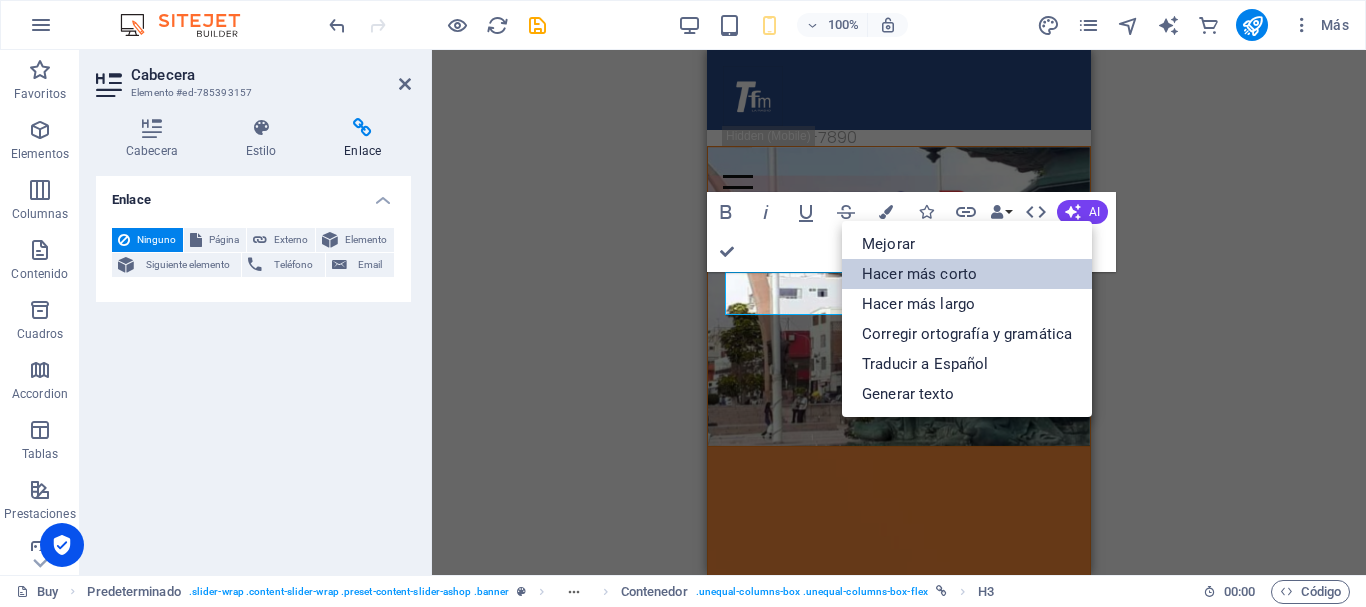 click on "Hacer más corto" at bounding box center (967, 274) 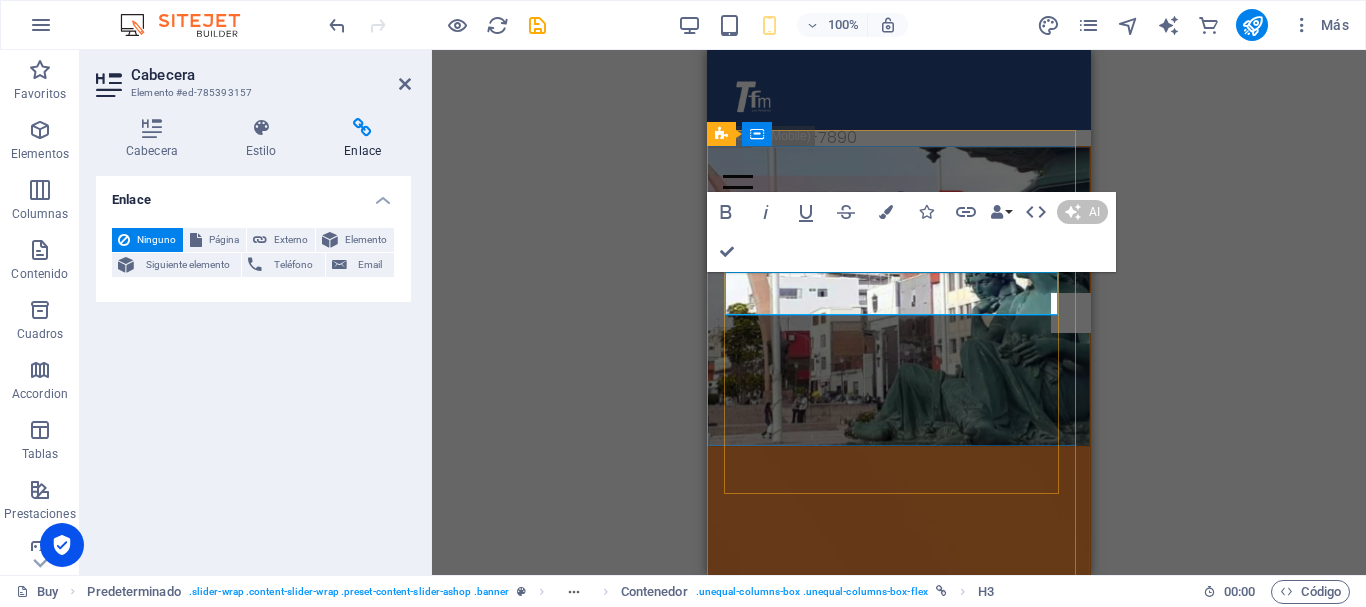 type 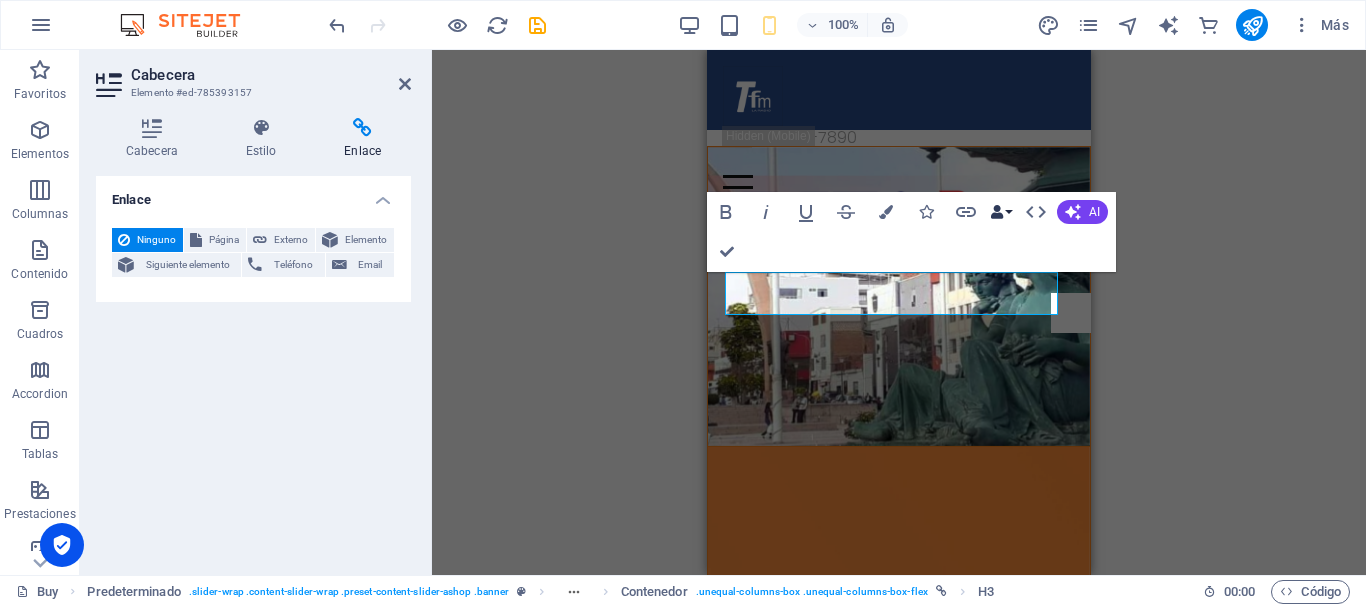 click on "Data Bindings" at bounding box center [1001, 212] 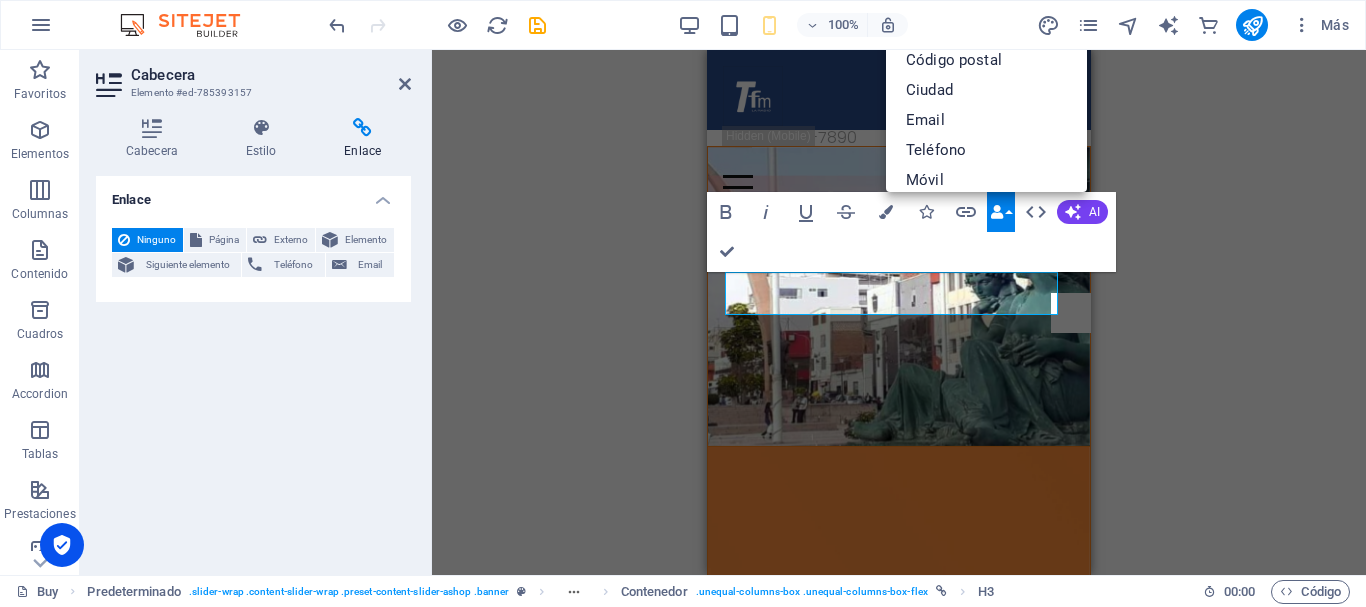 click on "Predeterminado   Contenedor   H2   Predeterminado   Predeterminado   Contenedor   Predeterminado   Predeterminado   Contenedor   Barra de menús   Menú   Barra de menús   Menú   Texto   Logo   Imagen   Contenedor   Marcador   Contenedor   Contenedor   Contenedor   Predeterminado   Contenedor   H2   Marcador   Predeterminado   Contenedor   H3   H3   Contenedor   HTML   Icono   Predeterminado   Contenedor   H2   Contenedor   Predeterminado   Predeterminado   Contenedor   Marcador   Contenedor   Contenedor   Separador   Predeterminado   Imagen   Predeterminado   H3 Bold Italic Underline Strikethrough Colors Icons Link Data Bindings Empresa Nombre Apellidos Calle Código postal Ciudad Email Teléfono Móvil Fax Campo personalizado 1 Campo personalizado 2 Campo personalizado 3 Campo personalizado 4 Campo personalizado 5 Campo personalizado 6 HTML AI Mejorar Hacer más corto Hacer más largo Corregir ortografía y gramática Traducir a Español Generar texto Confirm (Ctrl+⏎)" at bounding box center [899, 312] 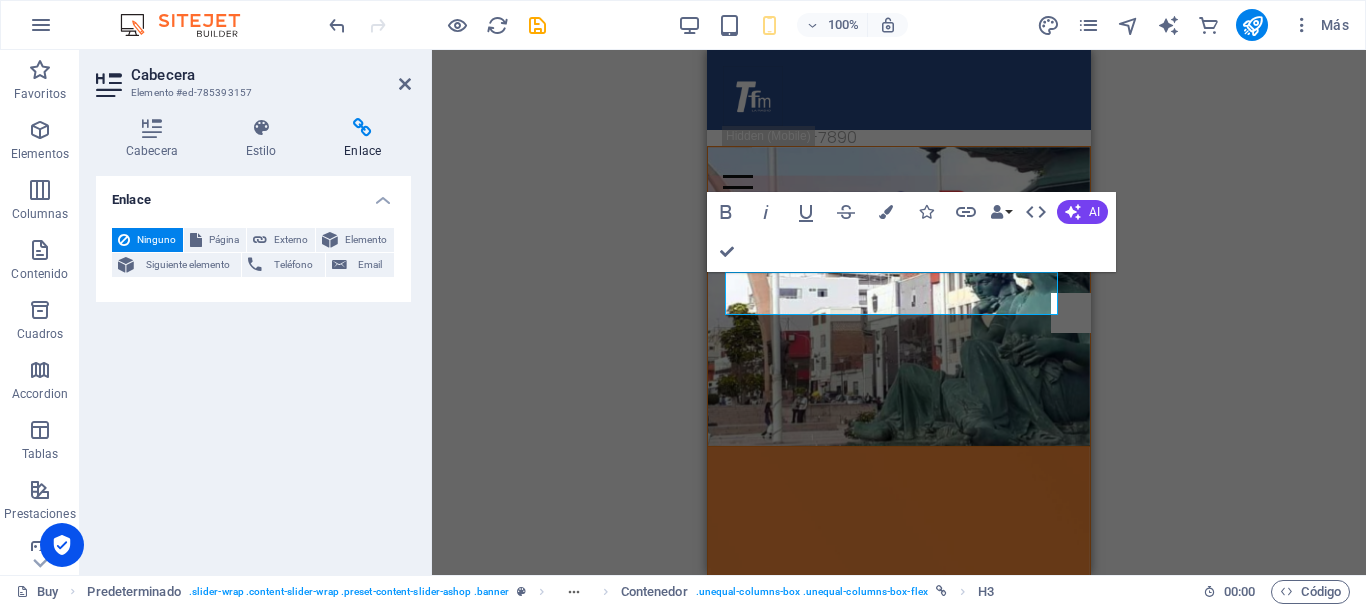 click on "Predeterminado   Contenedor   H2   Predeterminado   Predeterminado   Contenedor   Predeterminado   Predeterminado   Contenedor   Barra de menús   Menú   Barra de menús   Menú   Texto   Logo   Imagen   Contenedor   Marcador   Contenedor   Contenedor   Contenedor   Predeterminado   Contenedor   H2   Marcador   Predeterminado   Contenedor   H3   H3   Contenedor   HTML   Icono   Predeterminado   Contenedor   H2   Contenedor   Predeterminado   Predeterminado   Contenedor   Marcador   Contenedor   Contenedor   Separador   Predeterminado   Imagen   Predeterminado   H3 Bold Italic Underline Strikethrough Colors Icons Link Data Bindings Empresa Nombre Apellidos Calle Código postal Ciudad Email Teléfono Móvil Fax Campo personalizado 1 Campo personalizado 2 Campo personalizado 3 Campo personalizado 4 Campo personalizado 5 Campo personalizado 6 HTML AI Mejorar Hacer más corto Hacer más largo Corregir ortografía y gramática Traducir a Español Generar texto Confirm (Ctrl+⏎)" at bounding box center [899, 312] 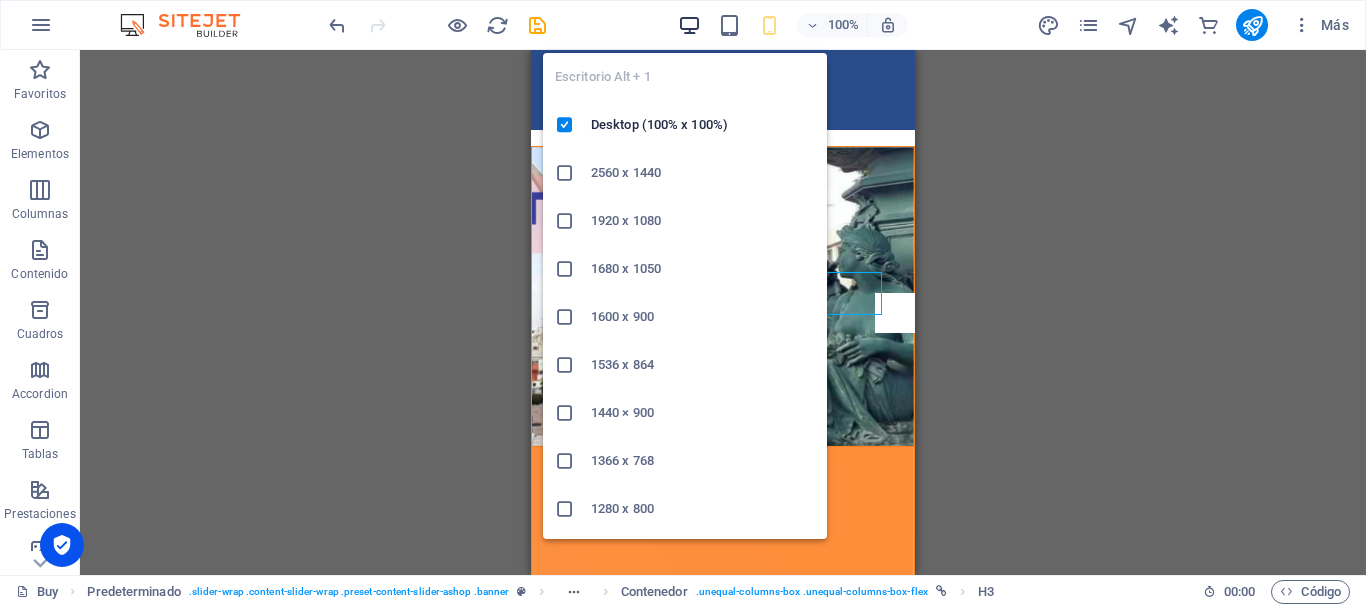 click at bounding box center [689, 25] 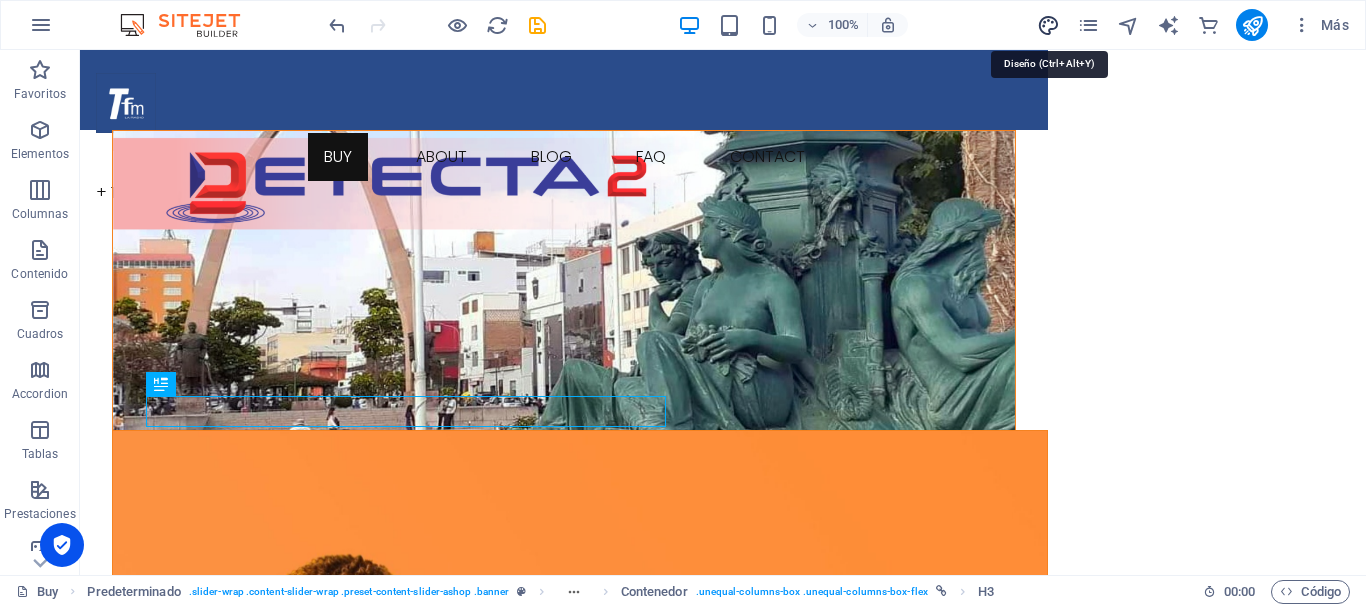 click at bounding box center (1048, 25) 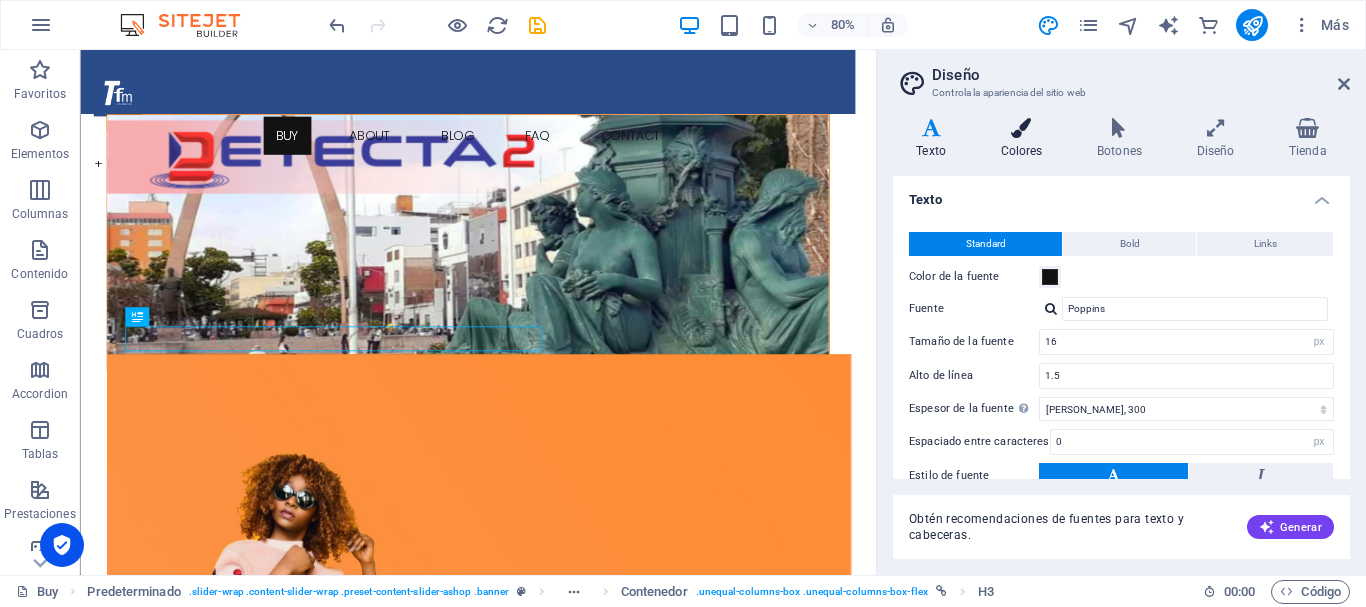 click at bounding box center (1021, 128) 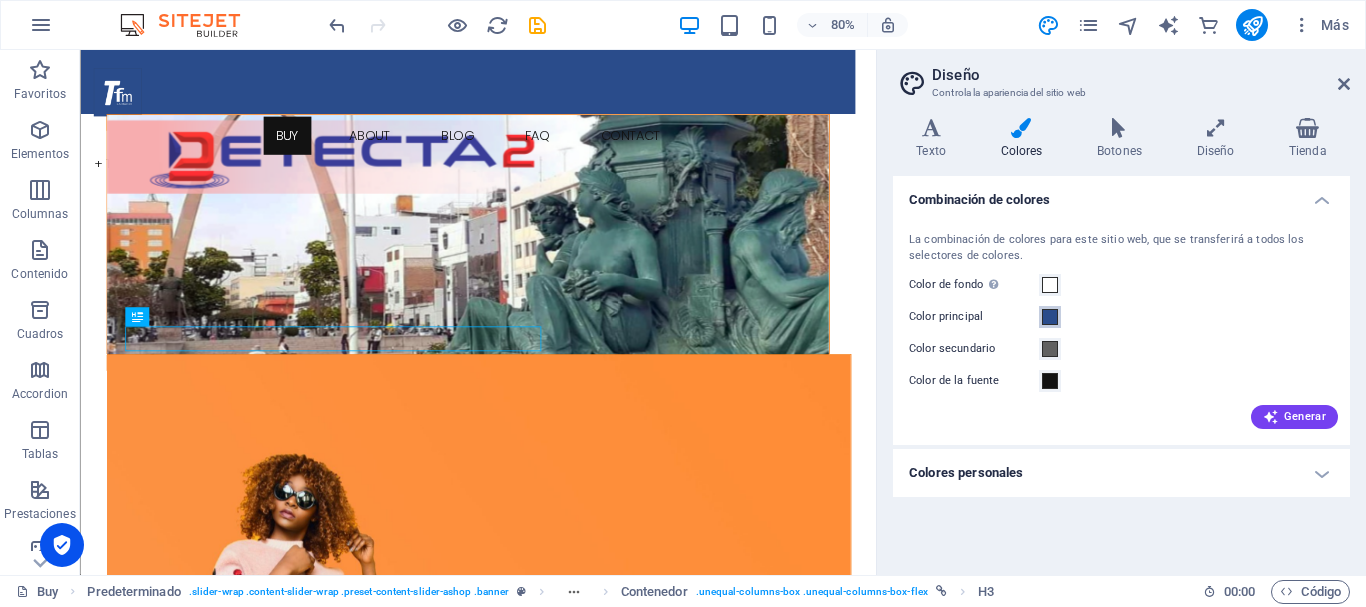 click at bounding box center (1050, 317) 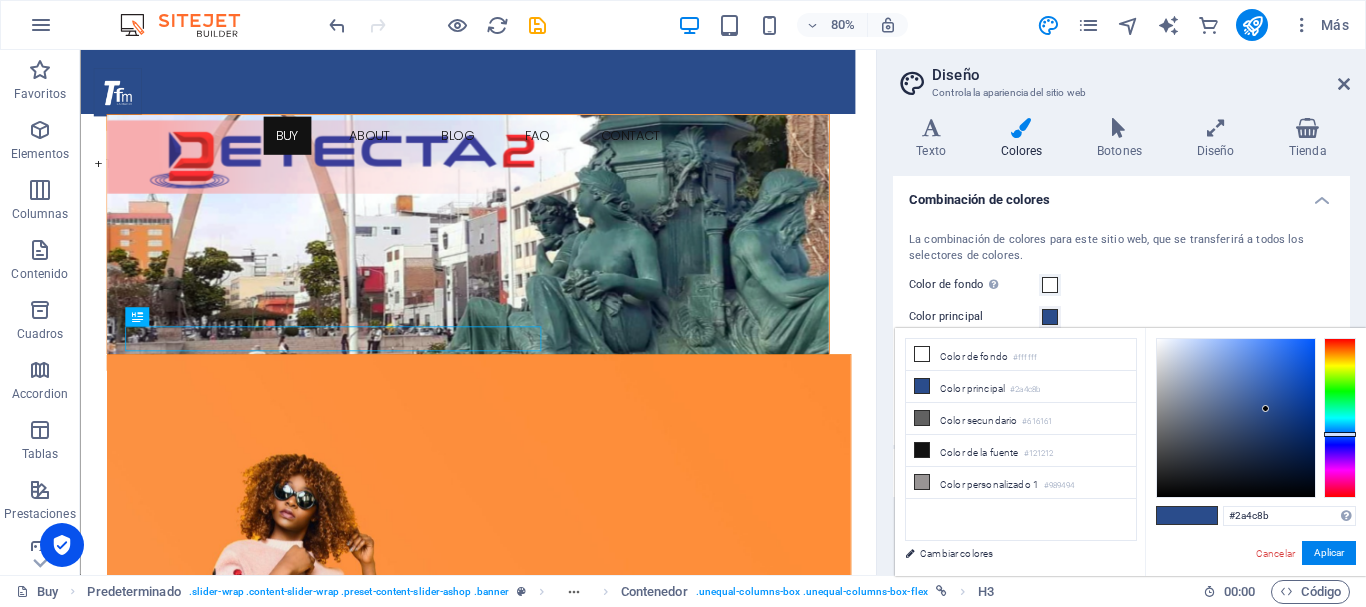 type on "#205fd3" 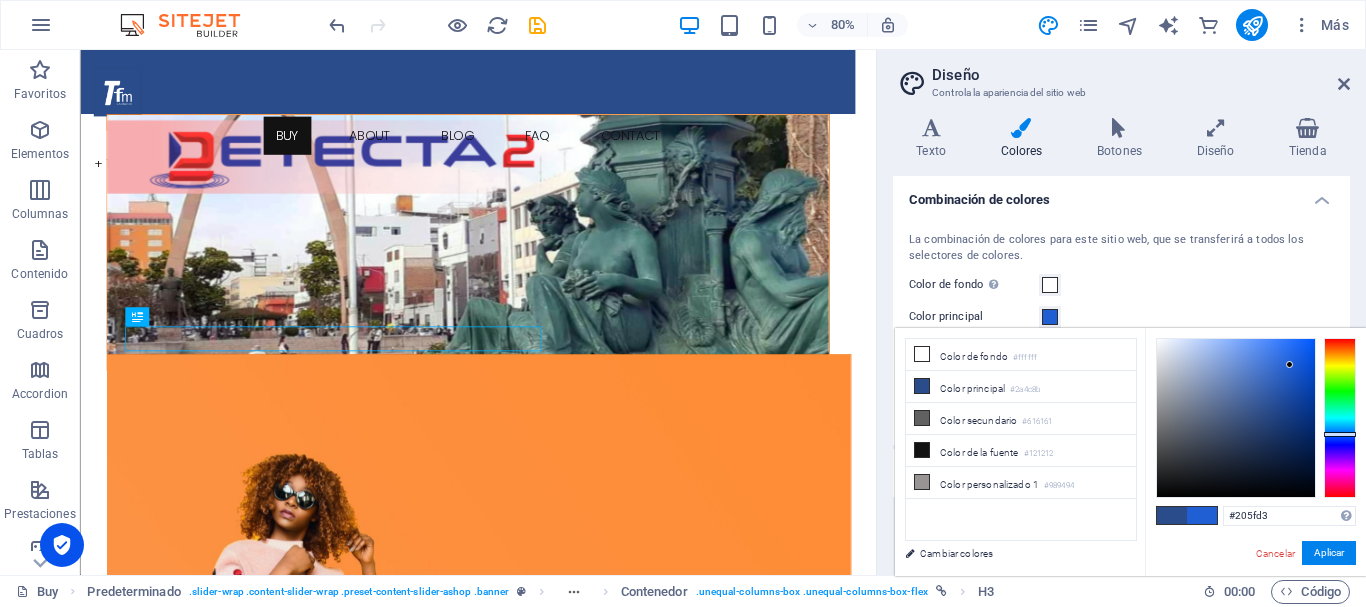click at bounding box center [1236, 418] 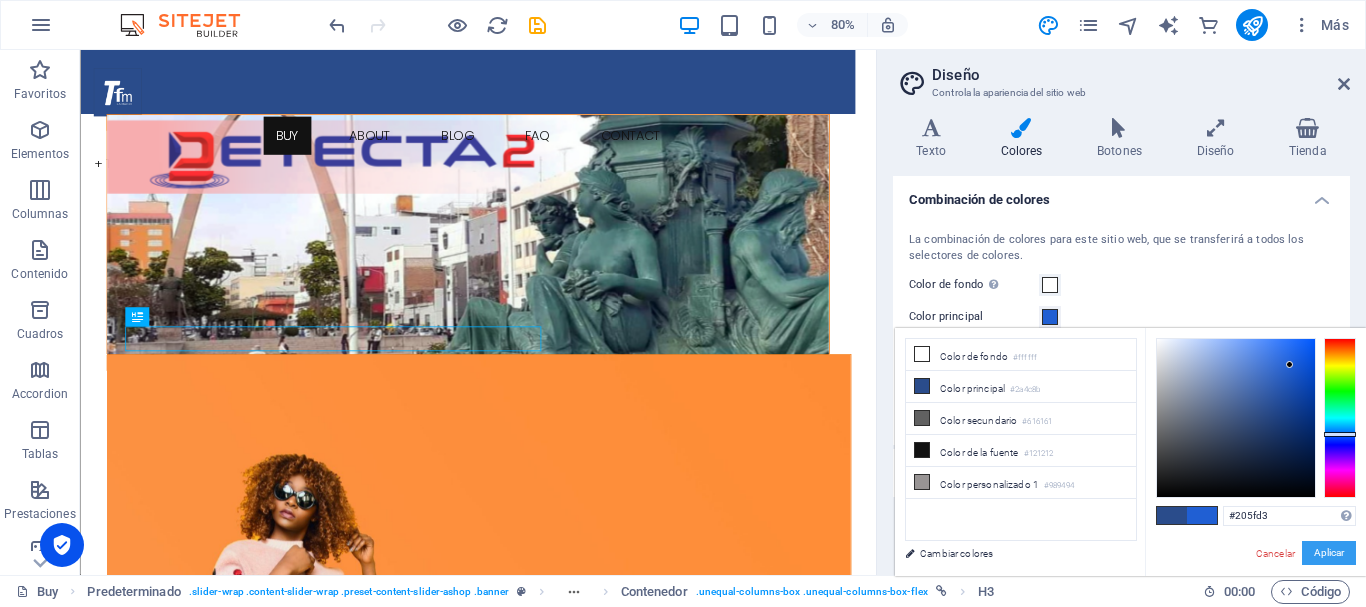 click on "Aplicar" at bounding box center (1329, 553) 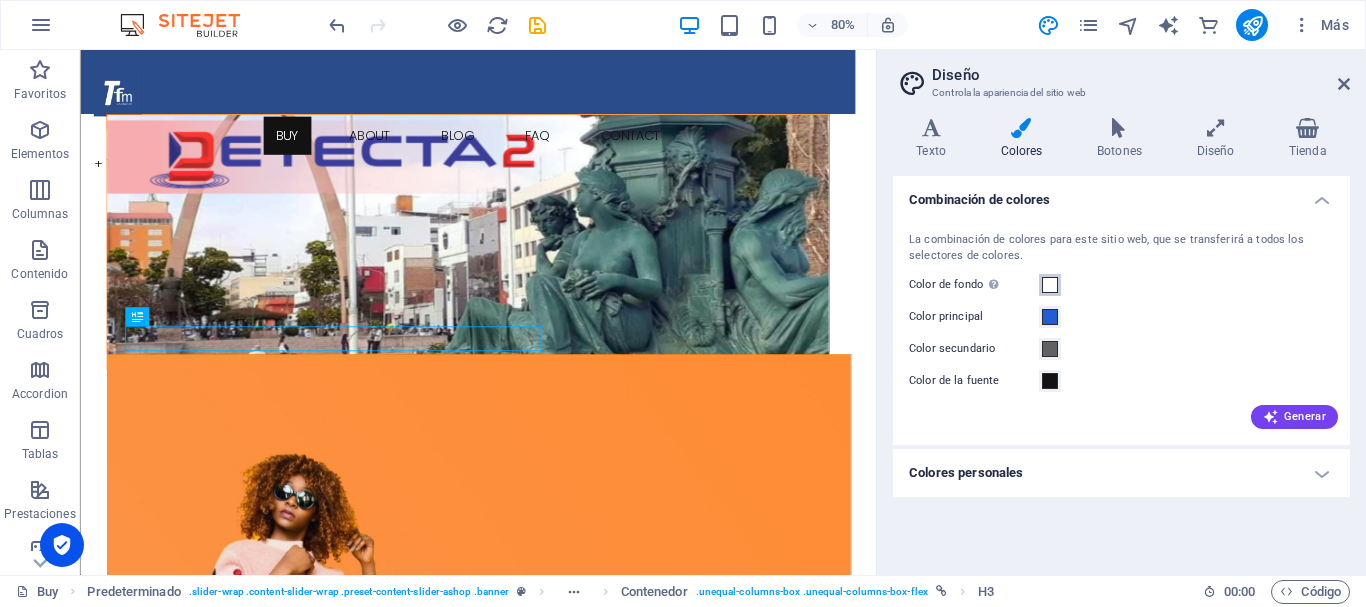 click at bounding box center [1050, 285] 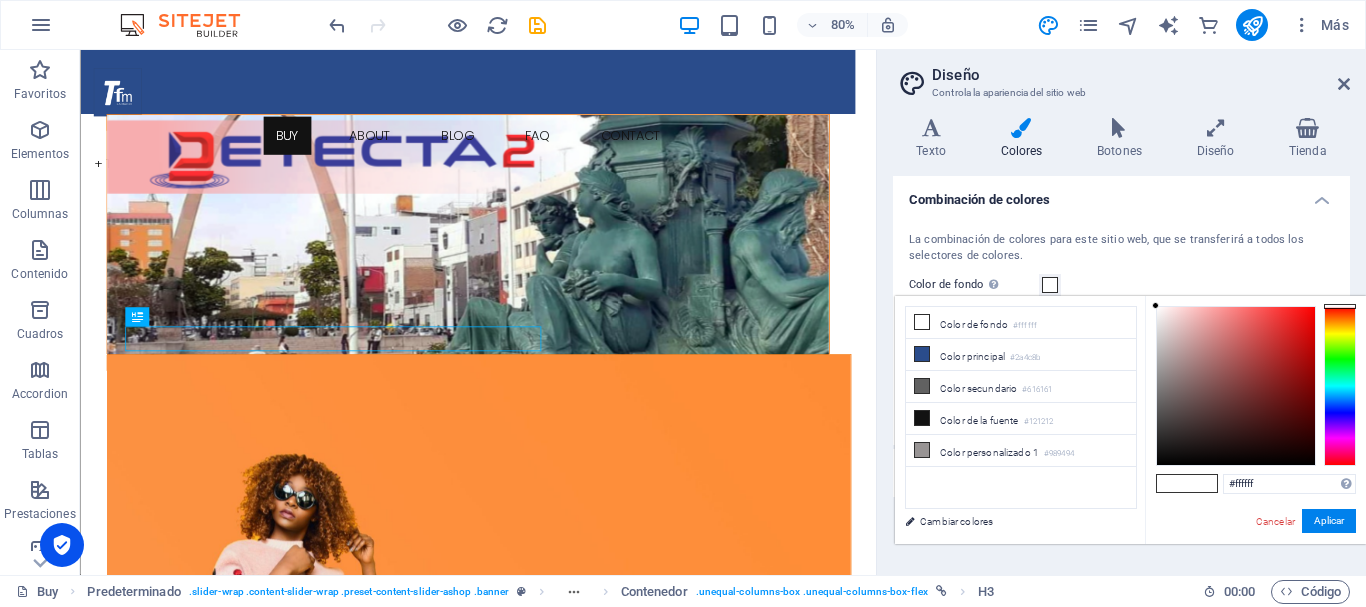 click at bounding box center [1340, 386] 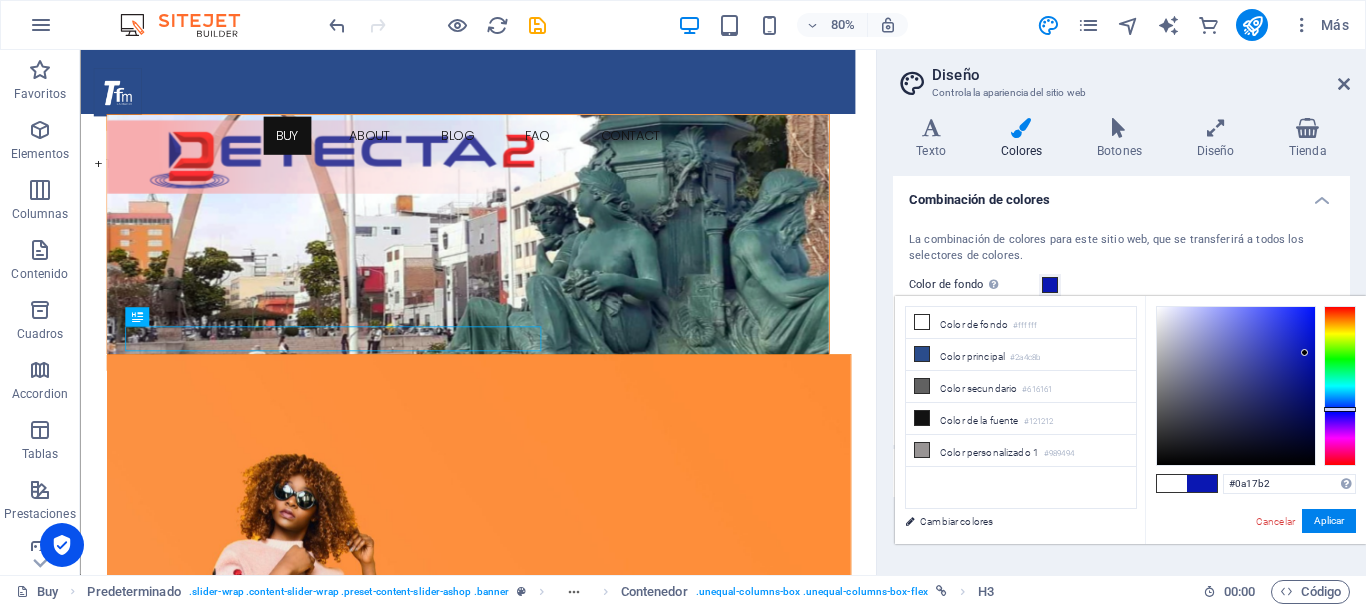 drag, startPoint x: 1282, startPoint y: 363, endPoint x: 1305, endPoint y: 353, distance: 25.079872 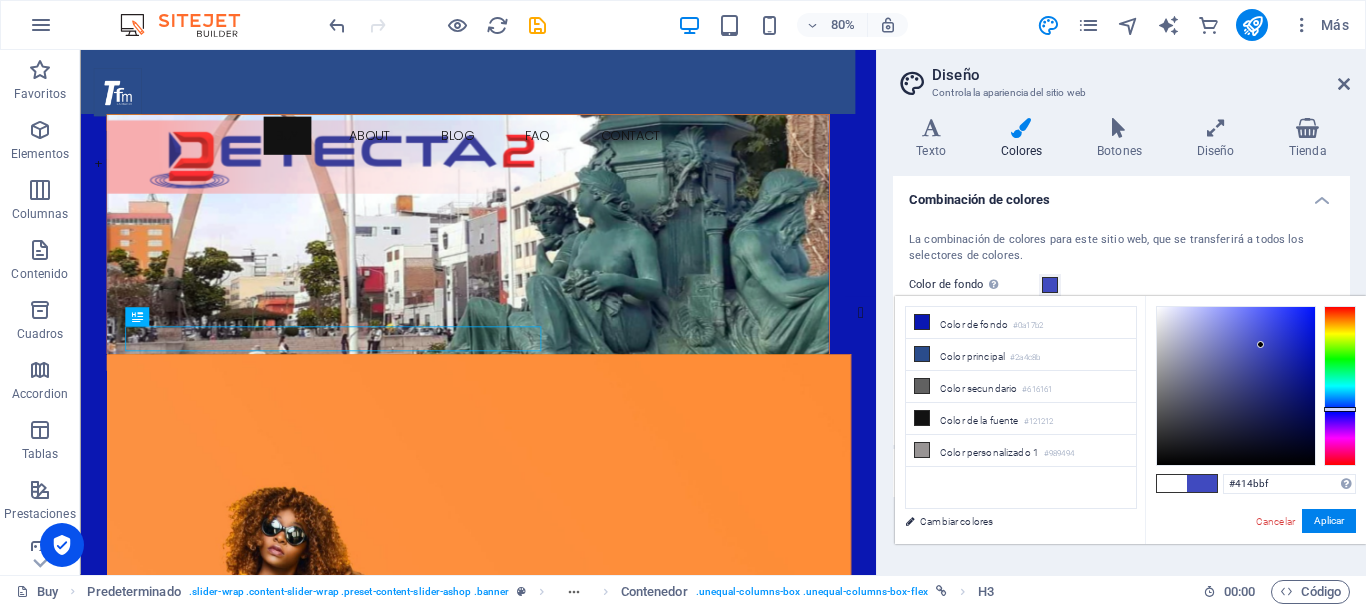 drag, startPoint x: 1276, startPoint y: 347, endPoint x: 1257, endPoint y: 344, distance: 19.235384 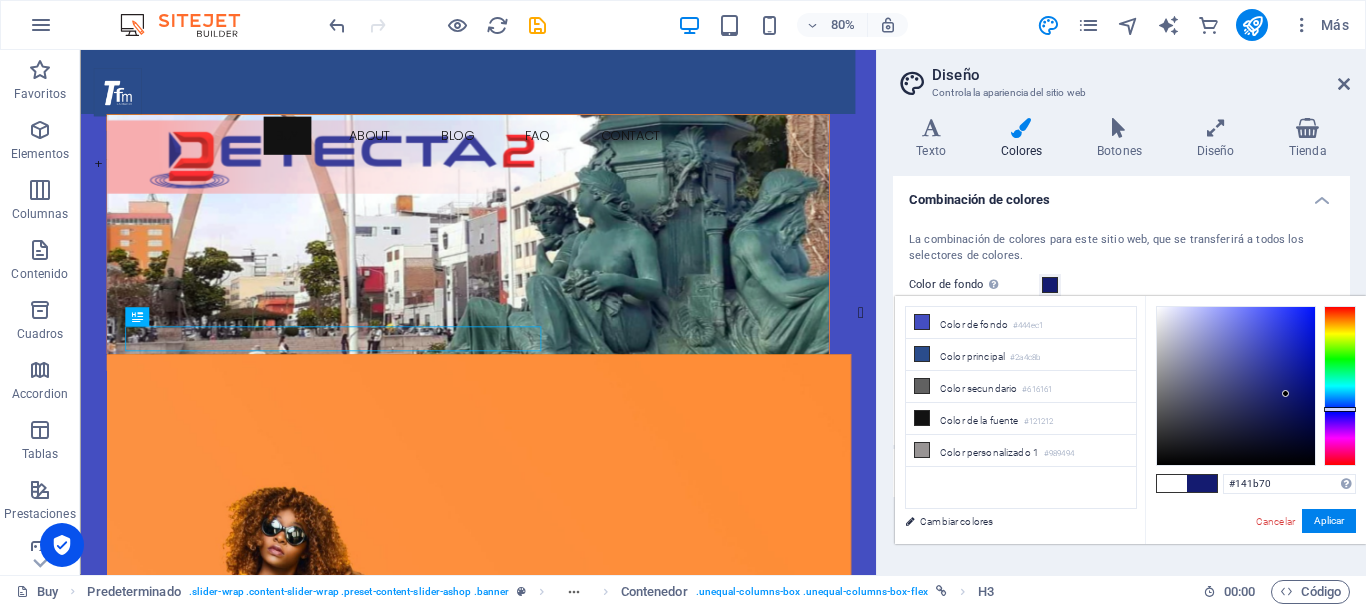 click at bounding box center (1236, 386) 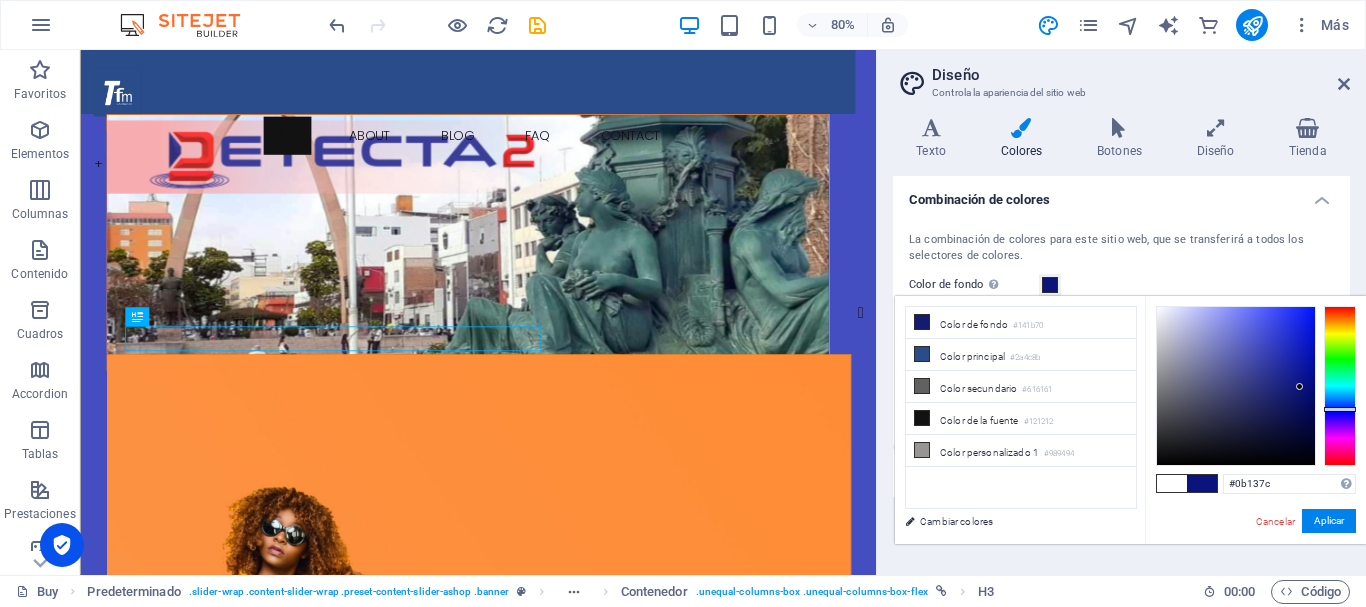 click at bounding box center (1236, 386) 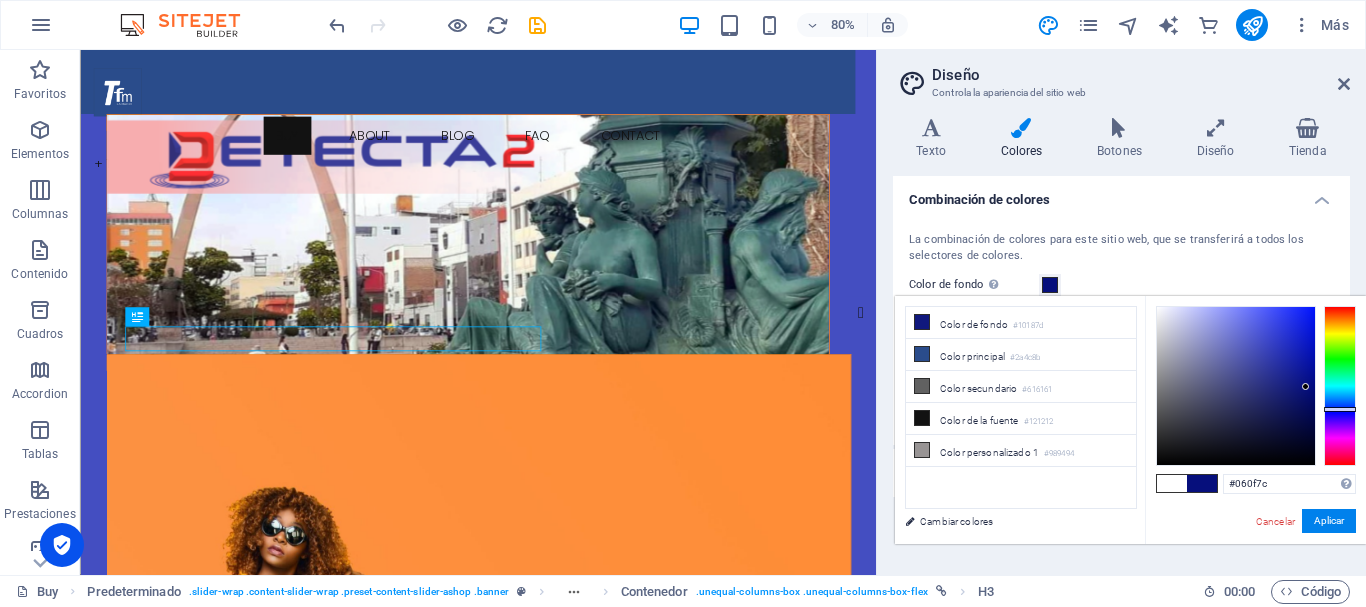 click at bounding box center [1236, 386] 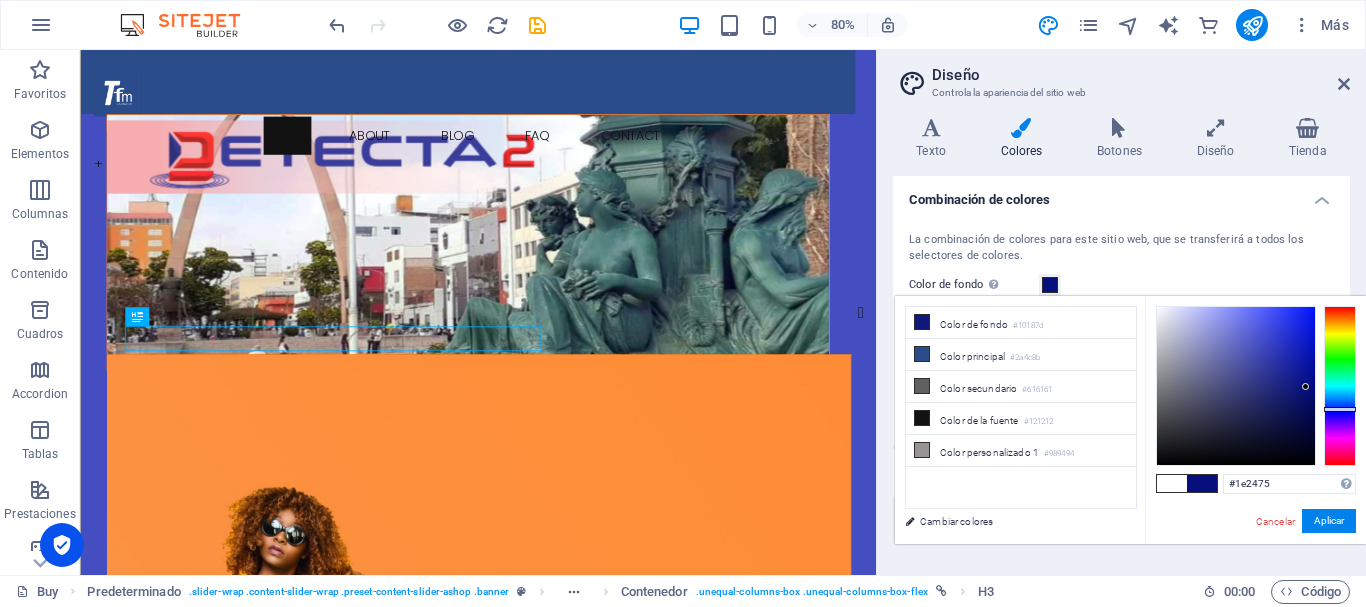 click at bounding box center [1236, 386] 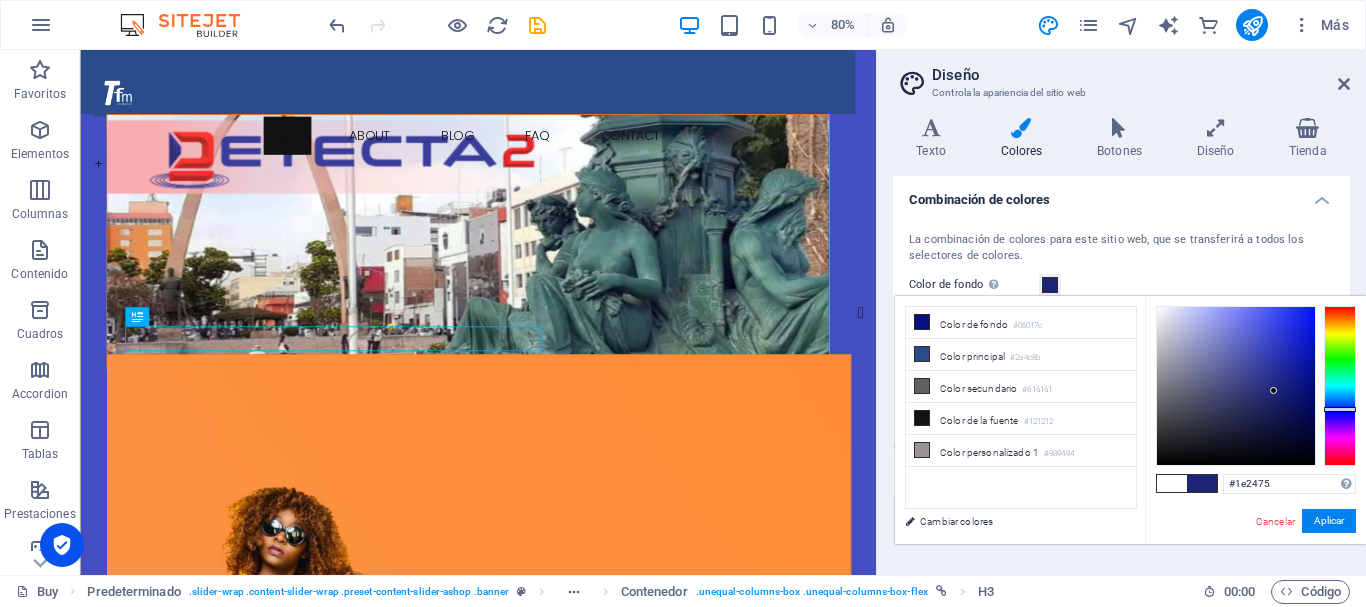 click at bounding box center [1236, 386] 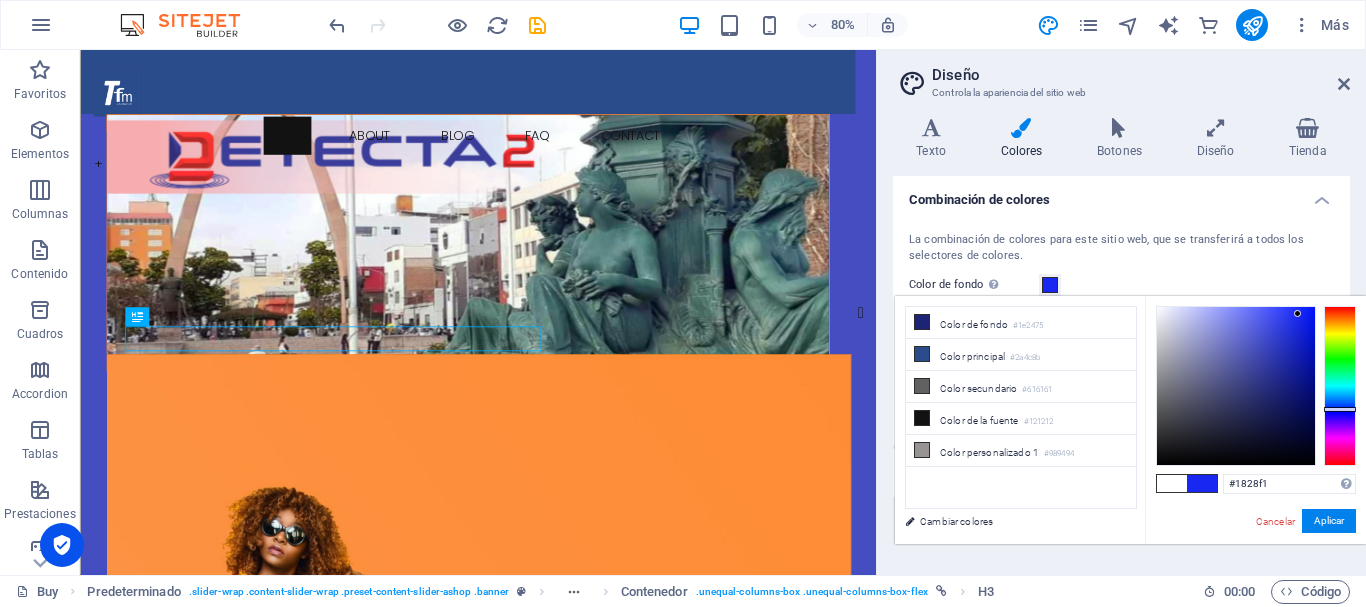 click at bounding box center (1236, 386) 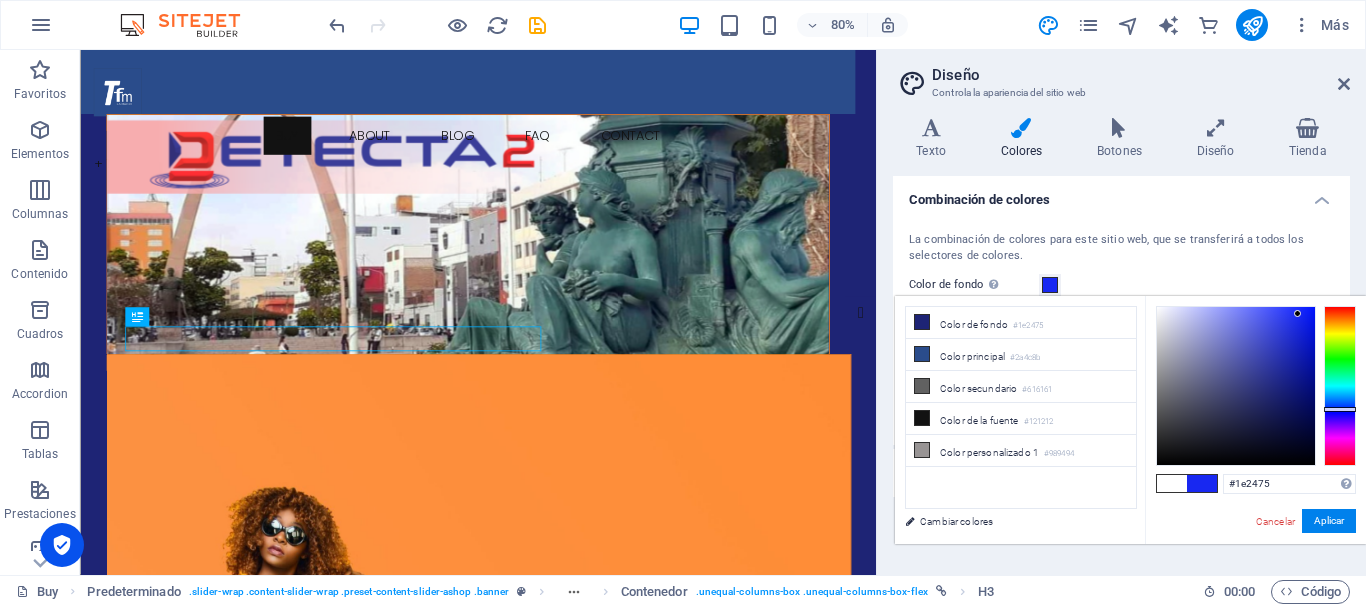 type on "#1828f1" 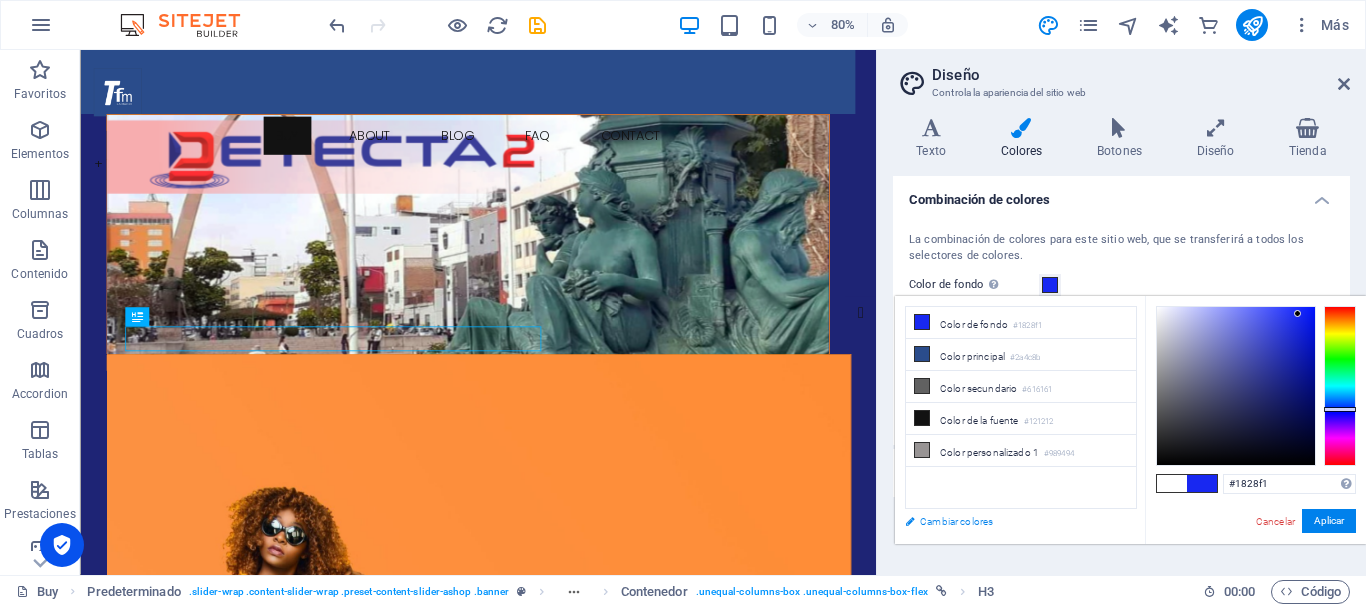 click on "Cambiar colores" at bounding box center (1011, 521) 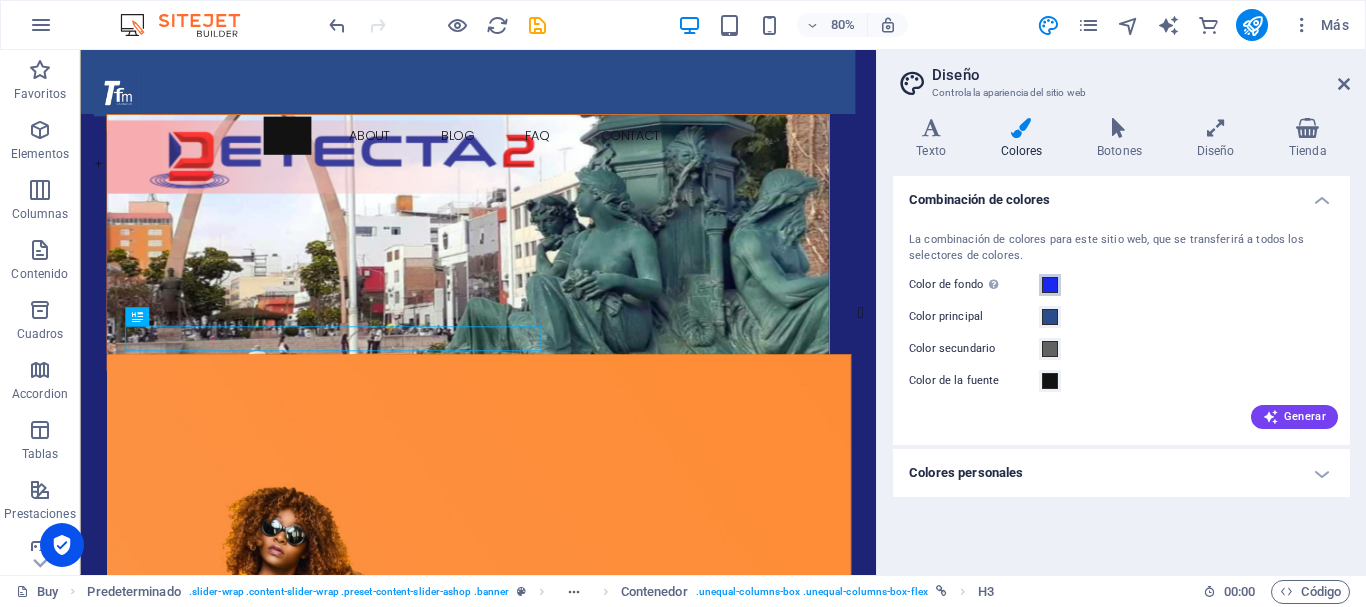 click at bounding box center (1050, 285) 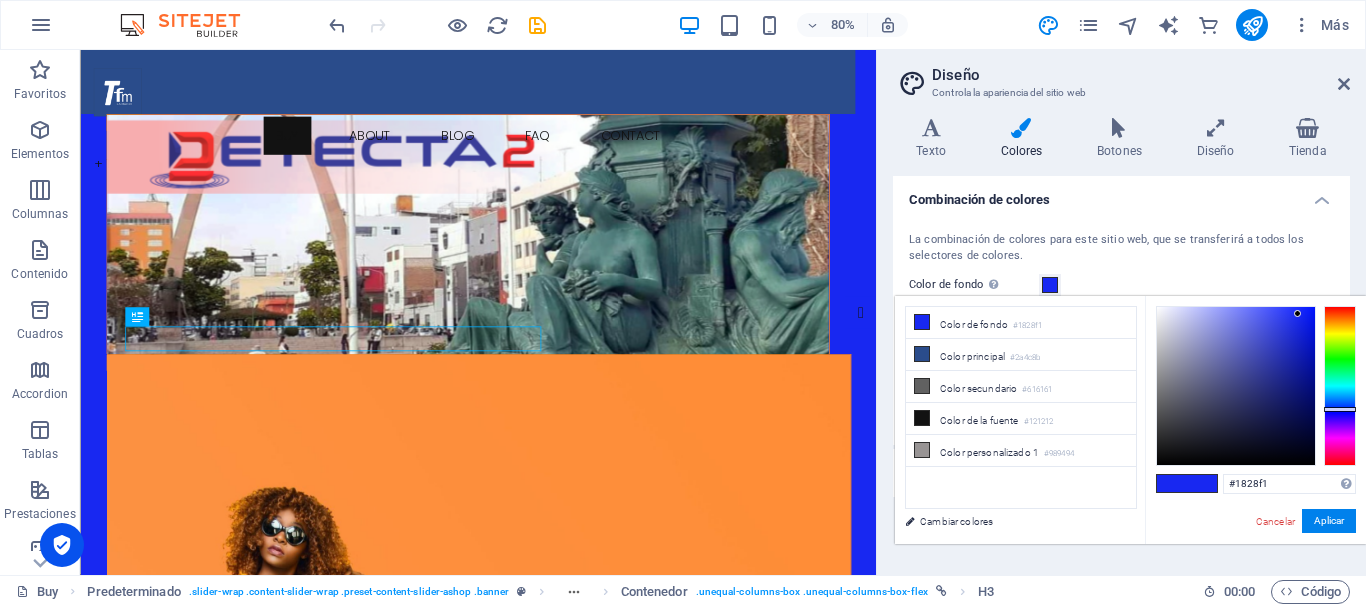 click at bounding box center [1050, 285] 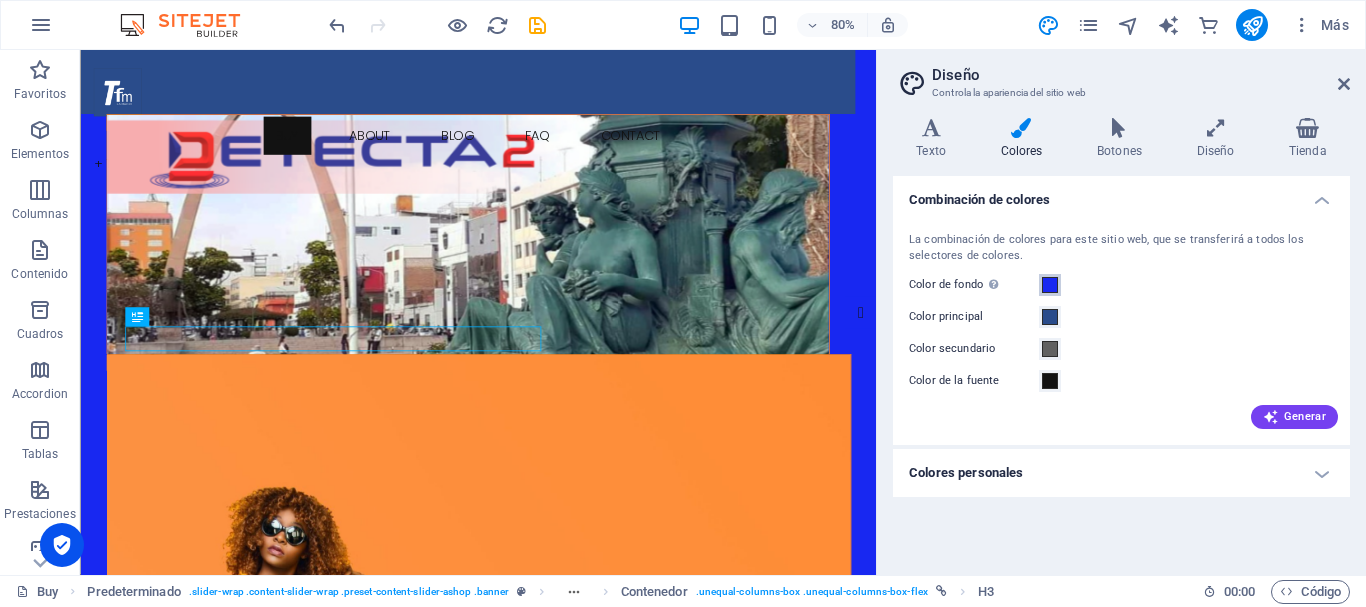 click at bounding box center (1050, 285) 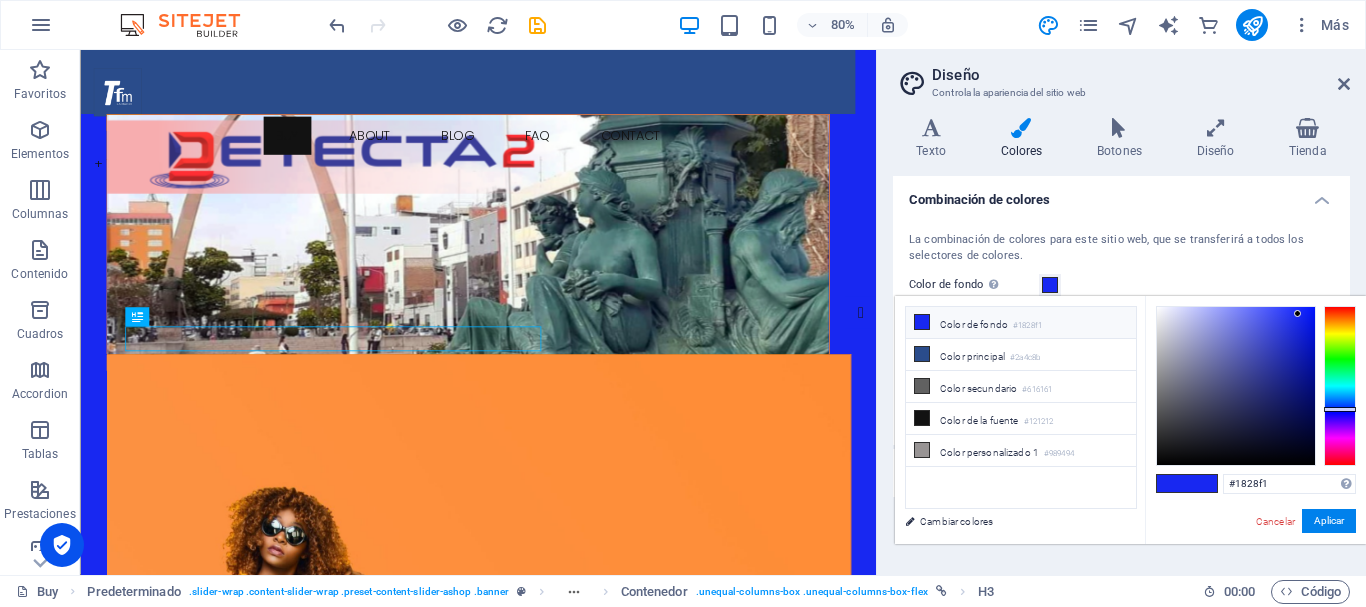 click on "Color de fondo
#1828f1" at bounding box center [1021, 323] 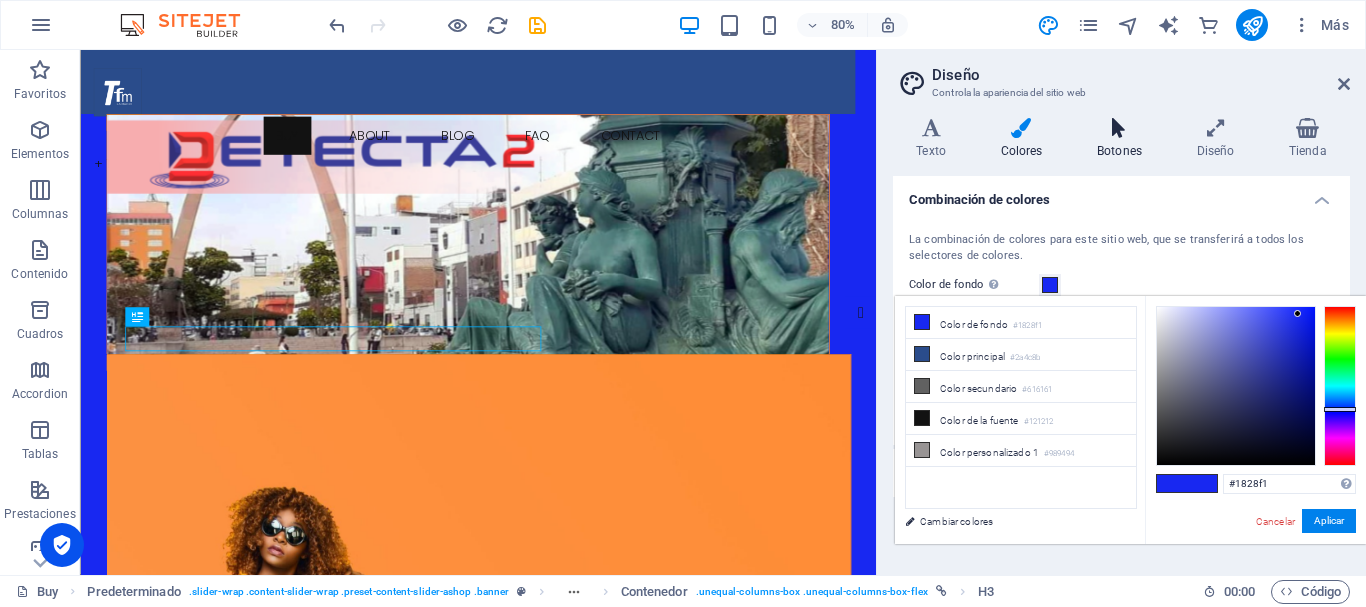 click at bounding box center [1120, 128] 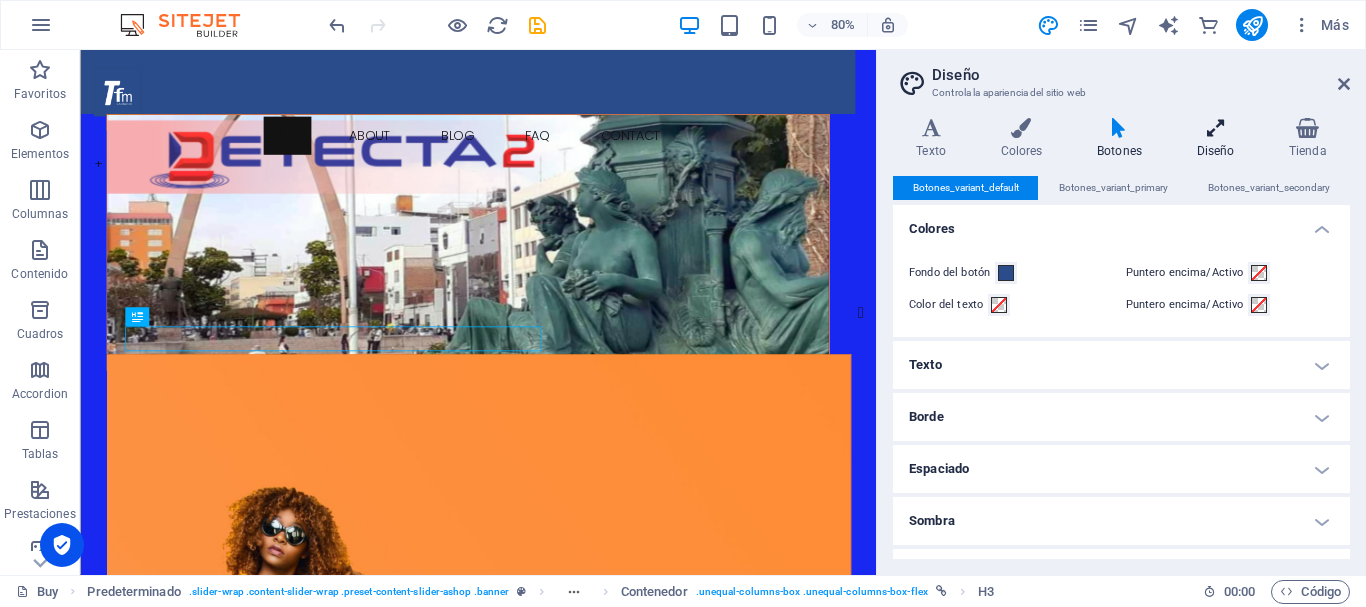 click at bounding box center [1215, 128] 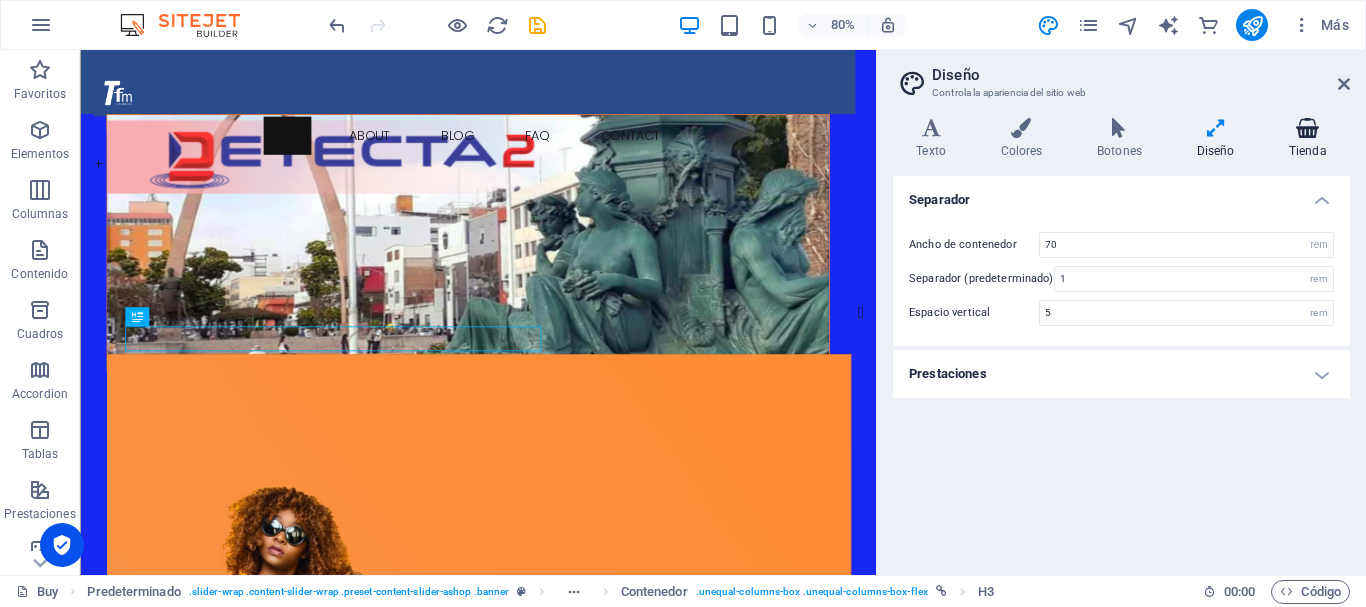 click on "Tienda" at bounding box center [1308, 139] 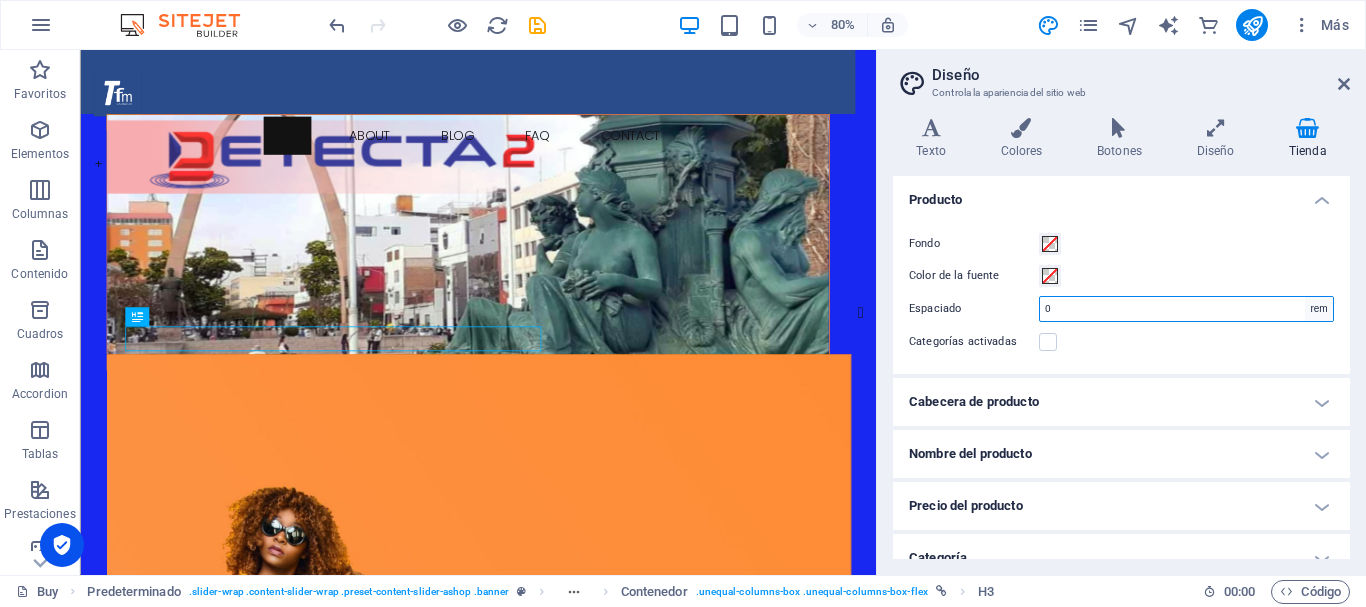 click on "rem px" at bounding box center [1319, 309] 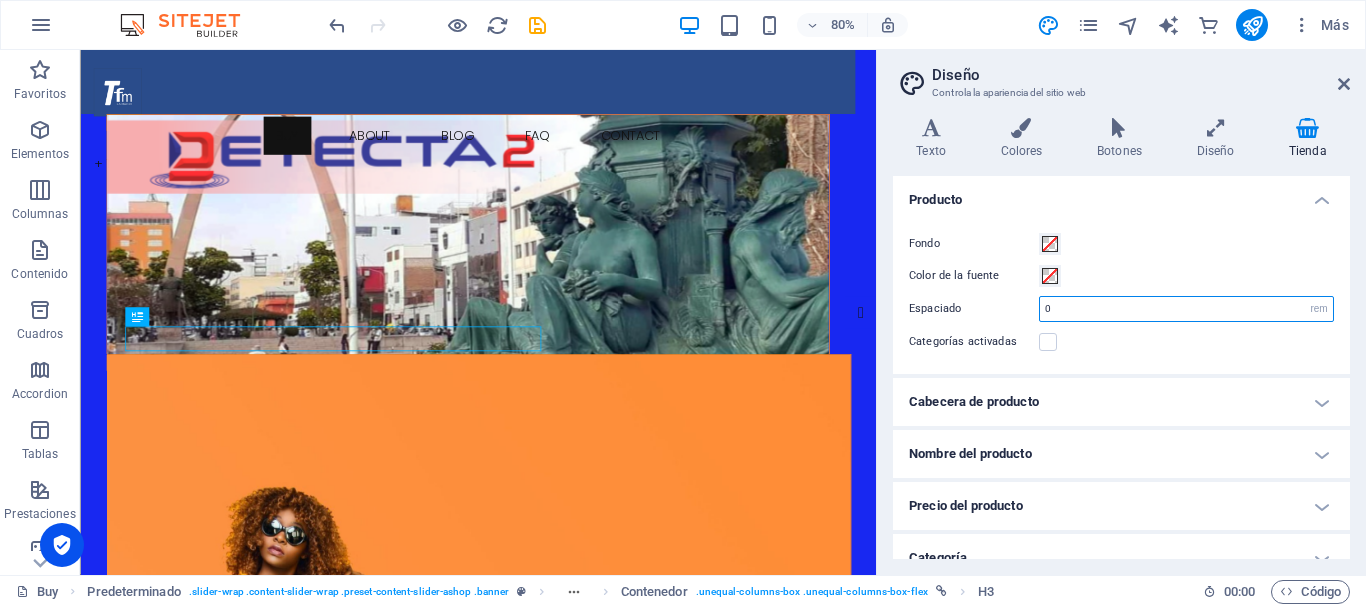 select on "px" 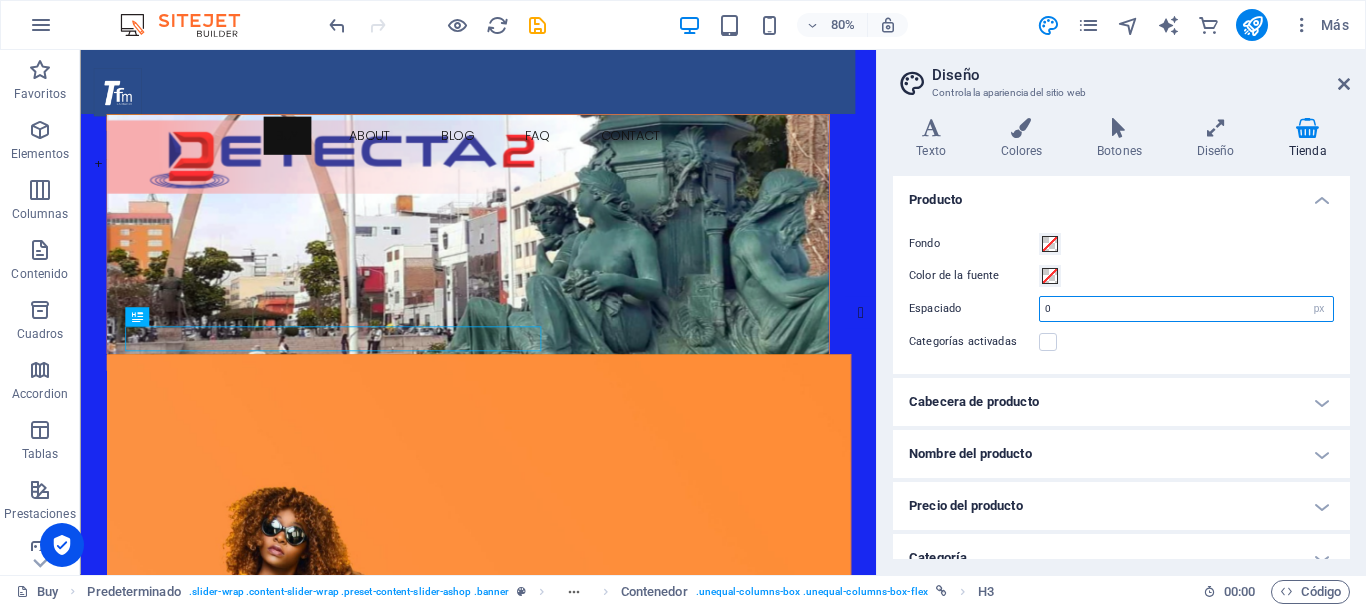 click on "rem px" at bounding box center (1319, 309) 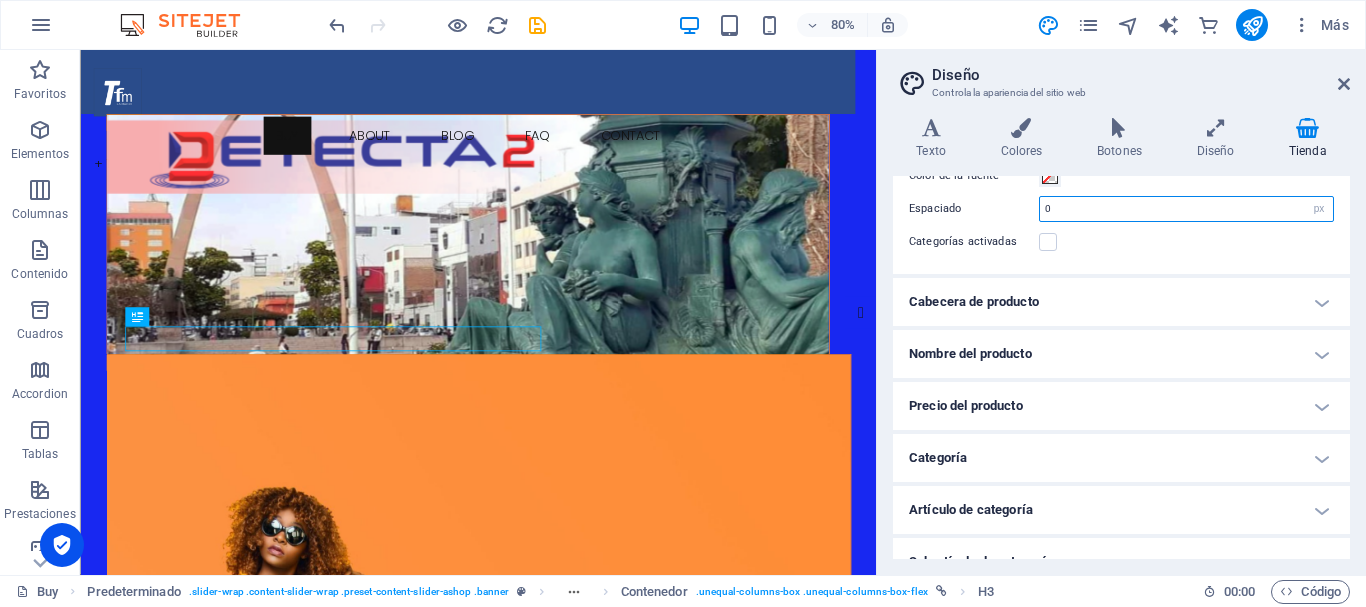 scroll, scrollTop: 200, scrollLeft: 0, axis: vertical 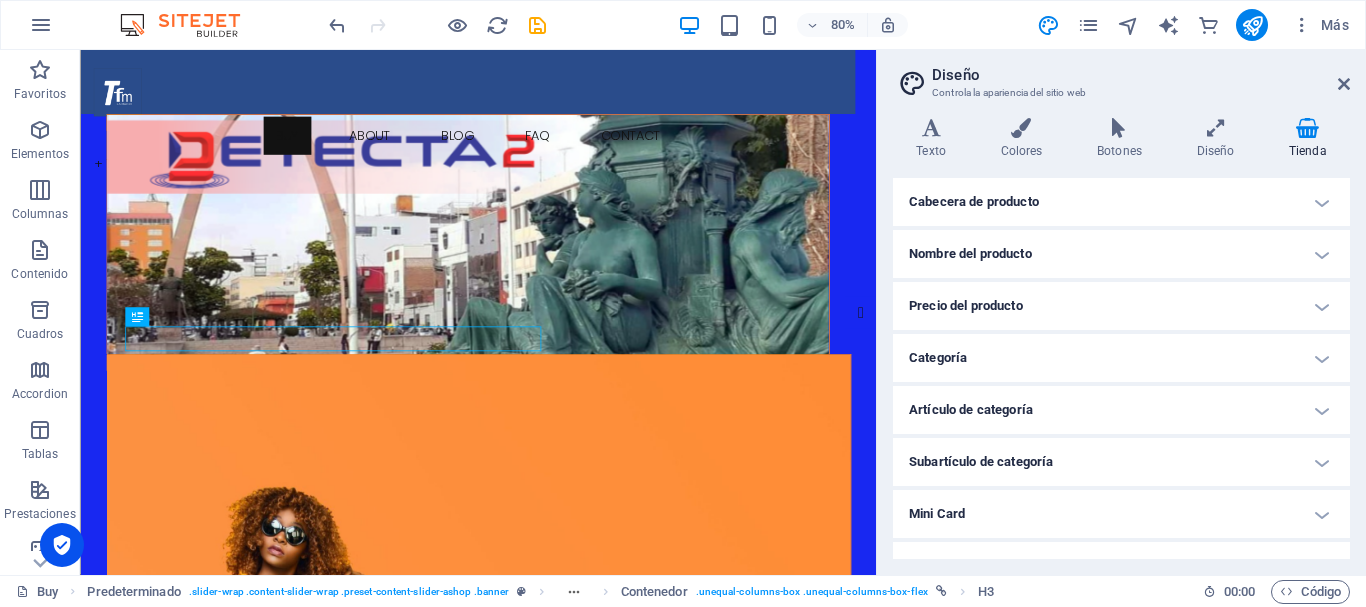 click on "Precio del producto" at bounding box center [1121, 306] 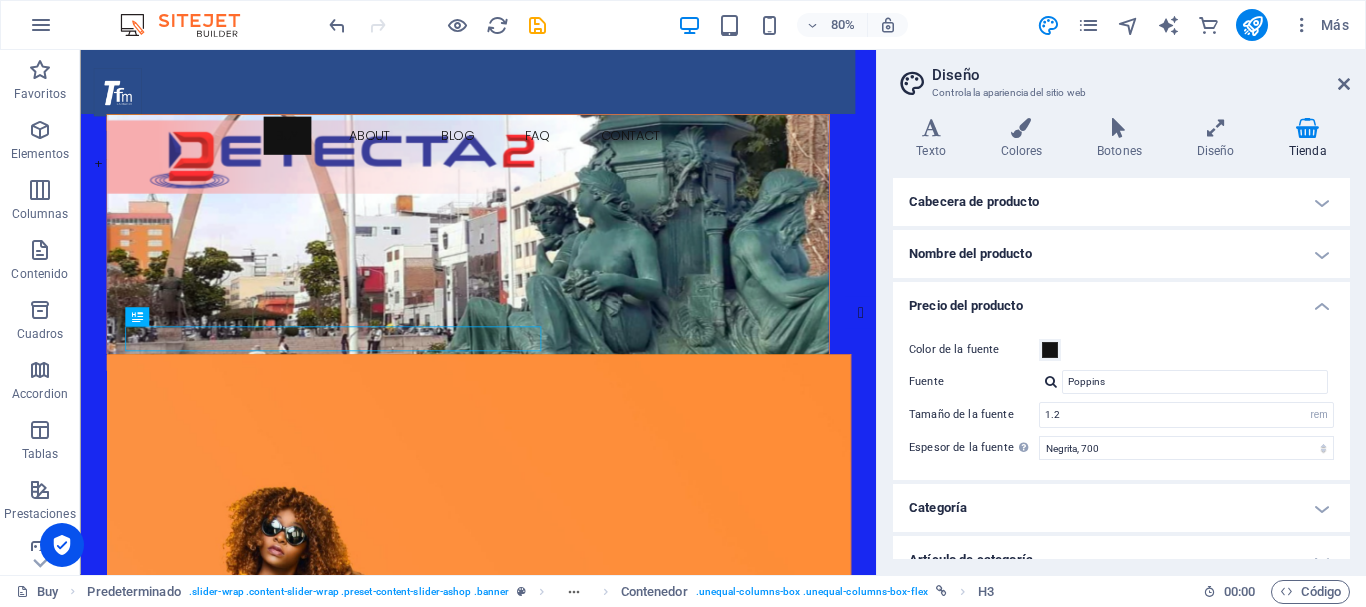 click on "Nombre del producto" at bounding box center [1121, 254] 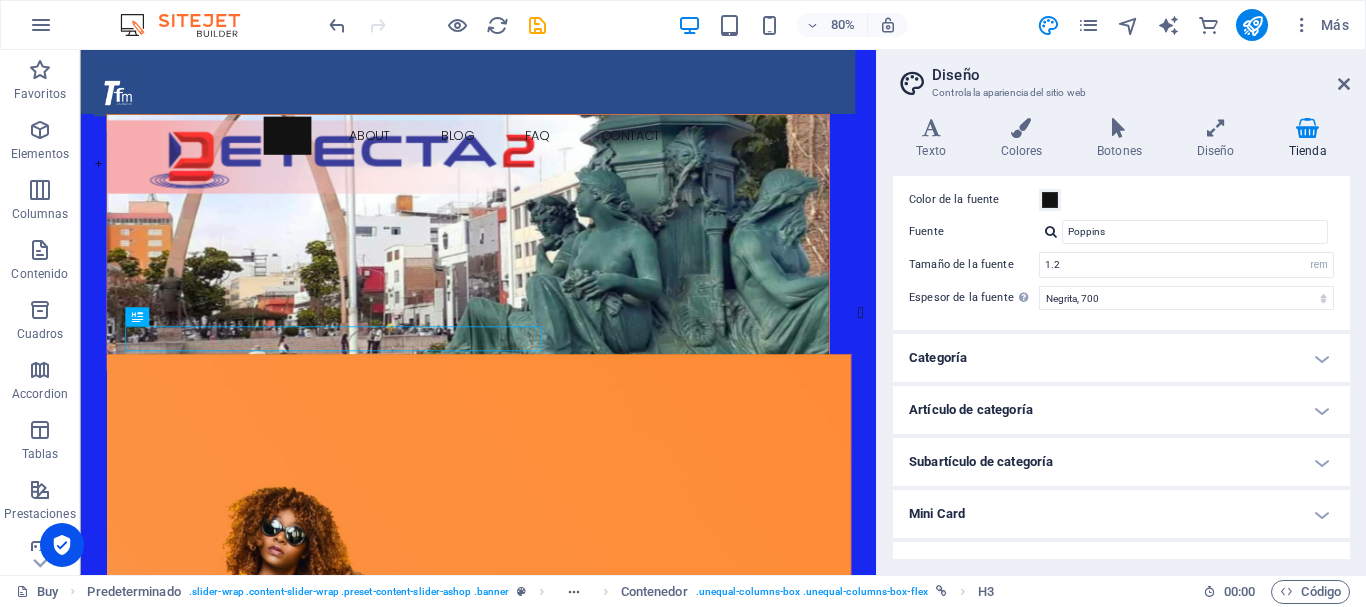 scroll, scrollTop: 531, scrollLeft: 0, axis: vertical 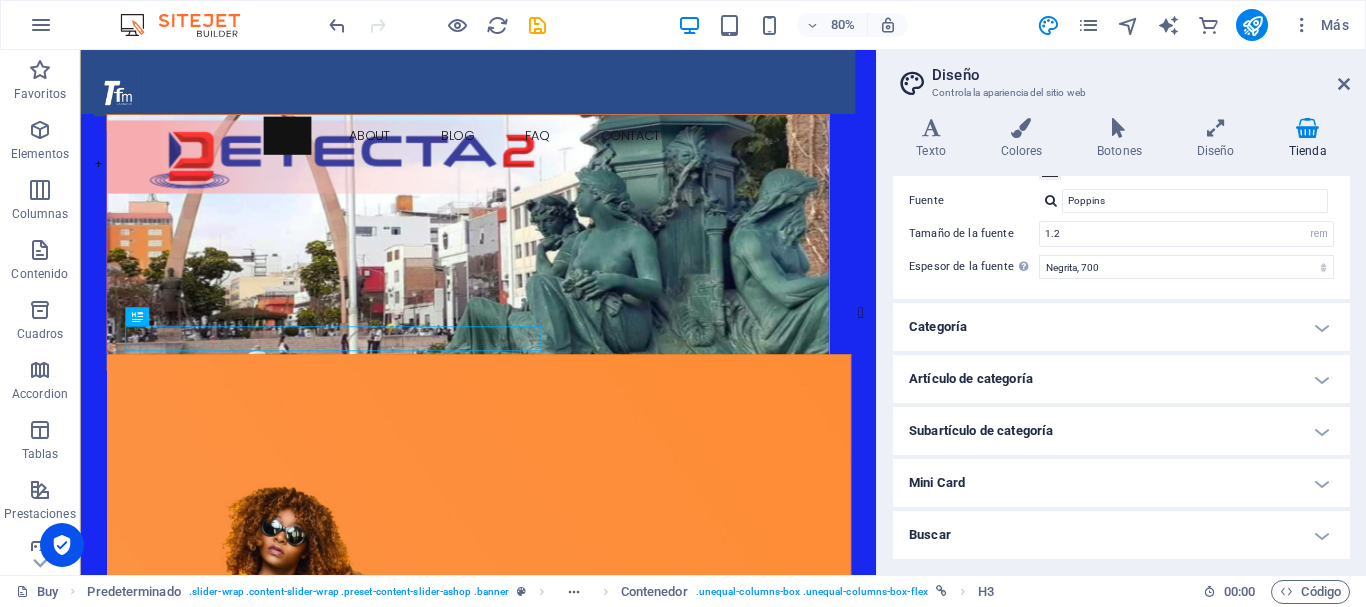 click on "Mini Card" at bounding box center (1121, 483) 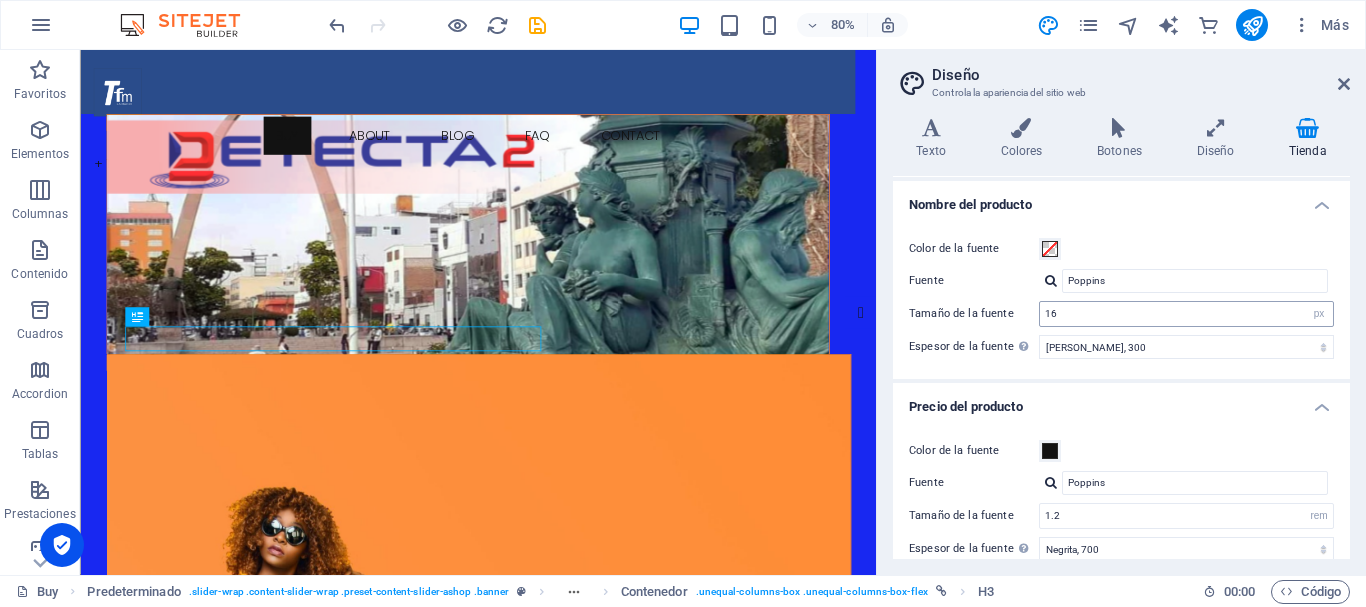 scroll, scrollTop: 215, scrollLeft: 0, axis: vertical 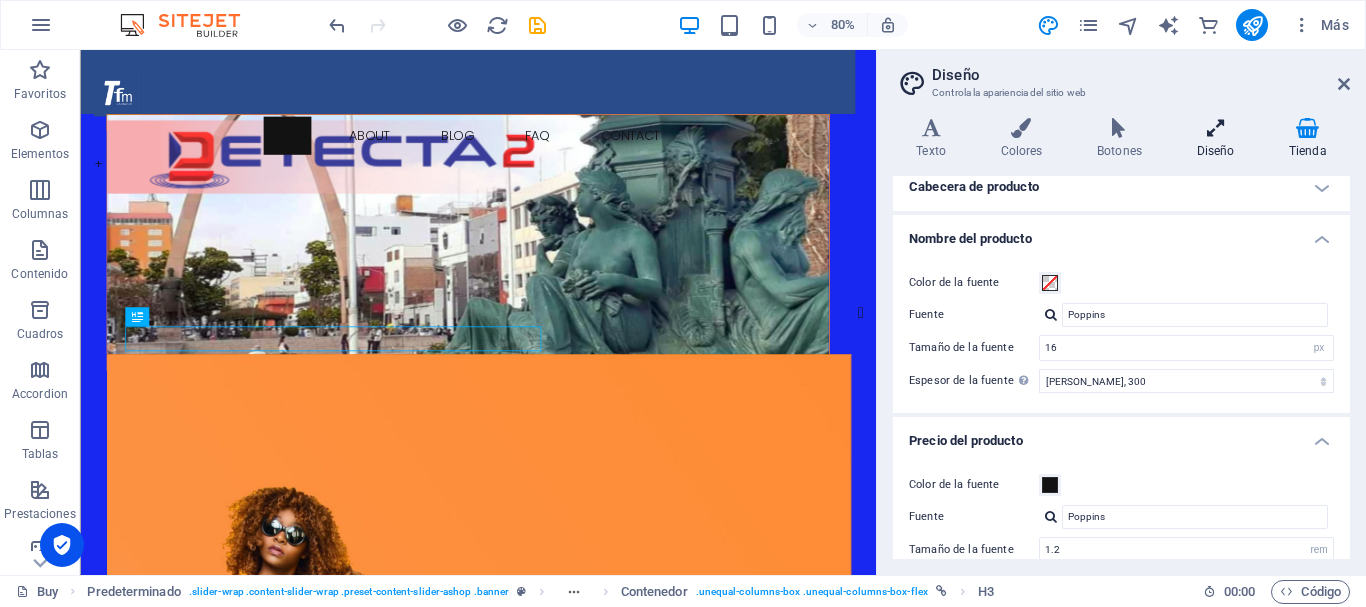 click at bounding box center (1215, 128) 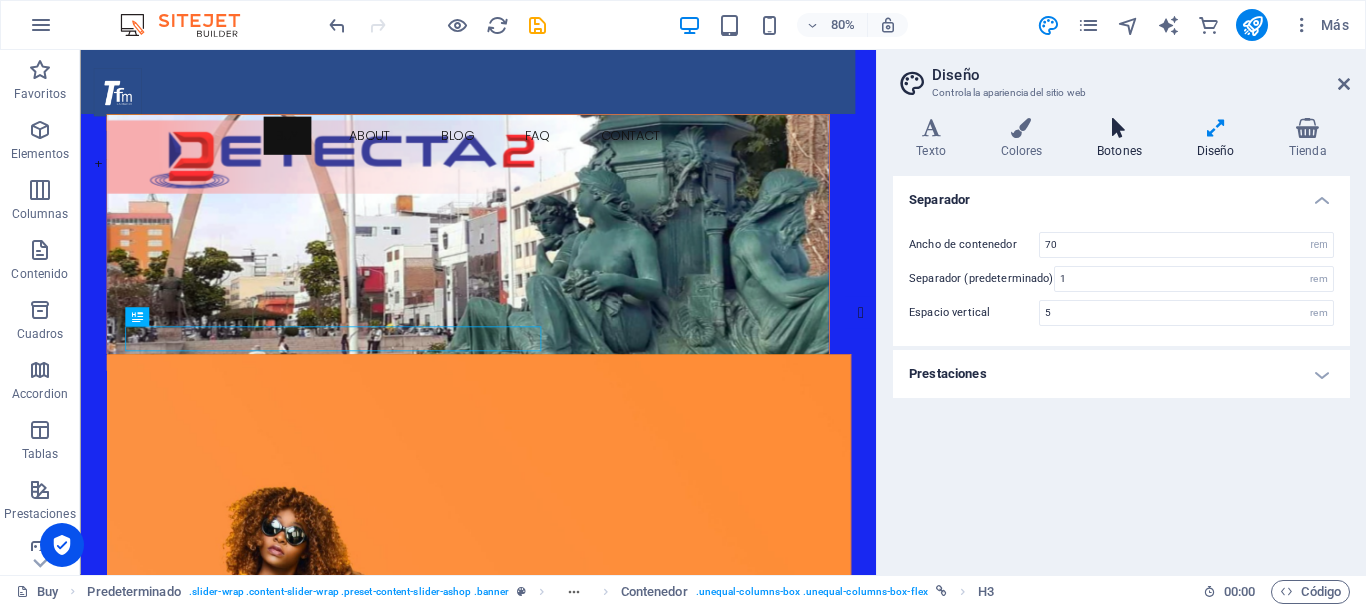 click at bounding box center [1120, 128] 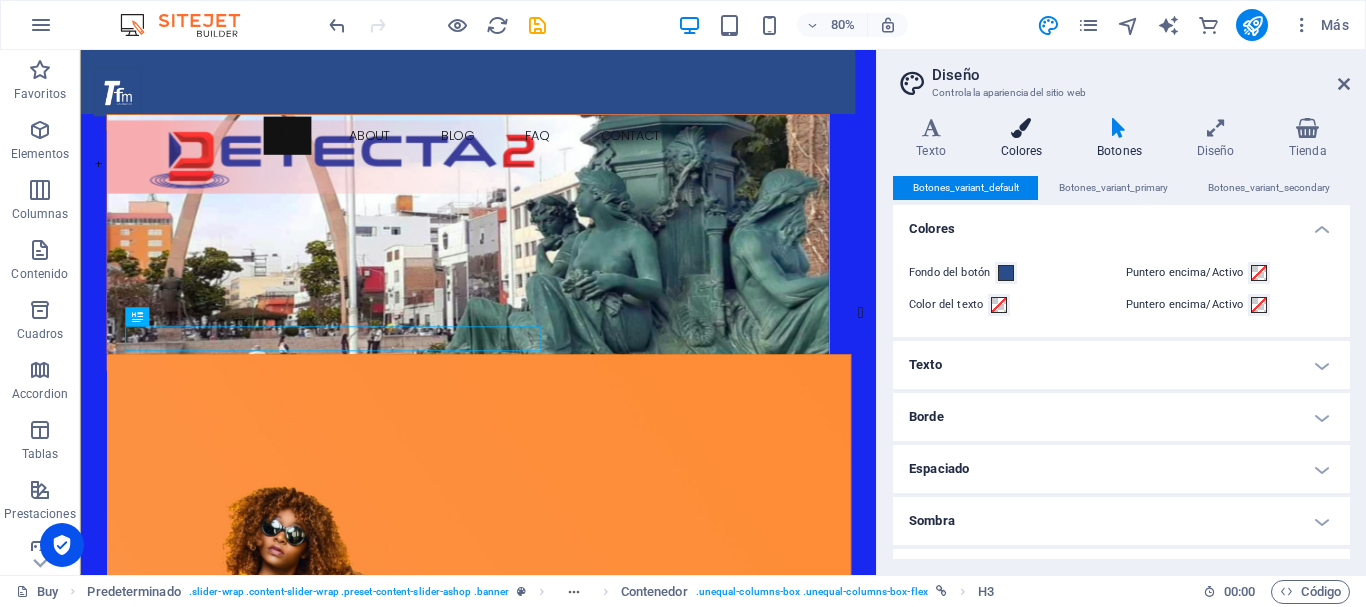 click at bounding box center [1021, 128] 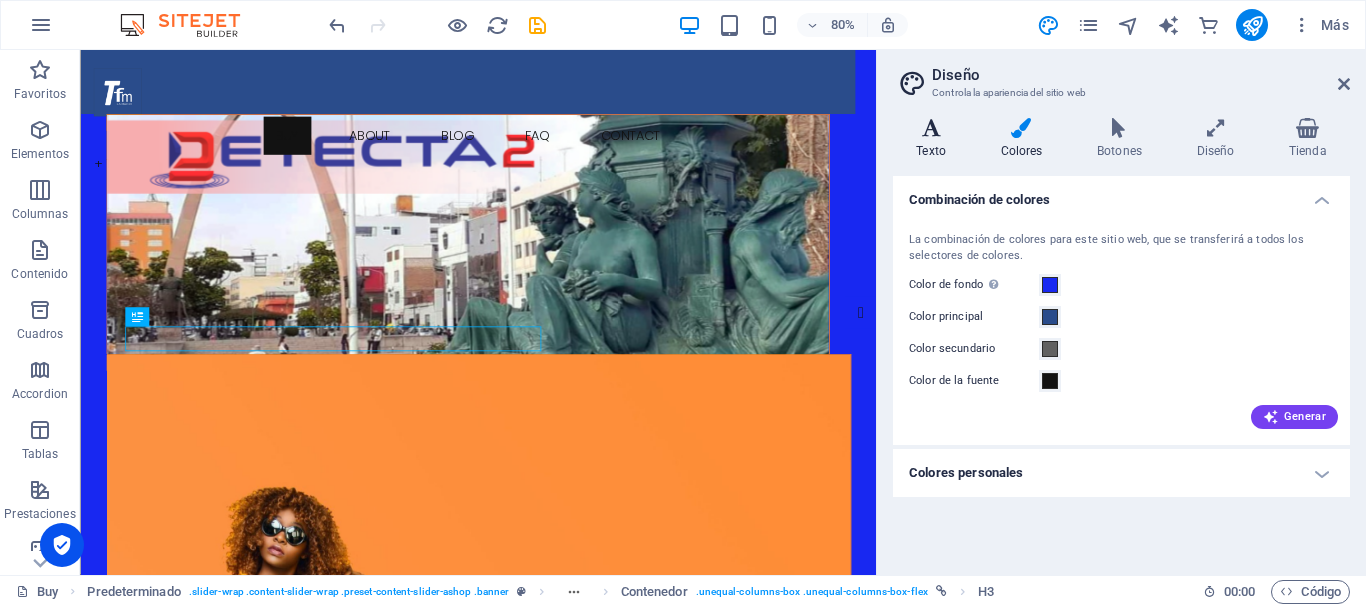 click at bounding box center [931, 128] 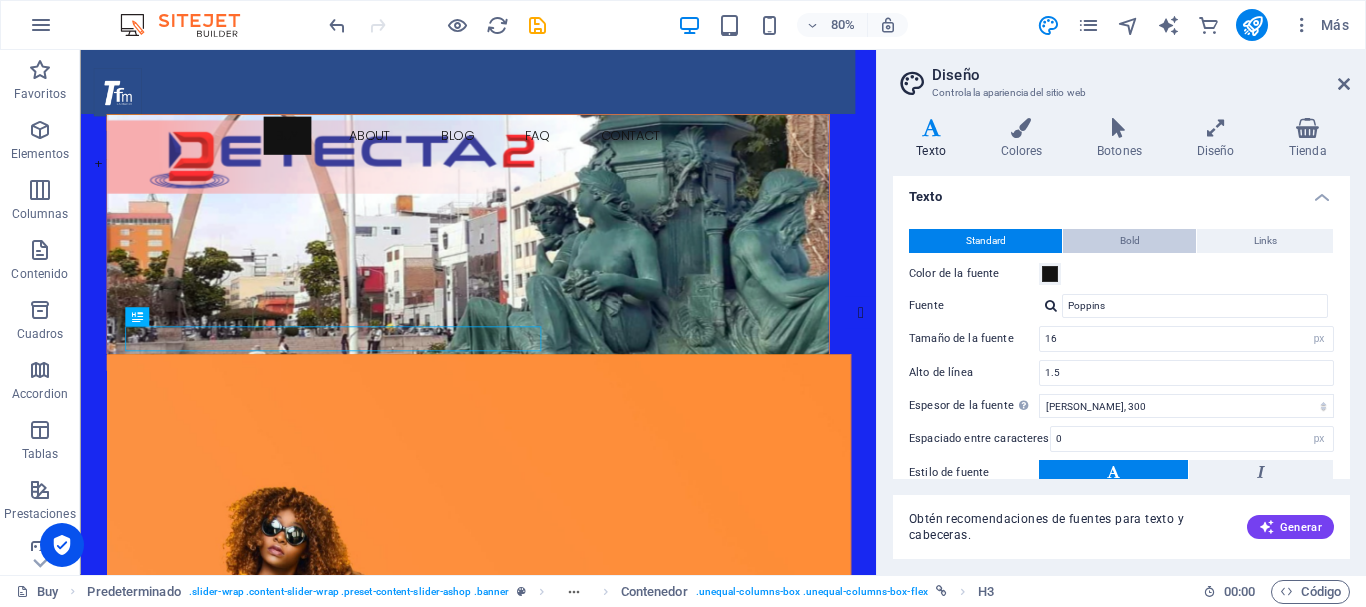 scroll, scrollTop: 0, scrollLeft: 0, axis: both 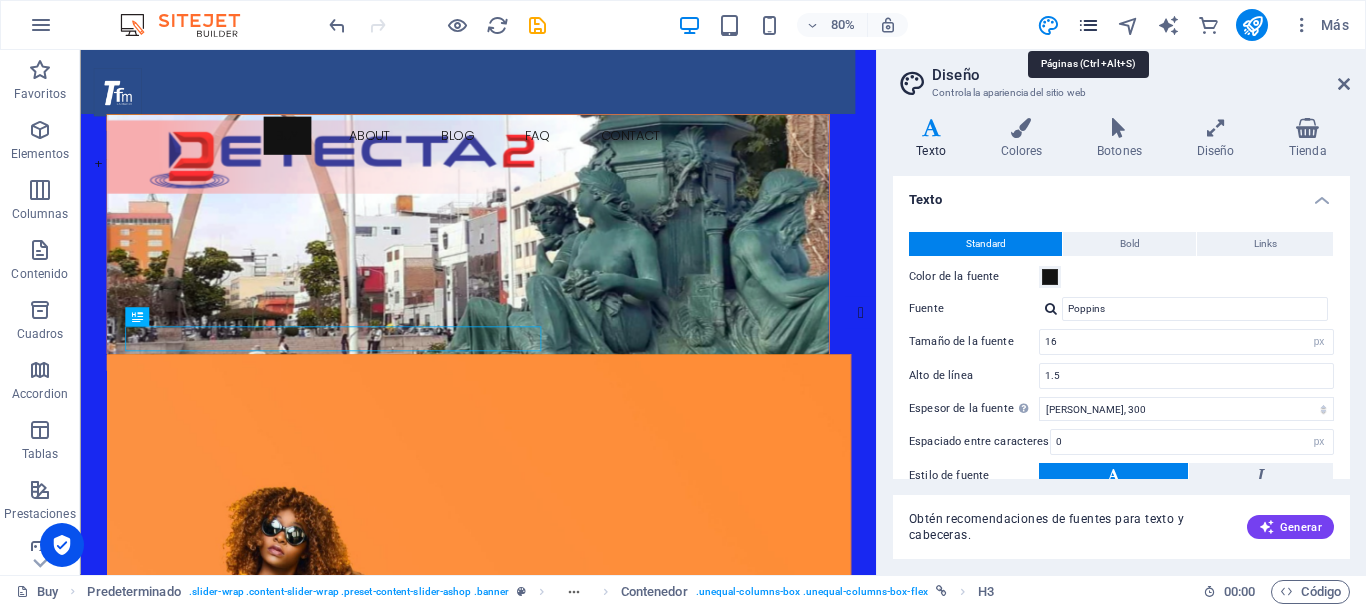 click at bounding box center (1088, 25) 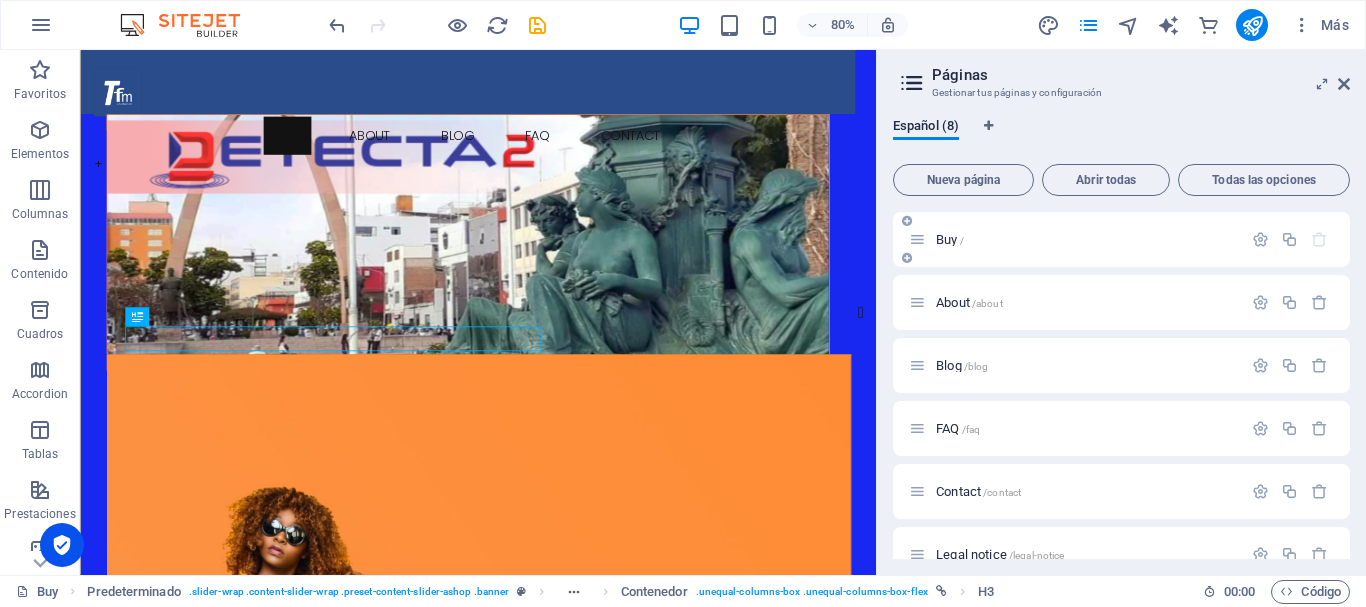 click on "Buy /" at bounding box center (1086, 239) 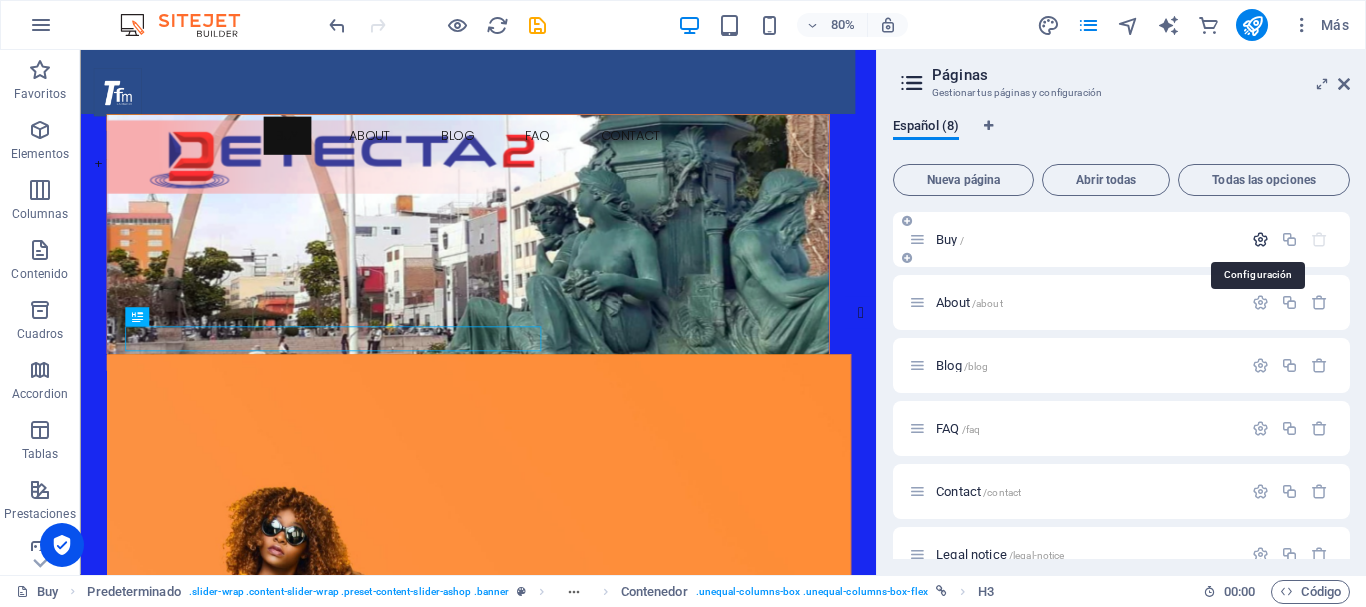 click at bounding box center [1260, 239] 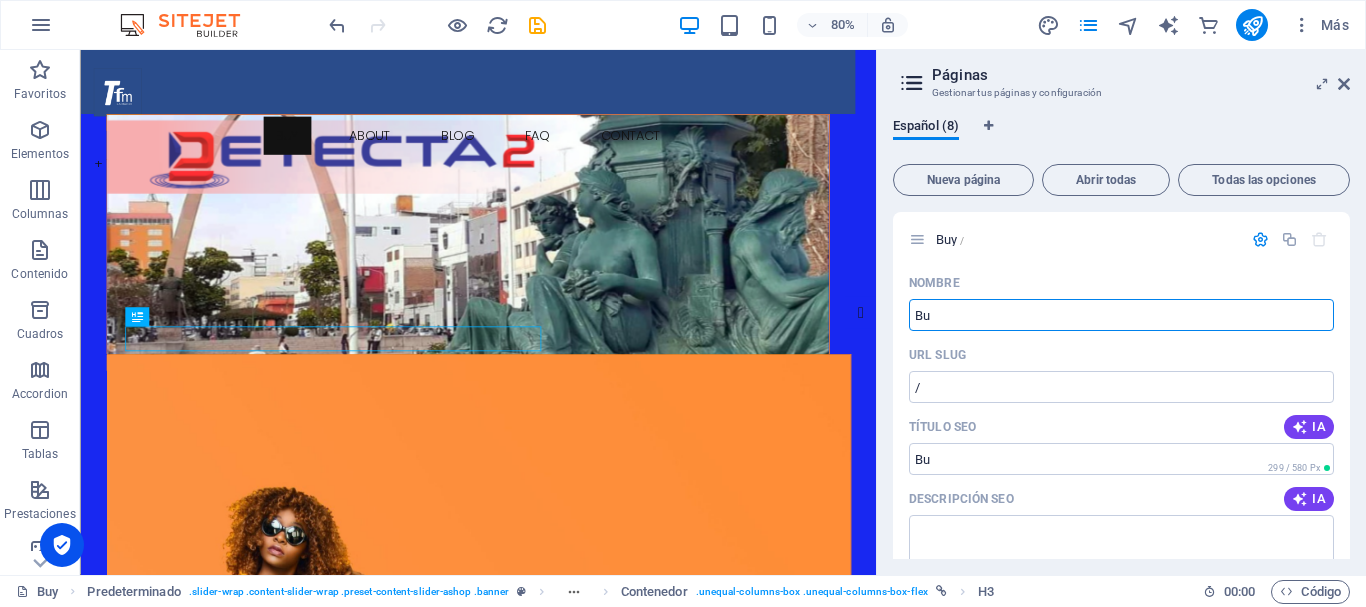 type on "B" 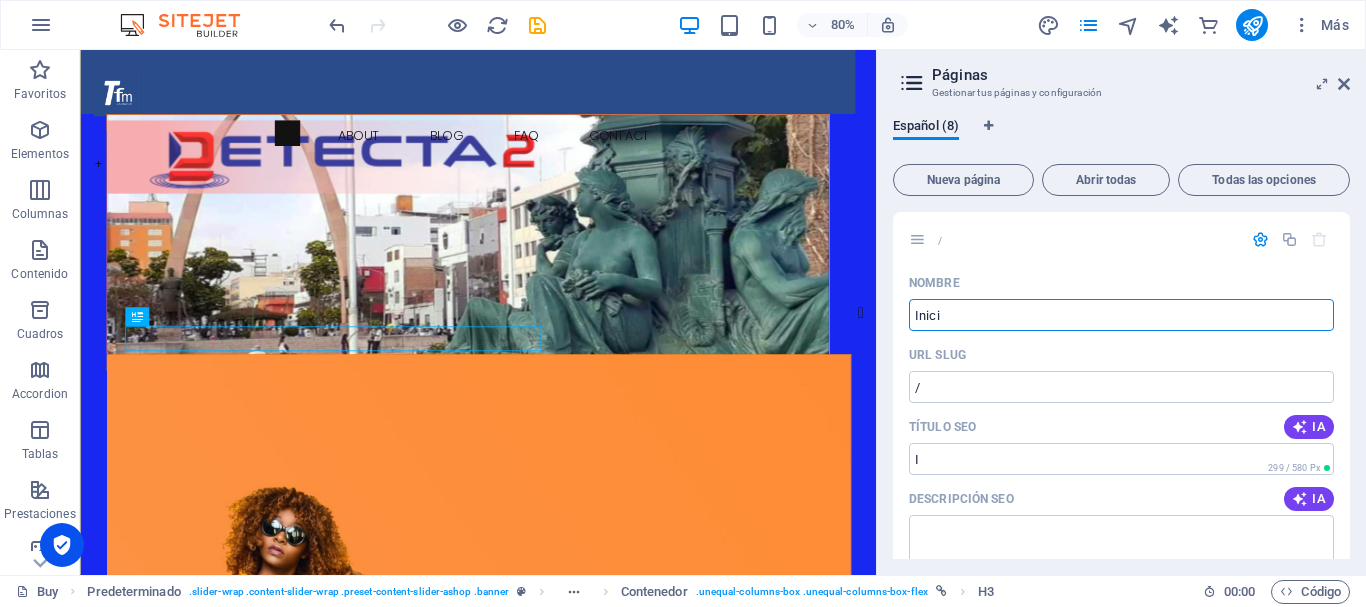 type on "Inicio" 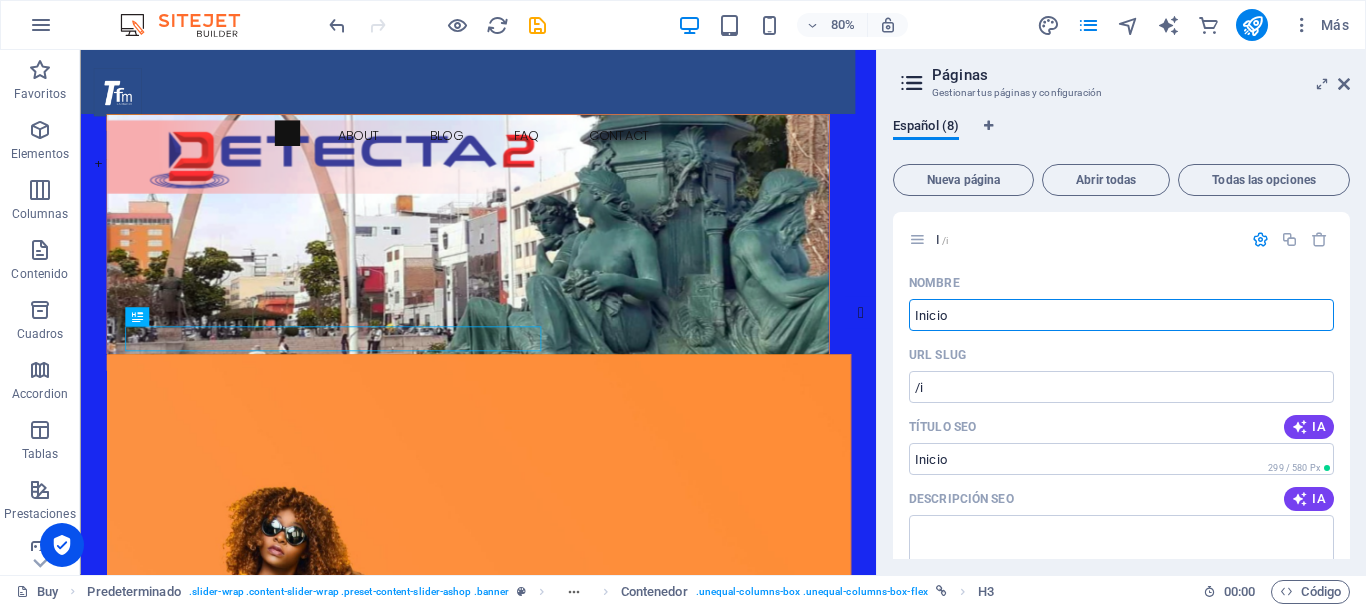 type on "/i" 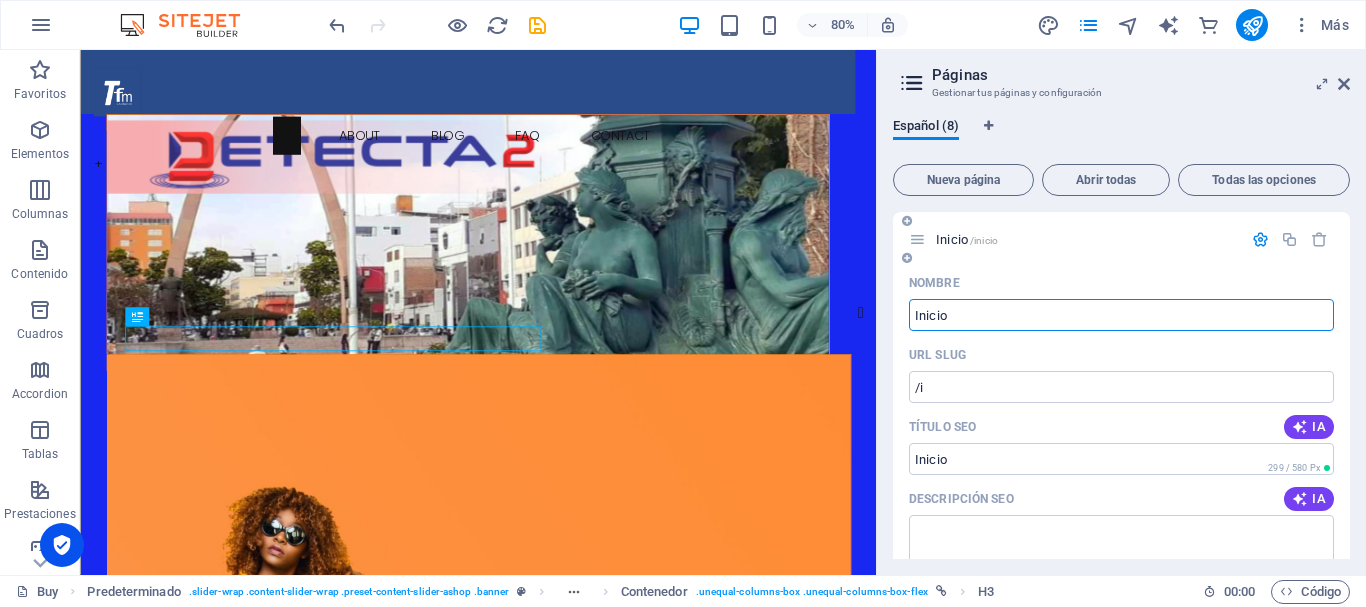 type on "Inicio" 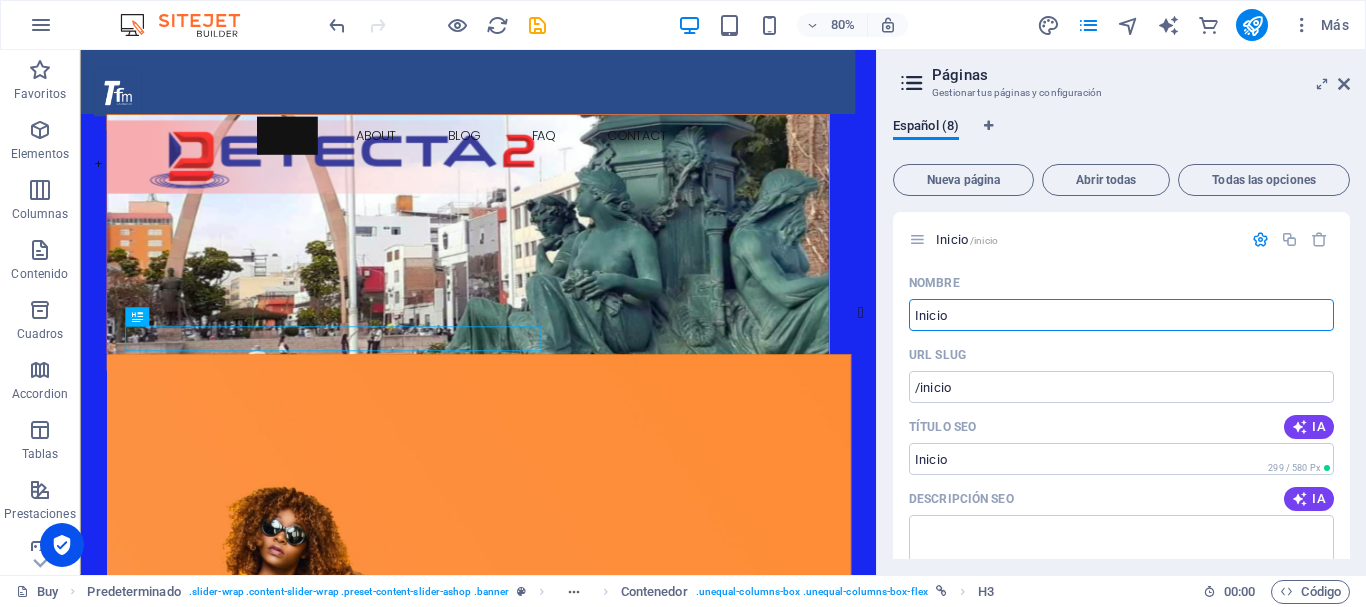 type on "Inicio" 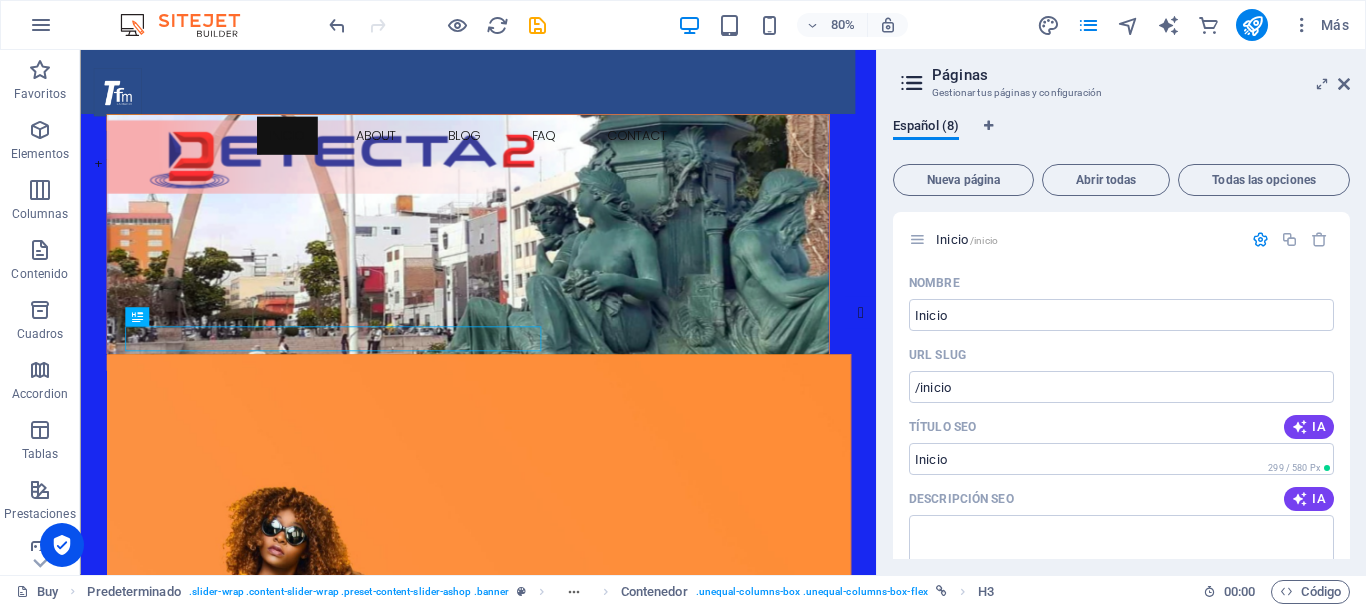 click on "Español (8) Nueva página Abrir todas Todas las opciones Inicio /inicio Nombre Inicio ​ URL SLUG /inicio ​ Título SEO IA ​ 299 / 580 Px Descripción SEO IA ​ 82 / 990 Px Palabras clave SEO IA ​ Configuración Menú Noindex Vista previa Móvil Escritorio [DOMAIN_NAME] inicio [DOMAIN_NAME] - Tacna radio online [DOMAIN_NAME] Etiquetas meta ​ Vista previa de imagen (Open Graph) Arrastra archivos aquí, haz clic para escoger archivos o selecciona alguno de tus archivos o consulta el catálogo gratuito de fotos y vídeos Más opciones About /about Blog /blog FAQ /faq Contact /contact Legal notice /legal-notice Privacy /privacy Blog Post /blog-post" at bounding box center [1121, 338] 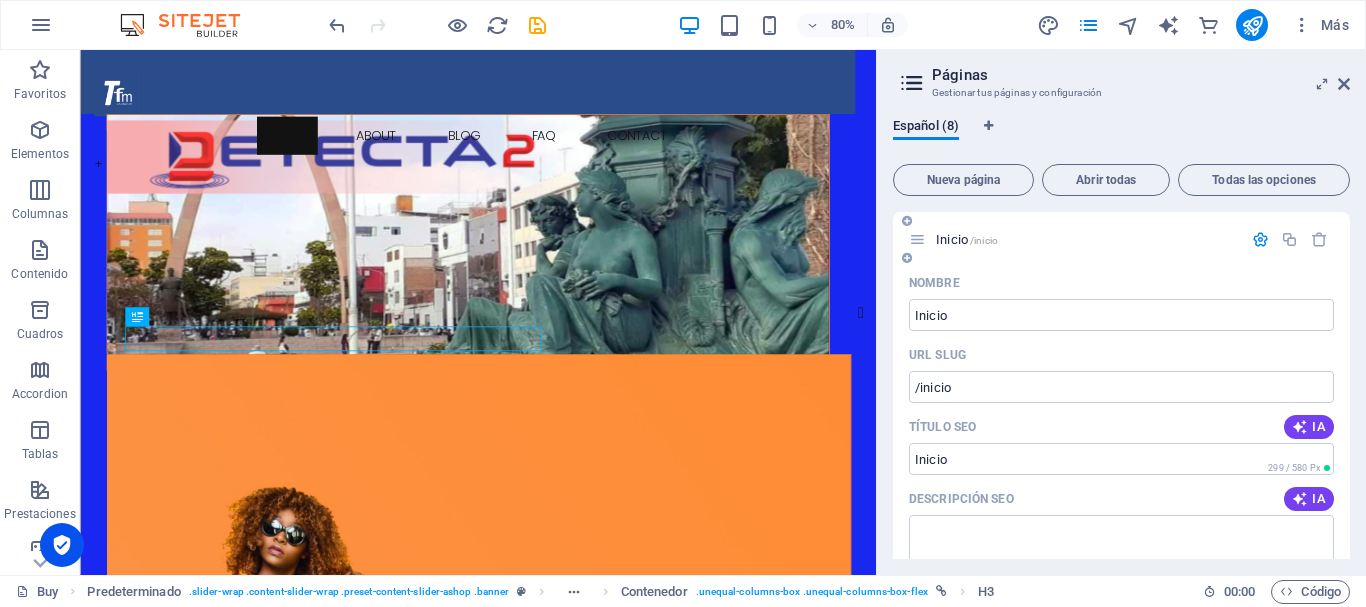 click on "Inicio /inicio" at bounding box center [967, 239] 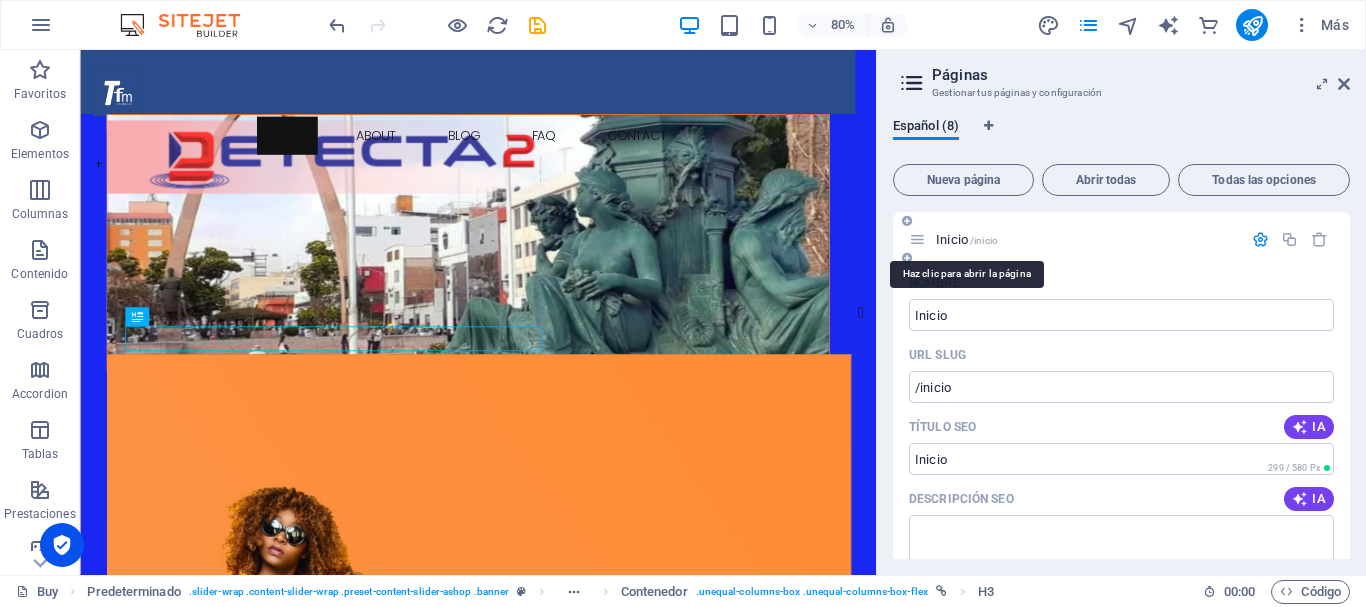 click on "/inicio" at bounding box center (984, 240) 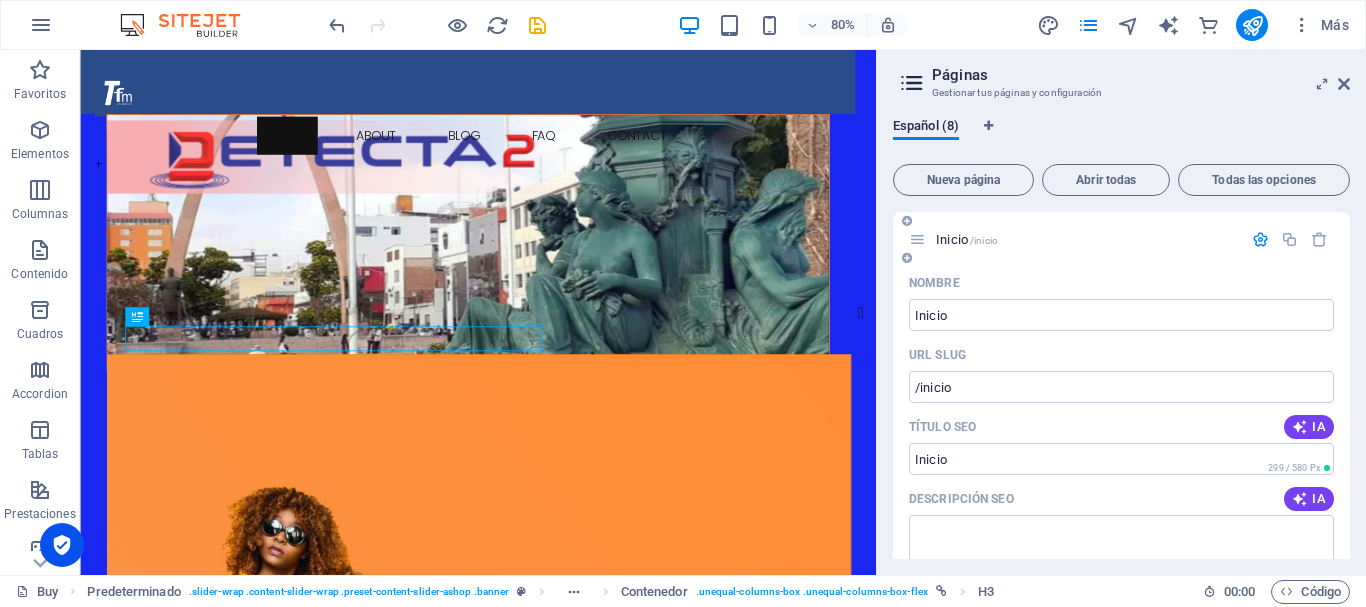 click at bounding box center [917, 239] 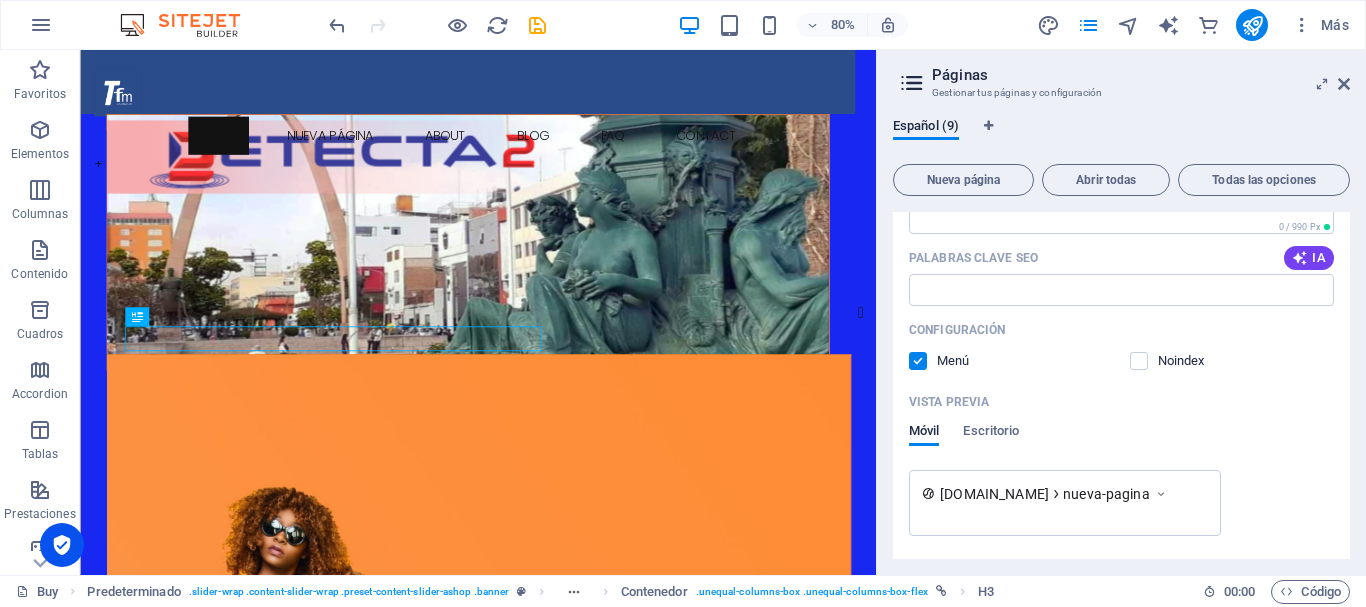 scroll, scrollTop: 1091, scrollLeft: 0, axis: vertical 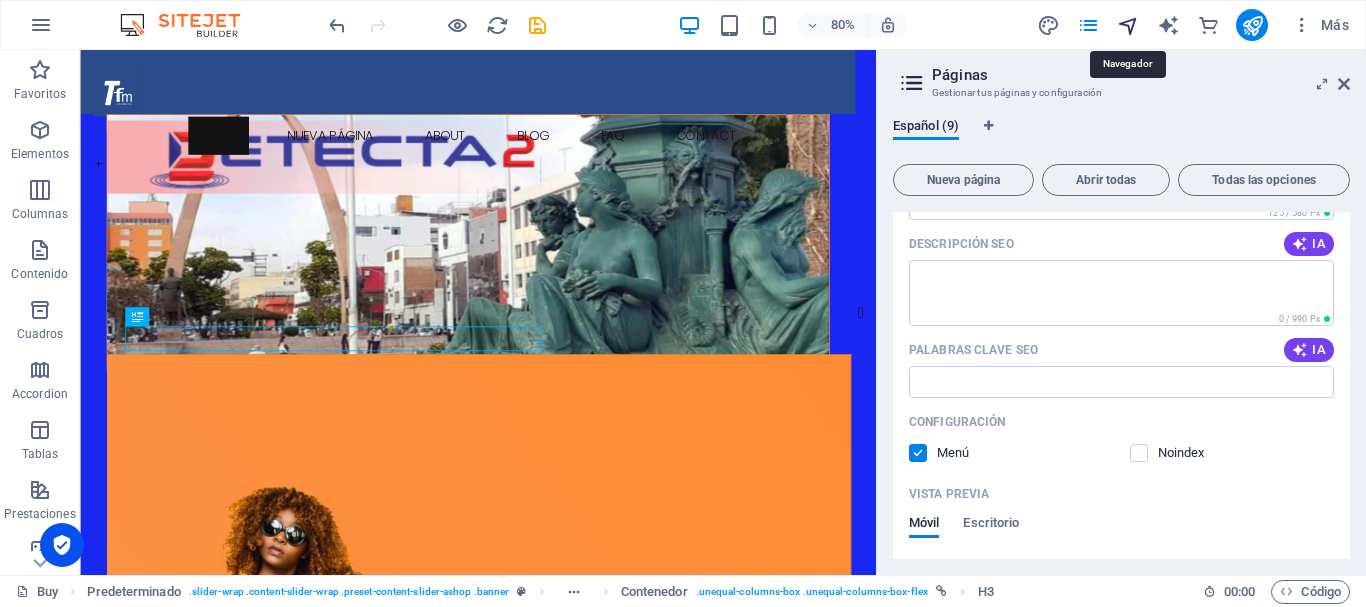 click at bounding box center (1128, 25) 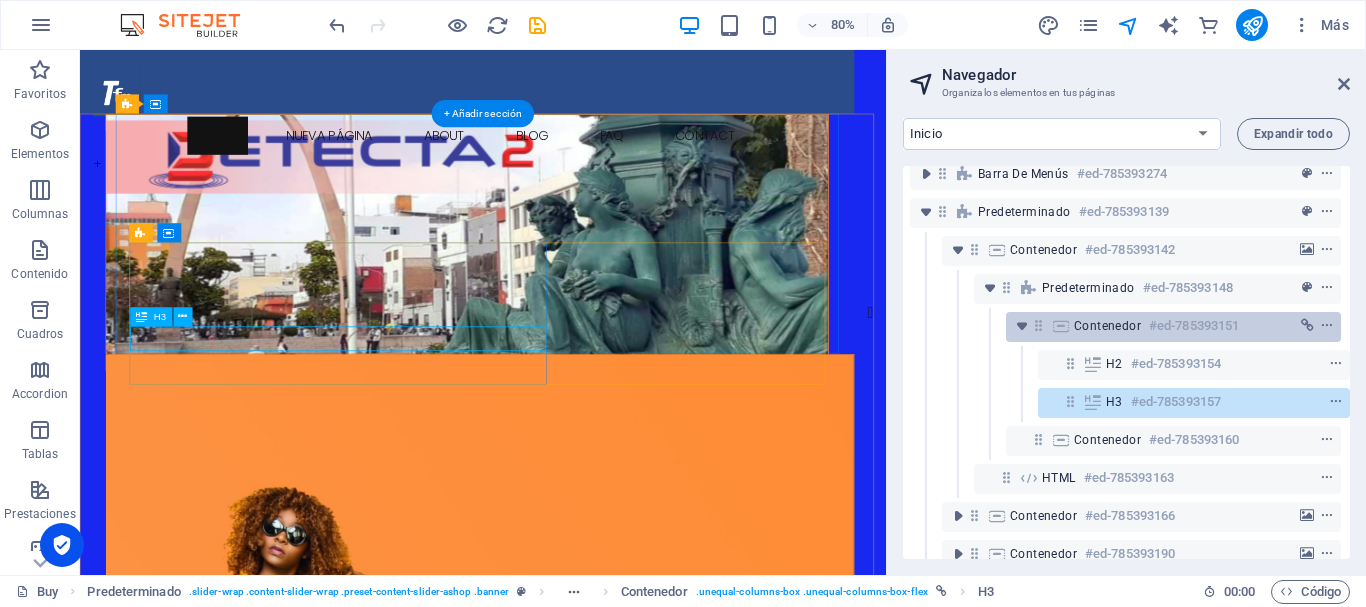 scroll, scrollTop: 0, scrollLeft: 5, axis: horizontal 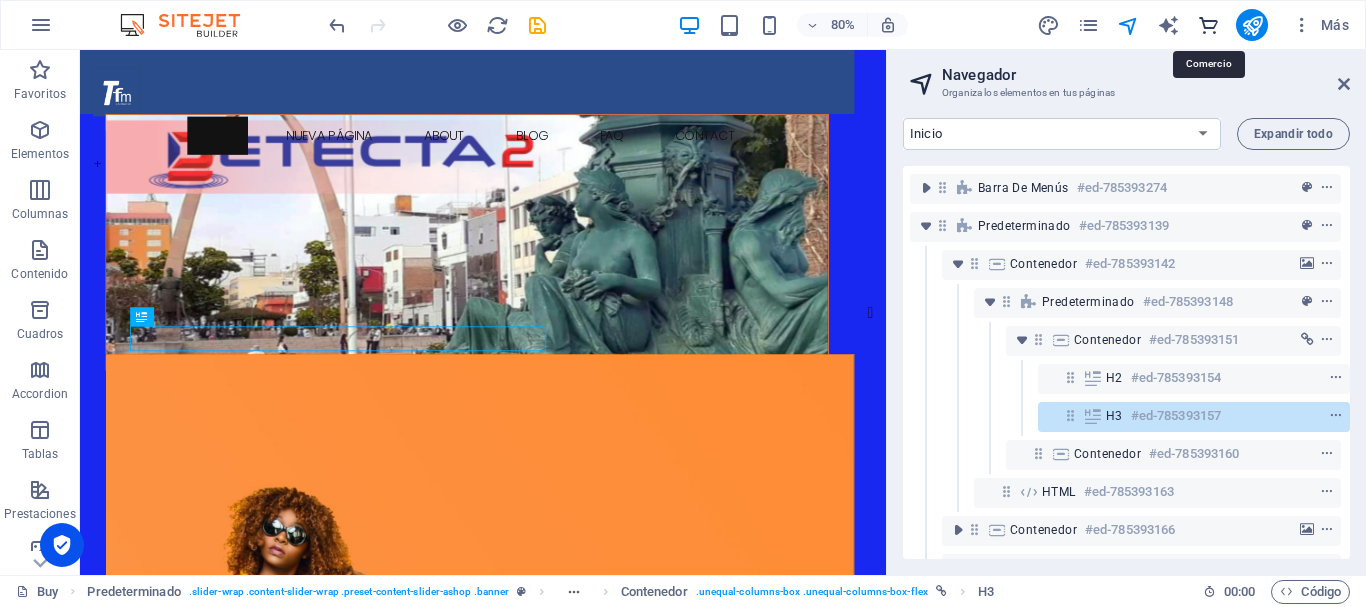 click at bounding box center [1208, 25] 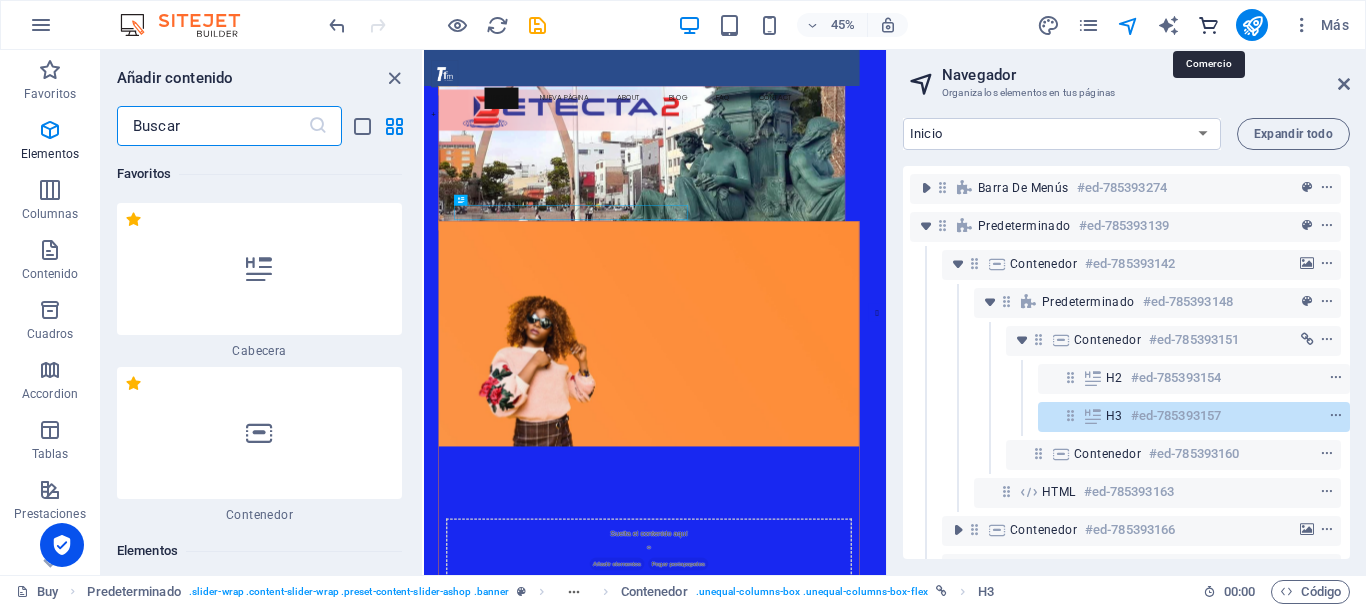 scroll, scrollTop: 38755, scrollLeft: 0, axis: vertical 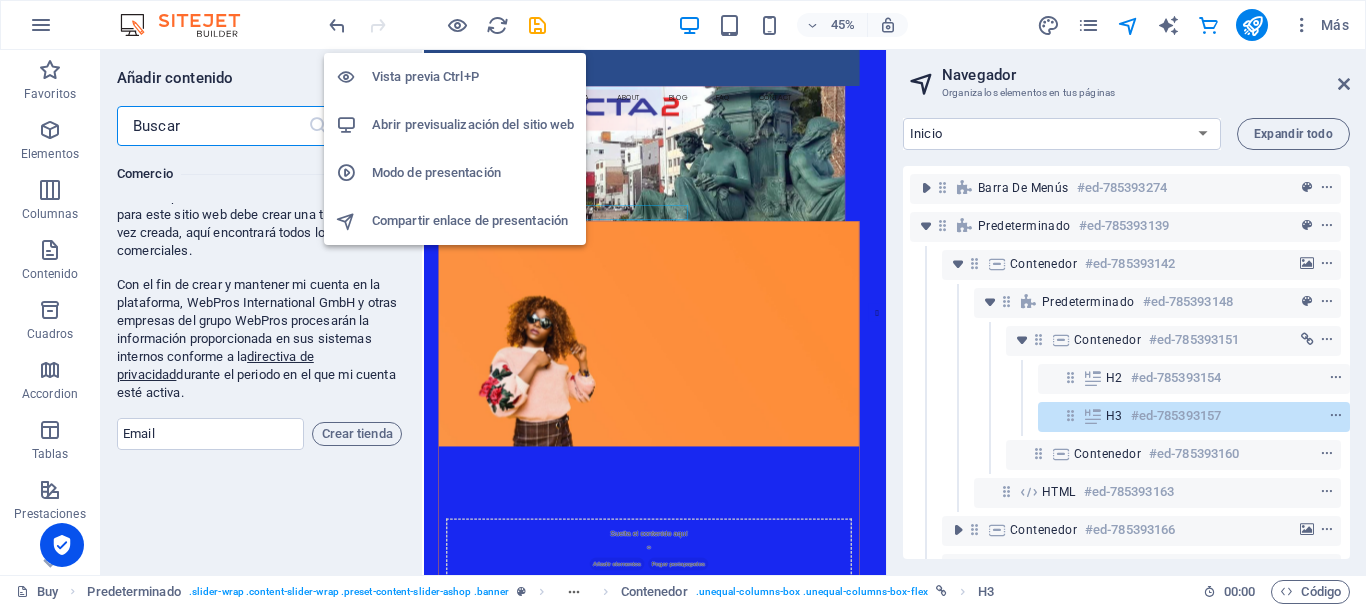 click on "Vista previa Ctrl+P" at bounding box center [473, 77] 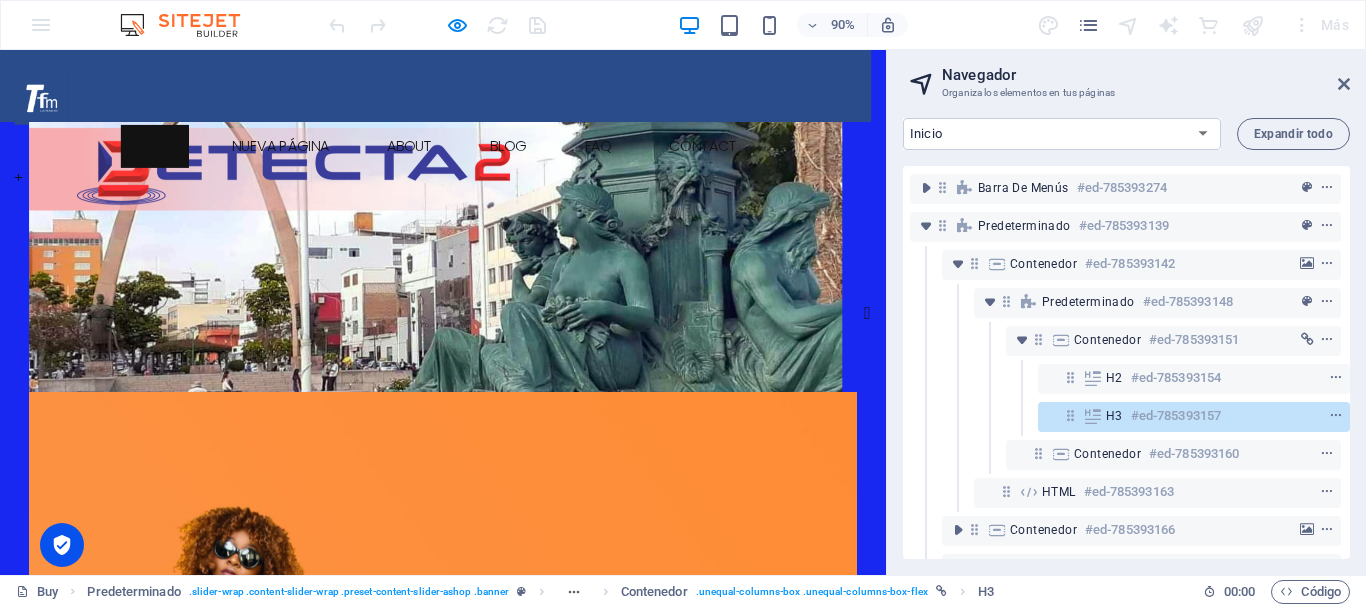 drag, startPoint x: 1221, startPoint y: 111, endPoint x: 418, endPoint y: 115, distance: 803.00995 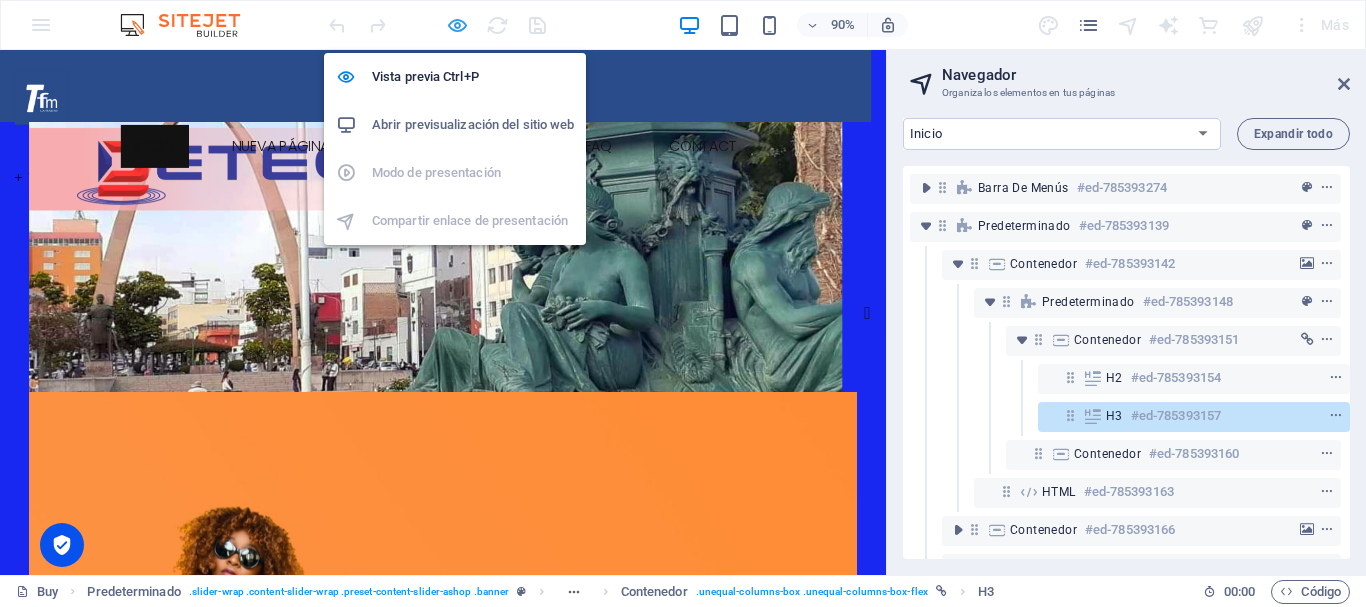 click at bounding box center [457, 25] 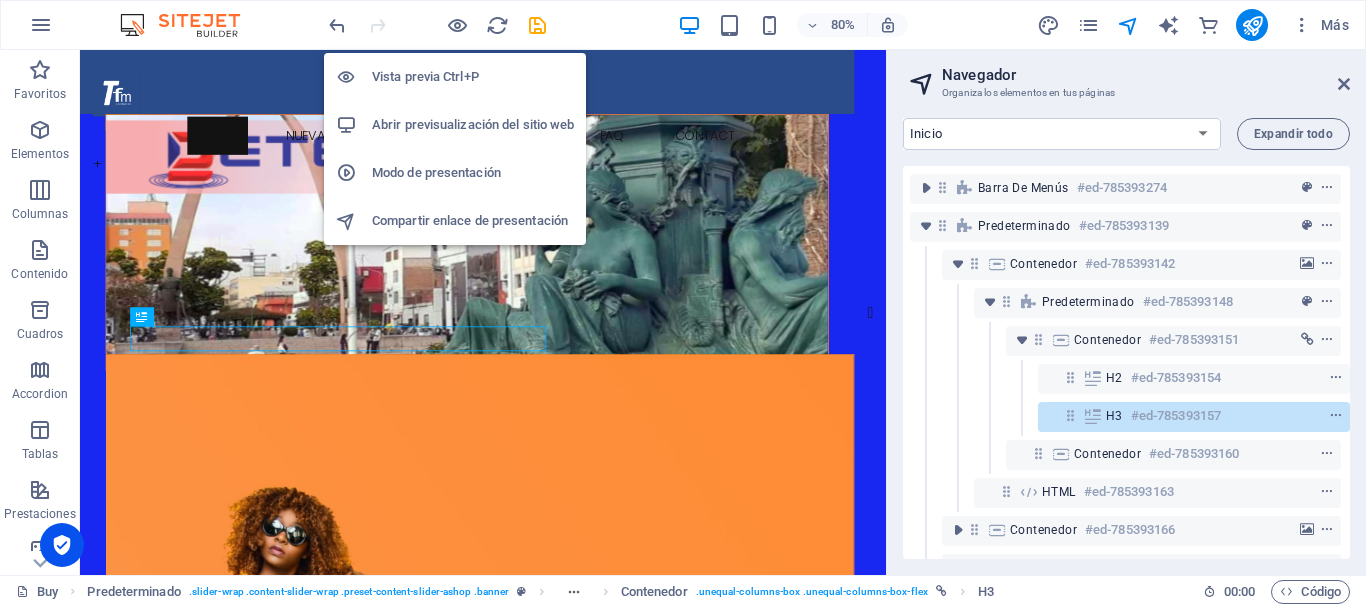 click on "Abrir previsualización del sitio web" at bounding box center [473, 125] 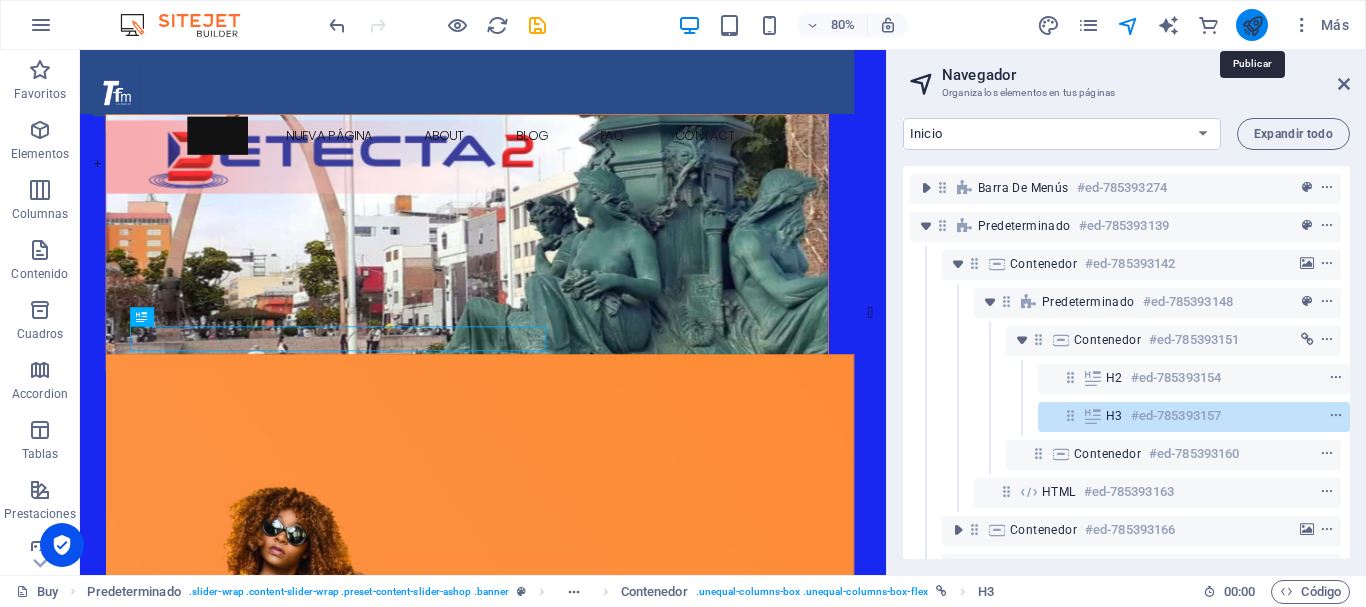 click at bounding box center (1252, 25) 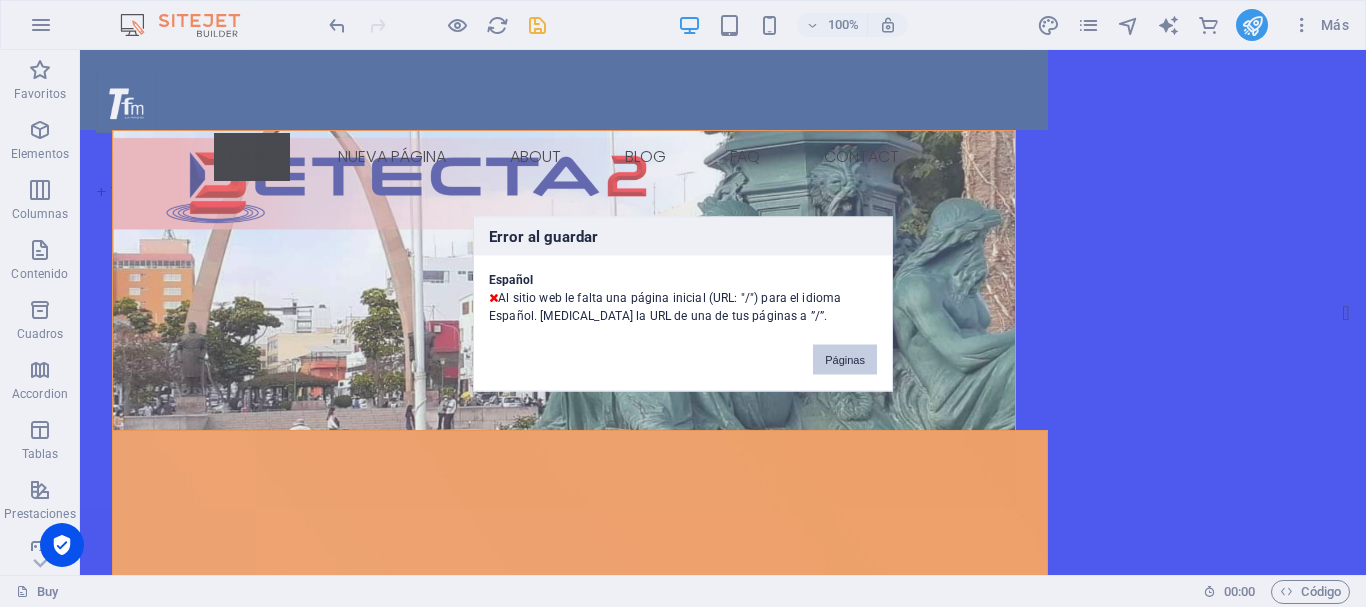 drag, startPoint x: 852, startPoint y: 355, endPoint x: 973, endPoint y: 381, distance: 123.76187 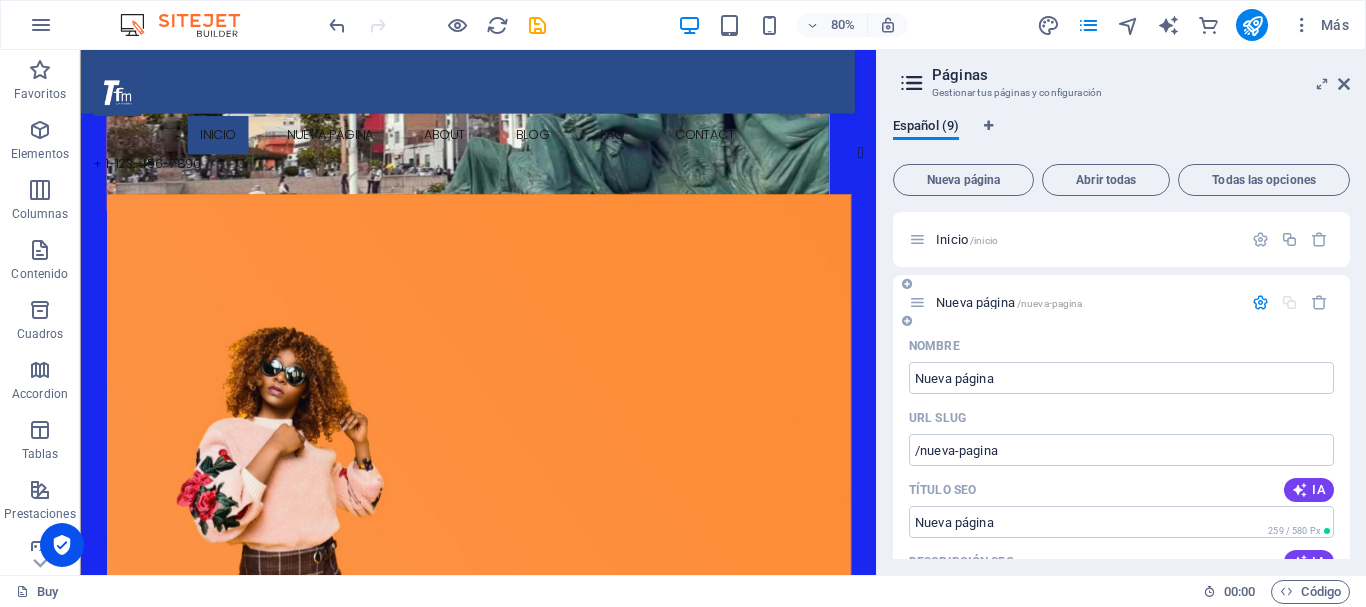 scroll, scrollTop: 200, scrollLeft: 0, axis: vertical 